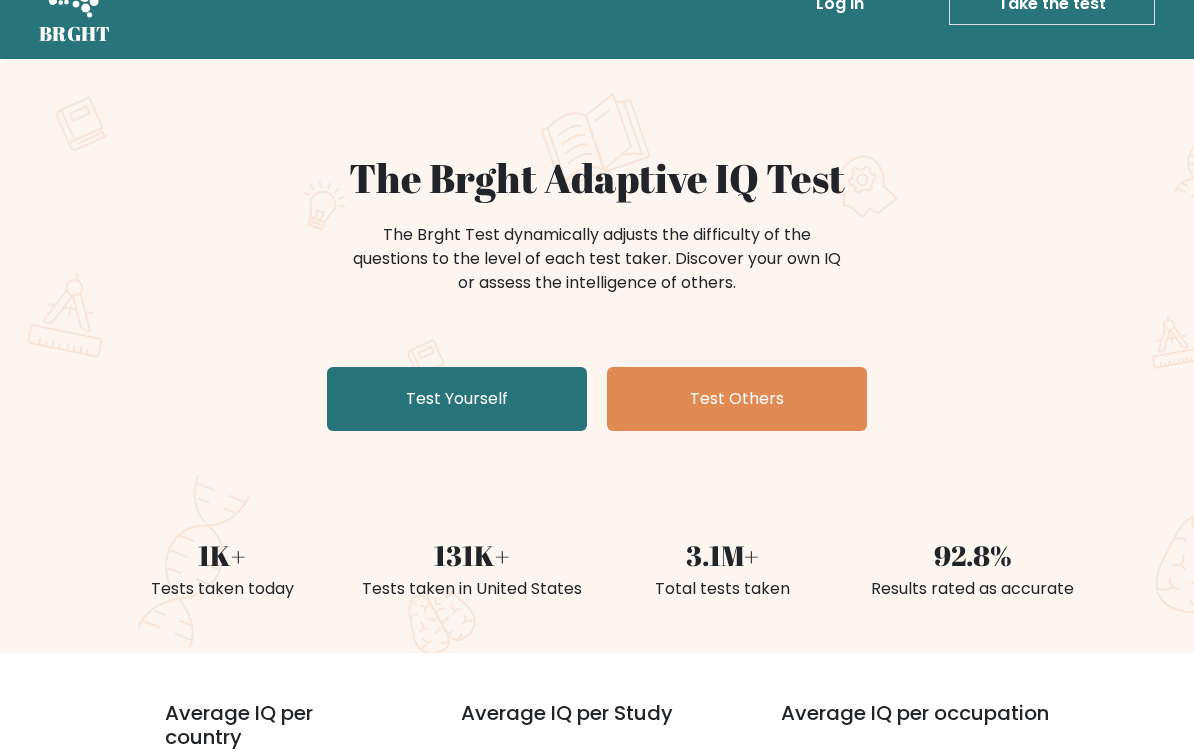 click on "Test Yourself" at bounding box center [457, 399] 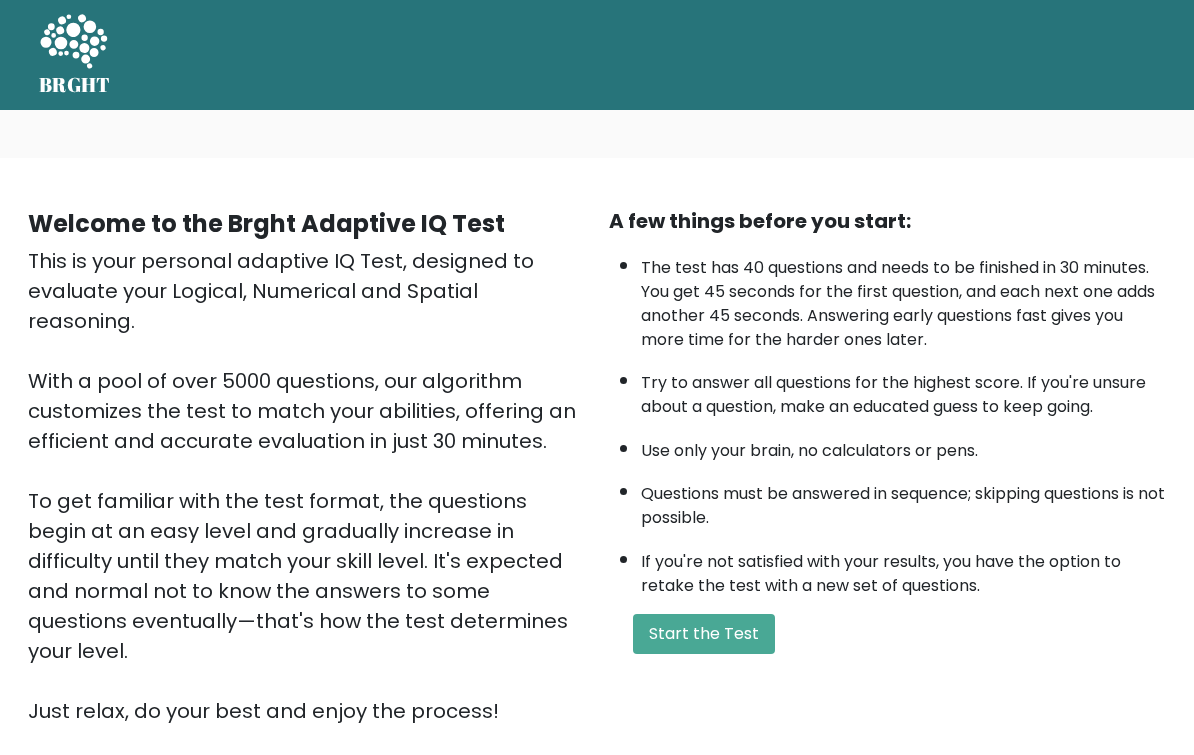 scroll, scrollTop: 0, scrollLeft: 0, axis: both 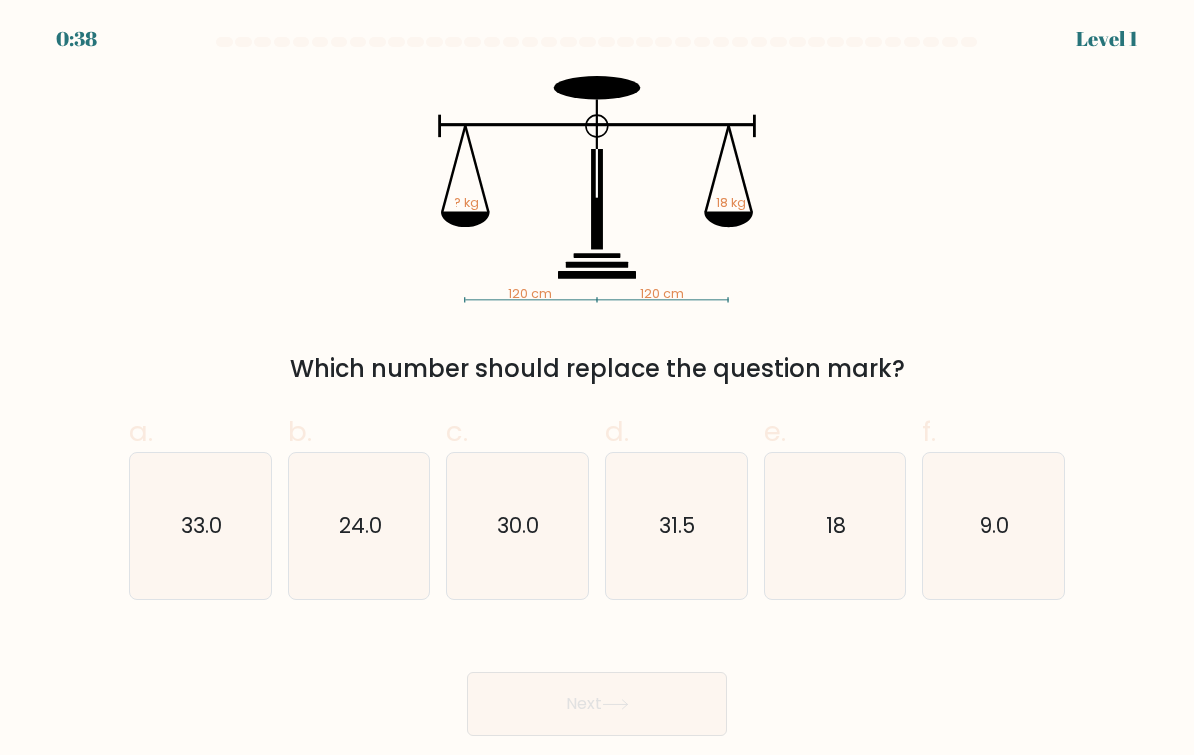 click on "e.
18" at bounding box center (597, 384) 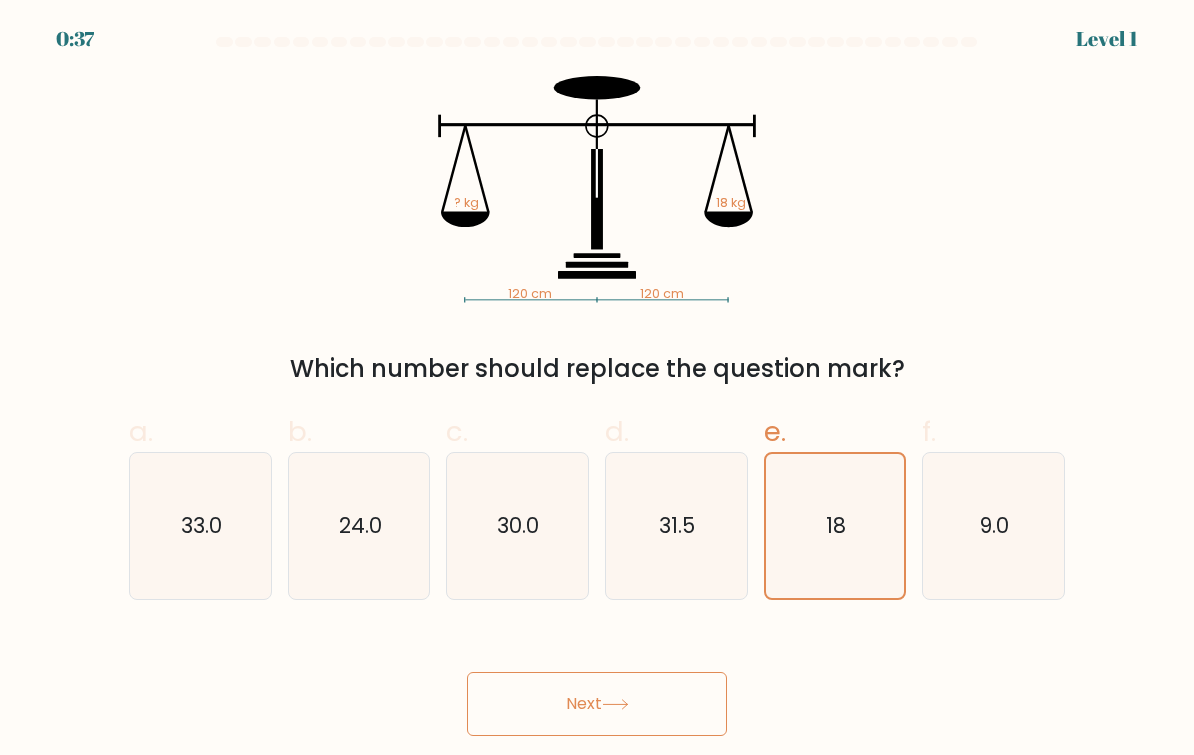 click on "Next" at bounding box center [597, 704] 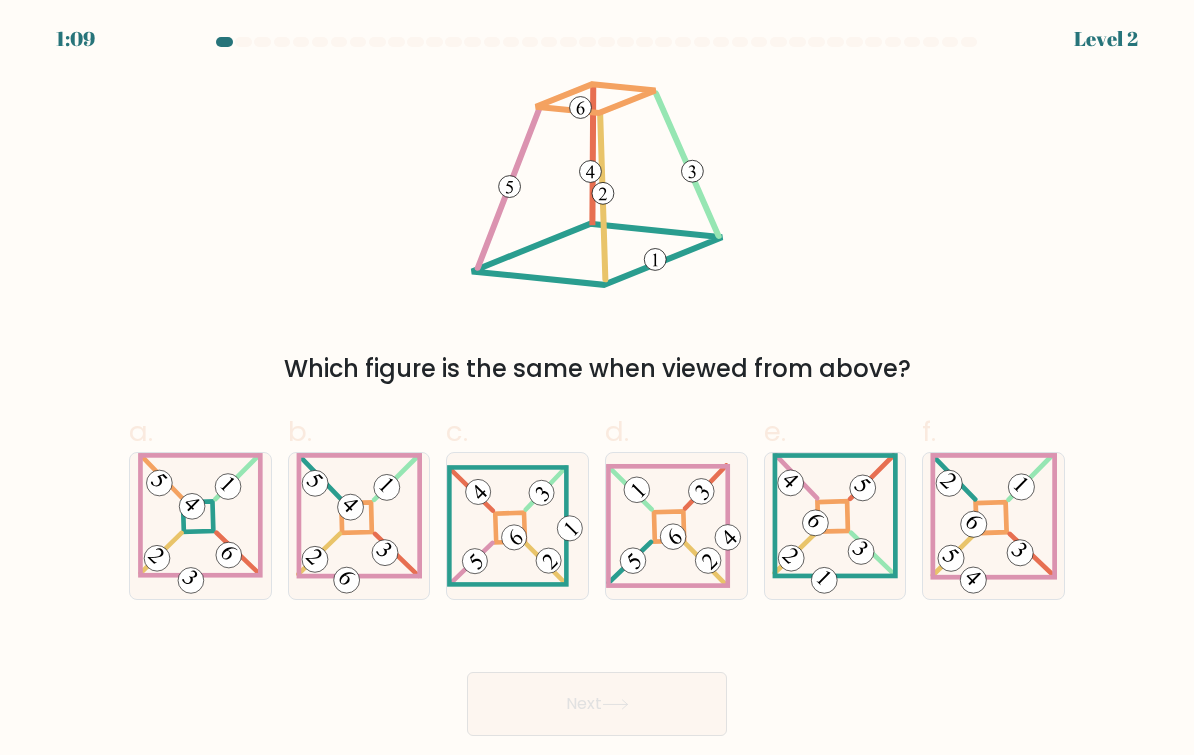 click at bounding box center (517, 525) 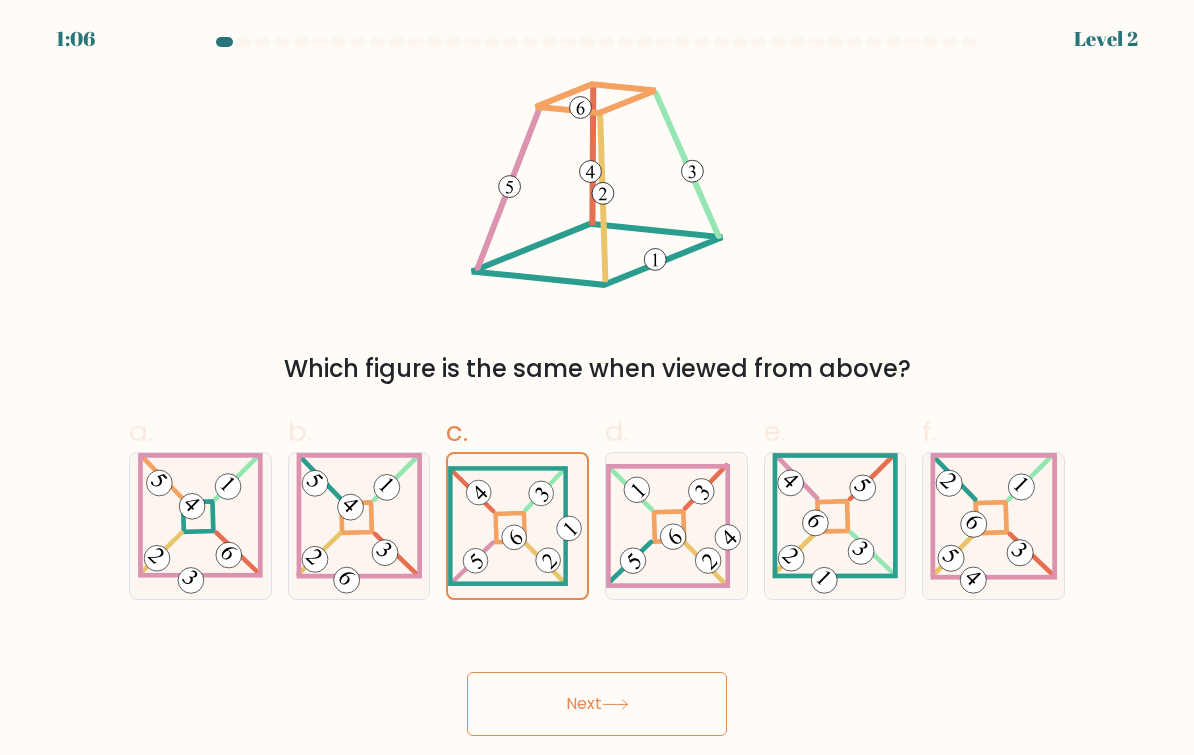 click on "Next" at bounding box center (597, 704) 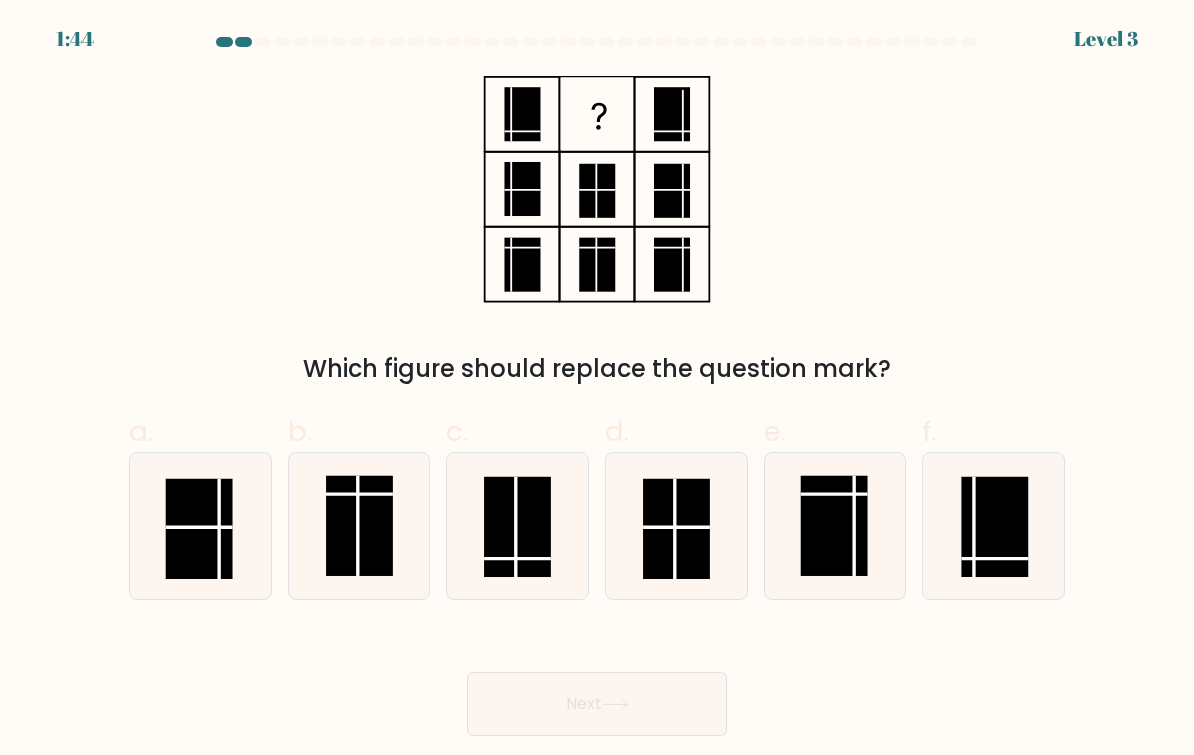 click at bounding box center (518, 526) 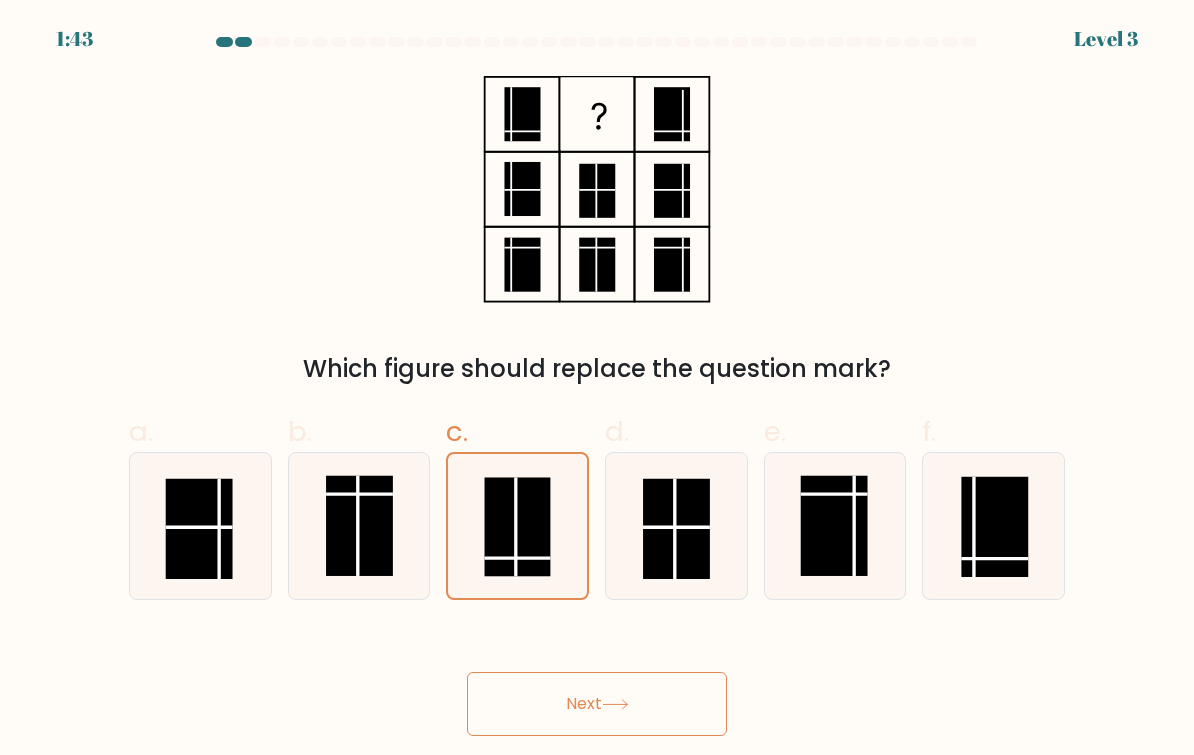 click on "Next" at bounding box center (597, 704) 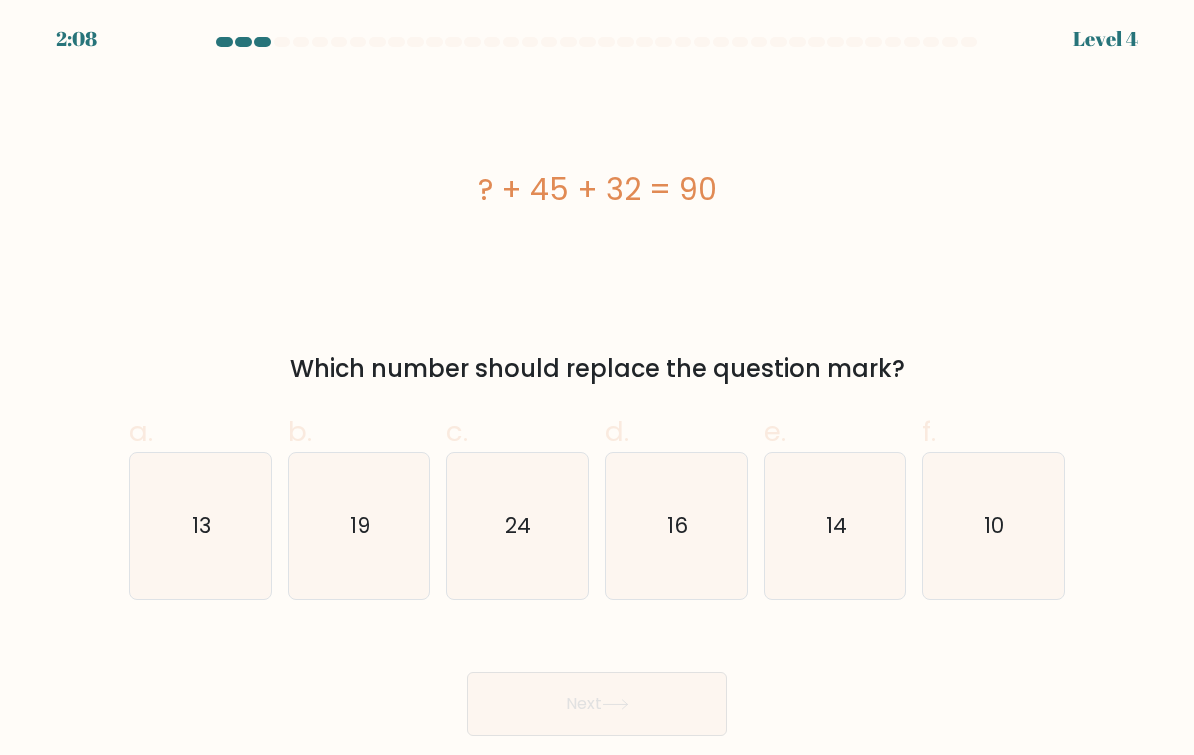 click on "13" at bounding box center (201, 525) 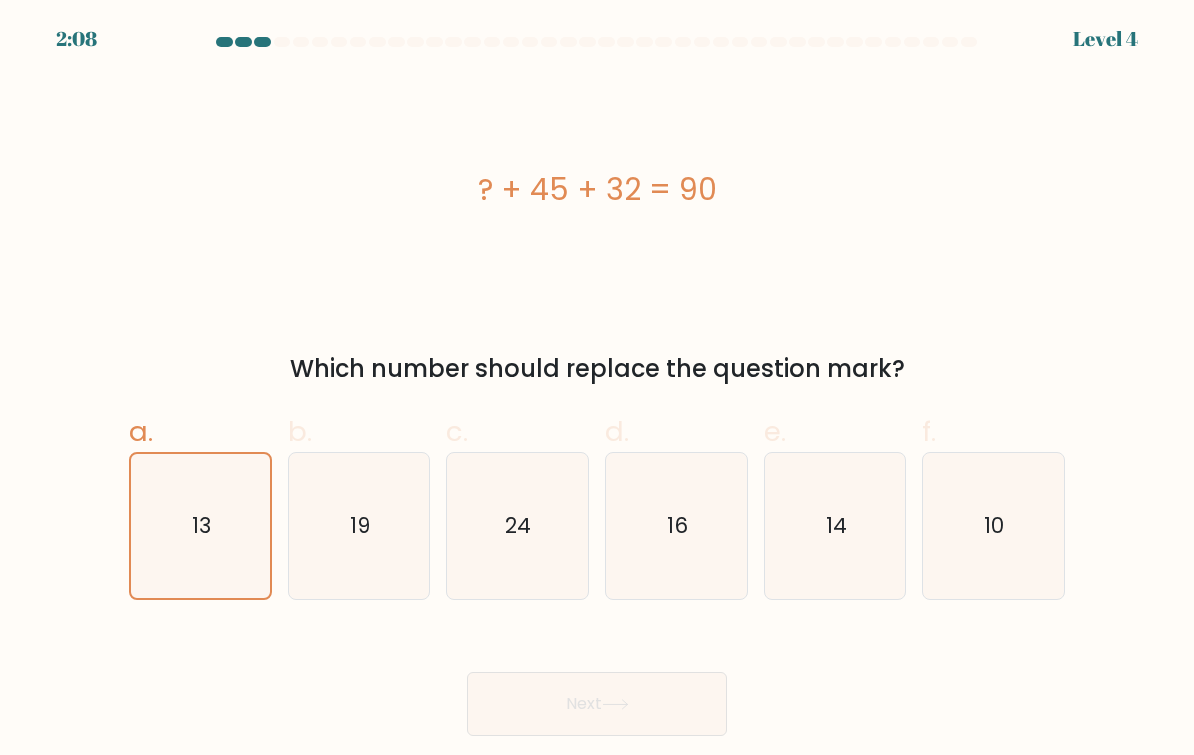 click on "13" at bounding box center [201, 525] 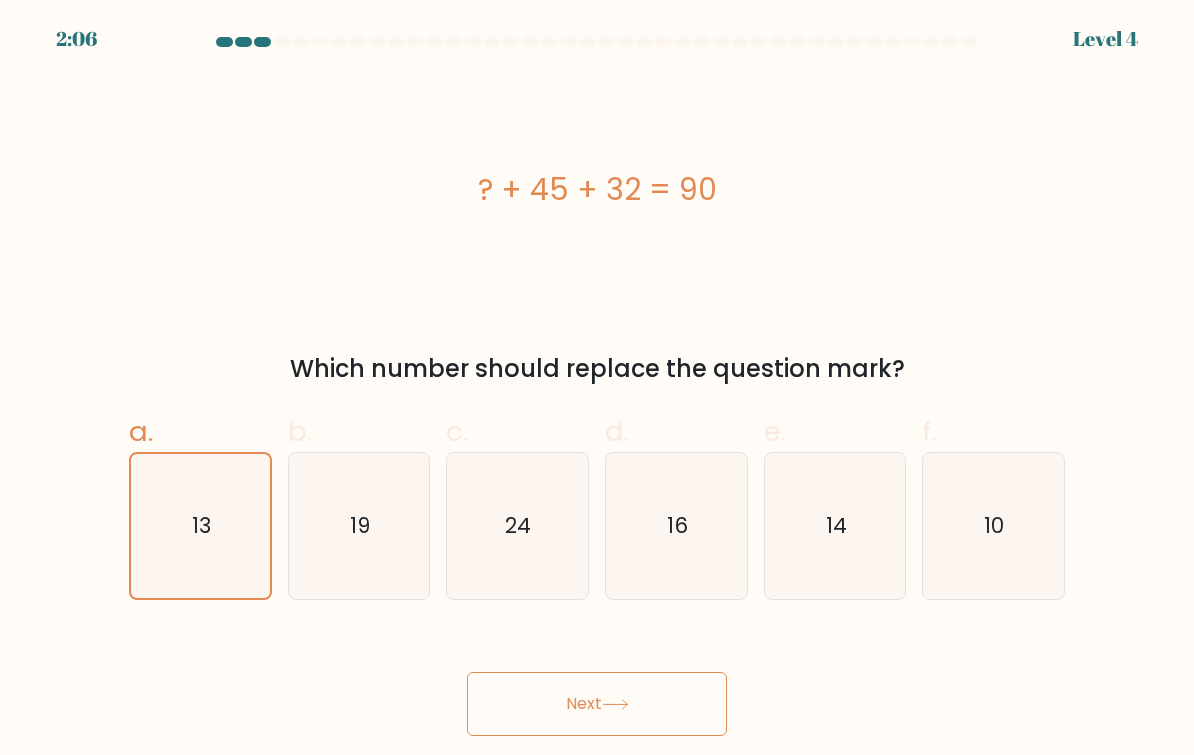 click on "Next" at bounding box center [597, 704] 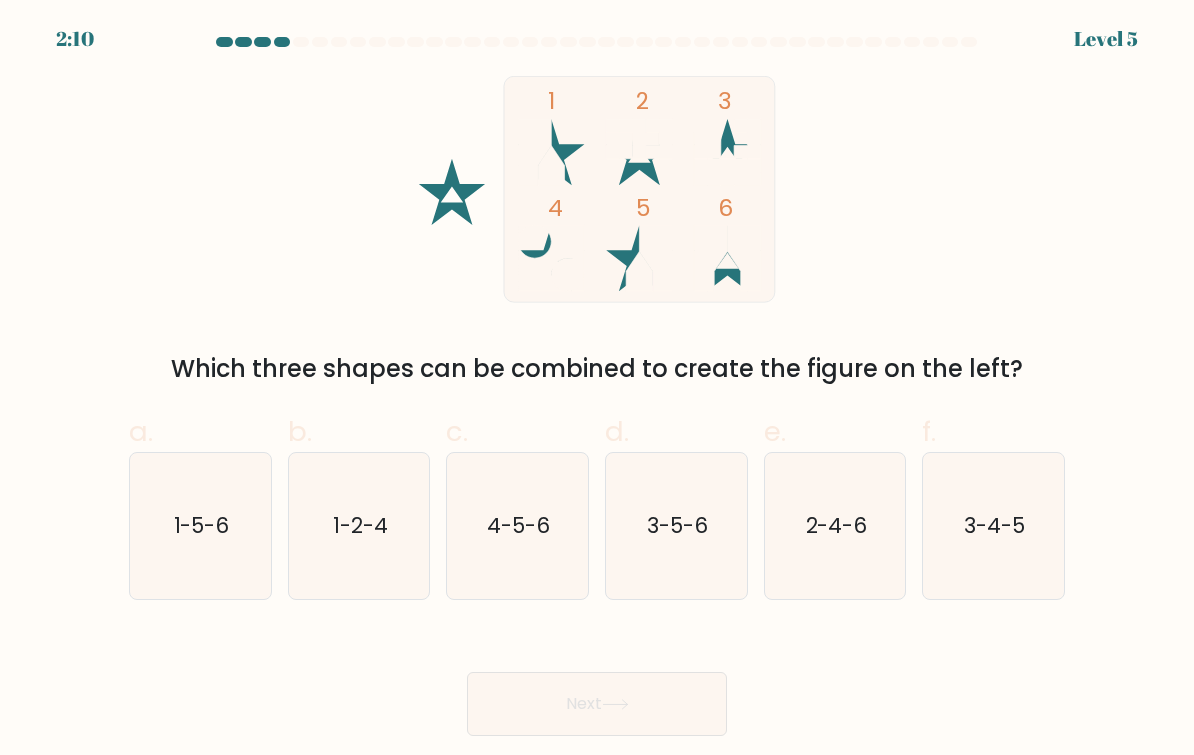 click on "1-5-6" at bounding box center (202, 525) 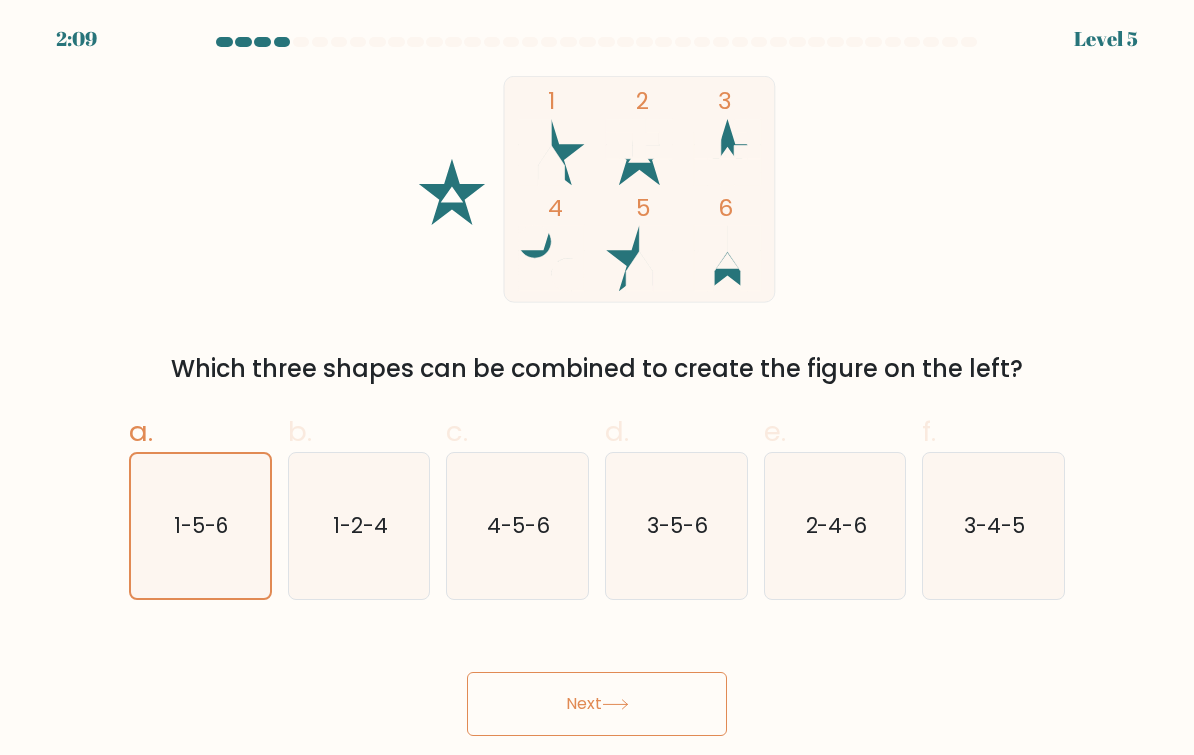 click on "Next" at bounding box center [597, 704] 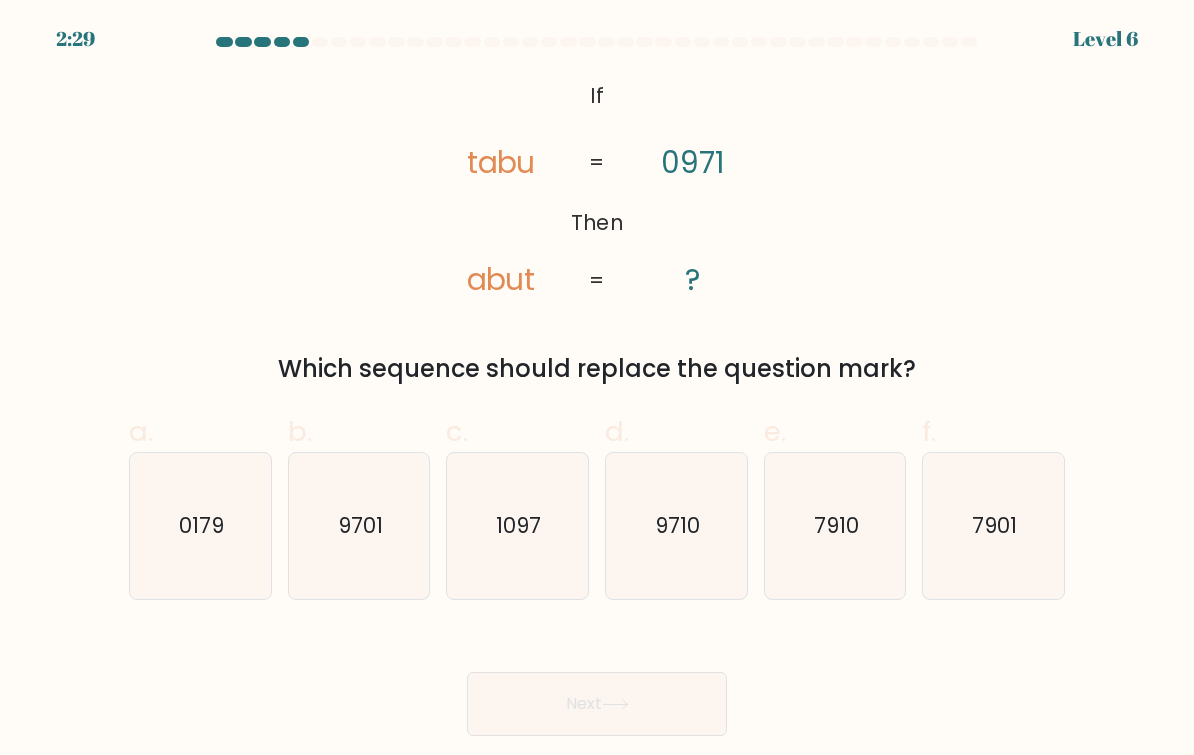 click on "9710" at bounding box center (676, 526) 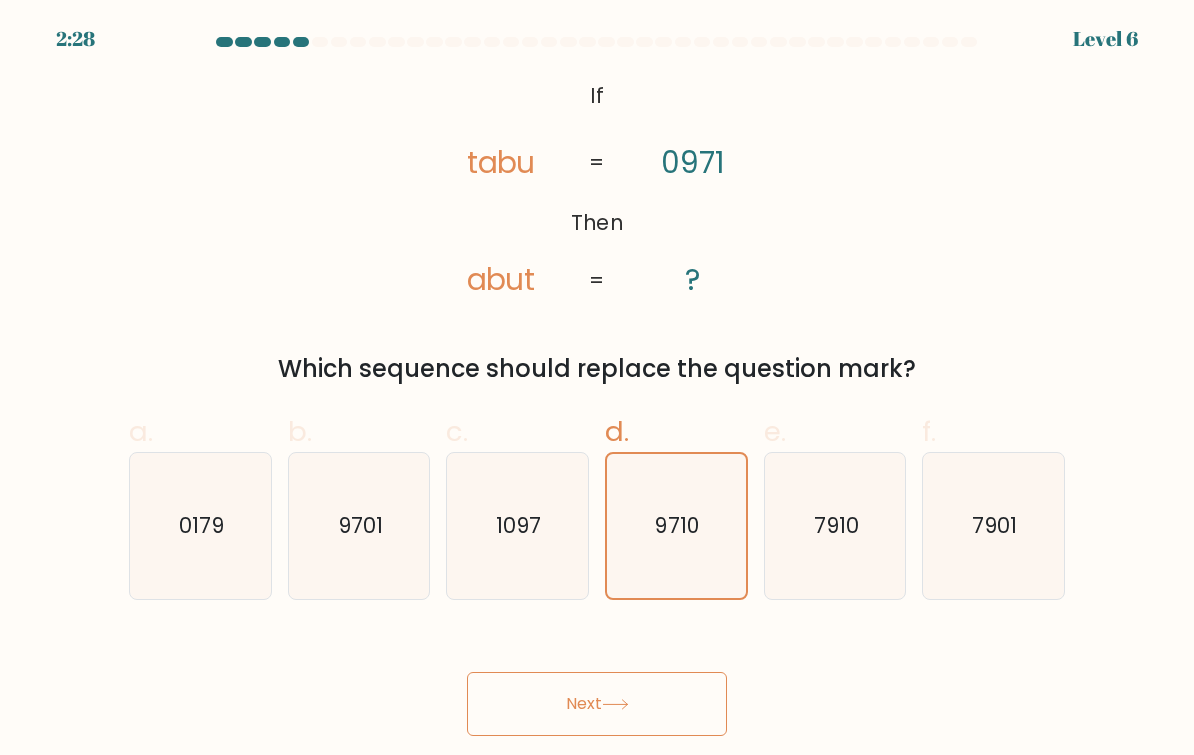 click on "Next" at bounding box center [597, 704] 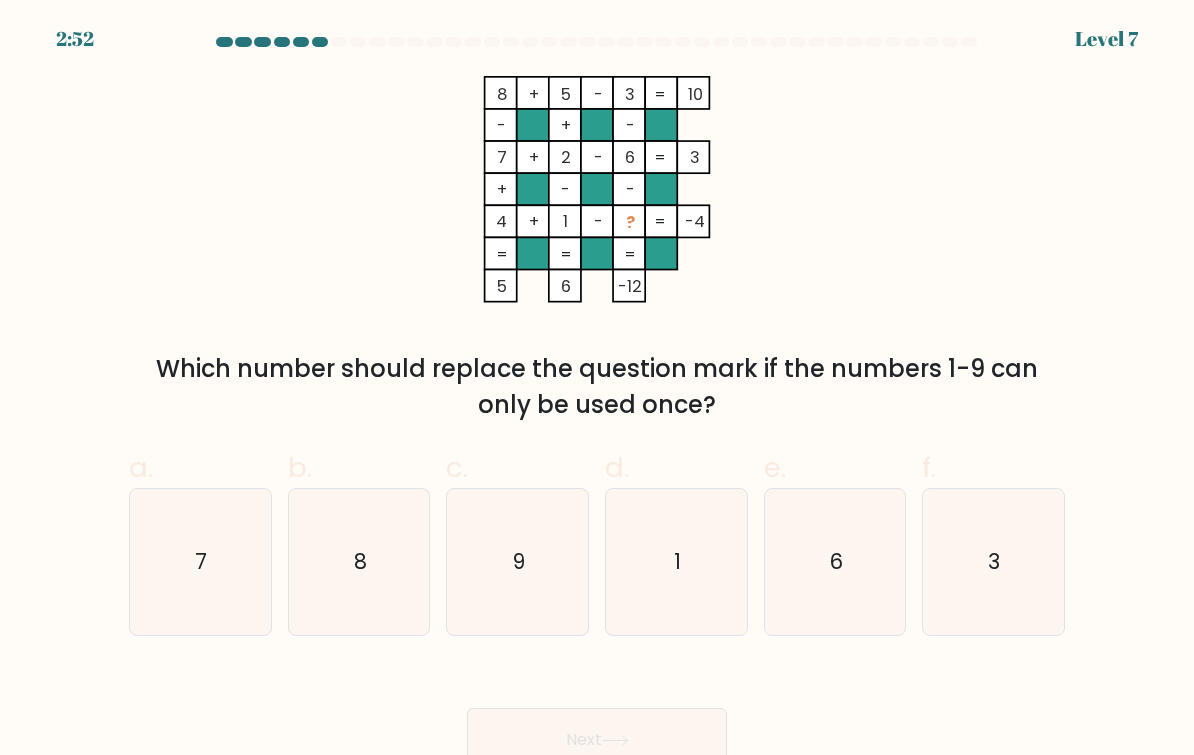 scroll, scrollTop: 36, scrollLeft: 0, axis: vertical 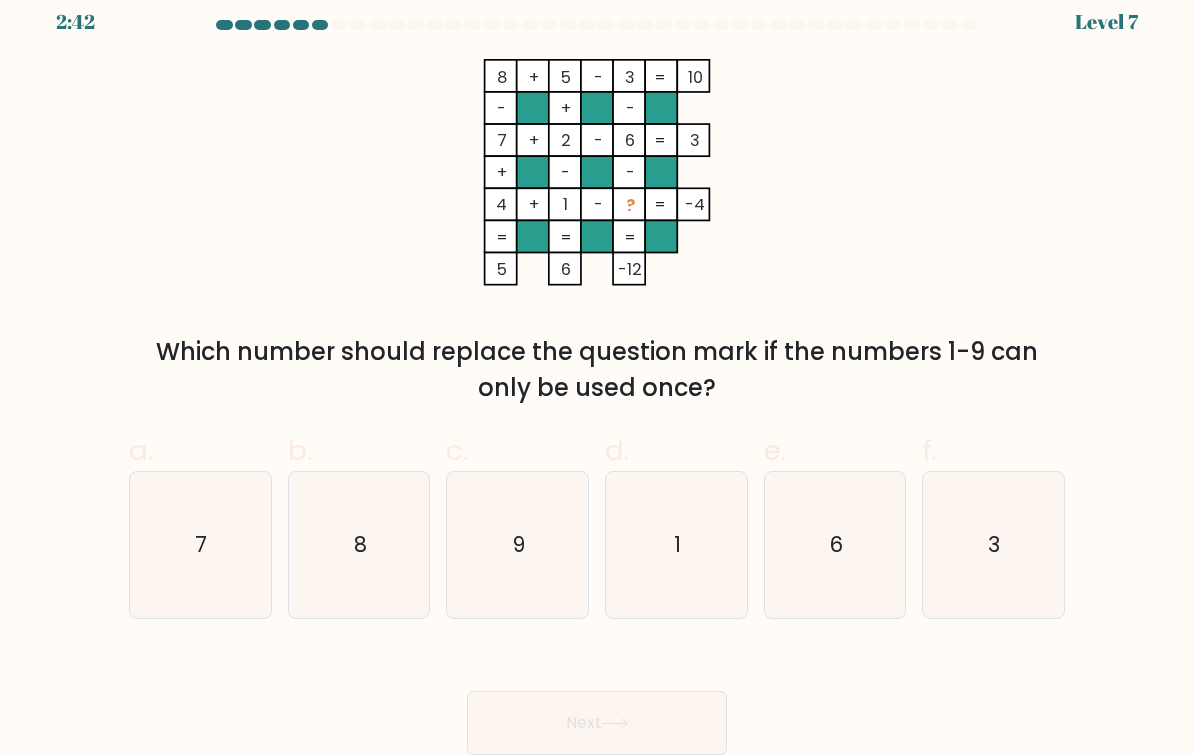 click on "9" at bounding box center (517, 545) 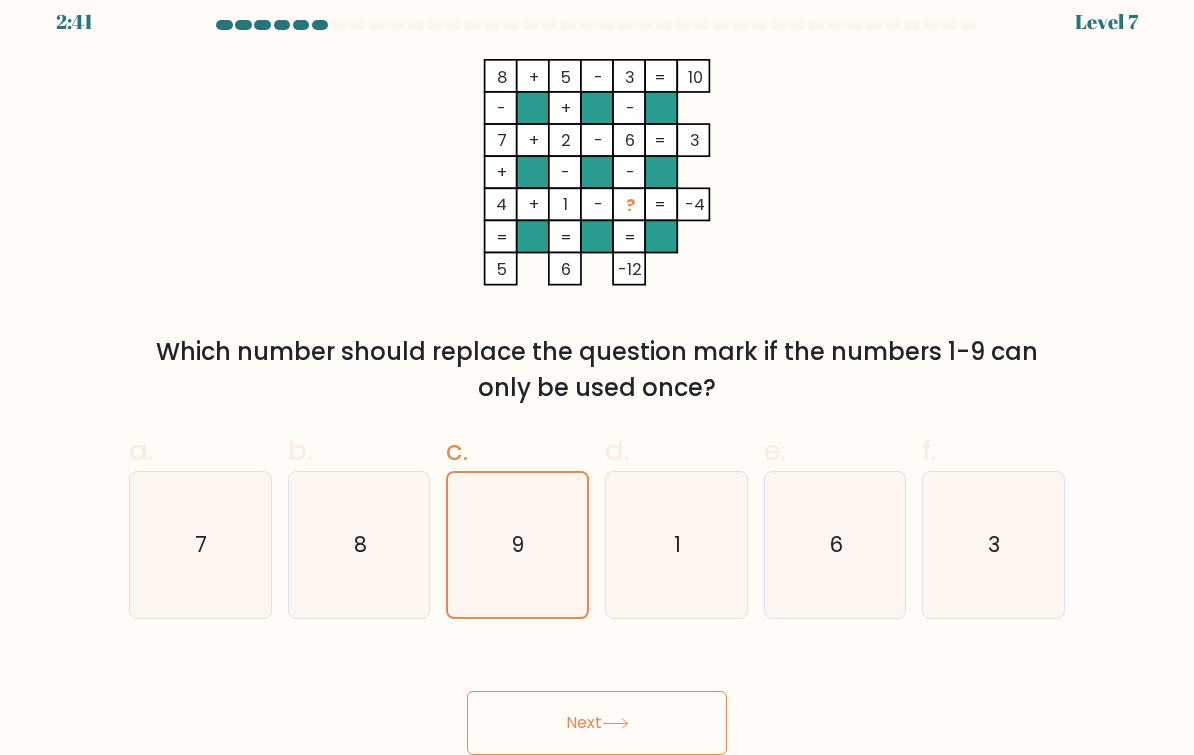click on "Next" at bounding box center [597, 723] 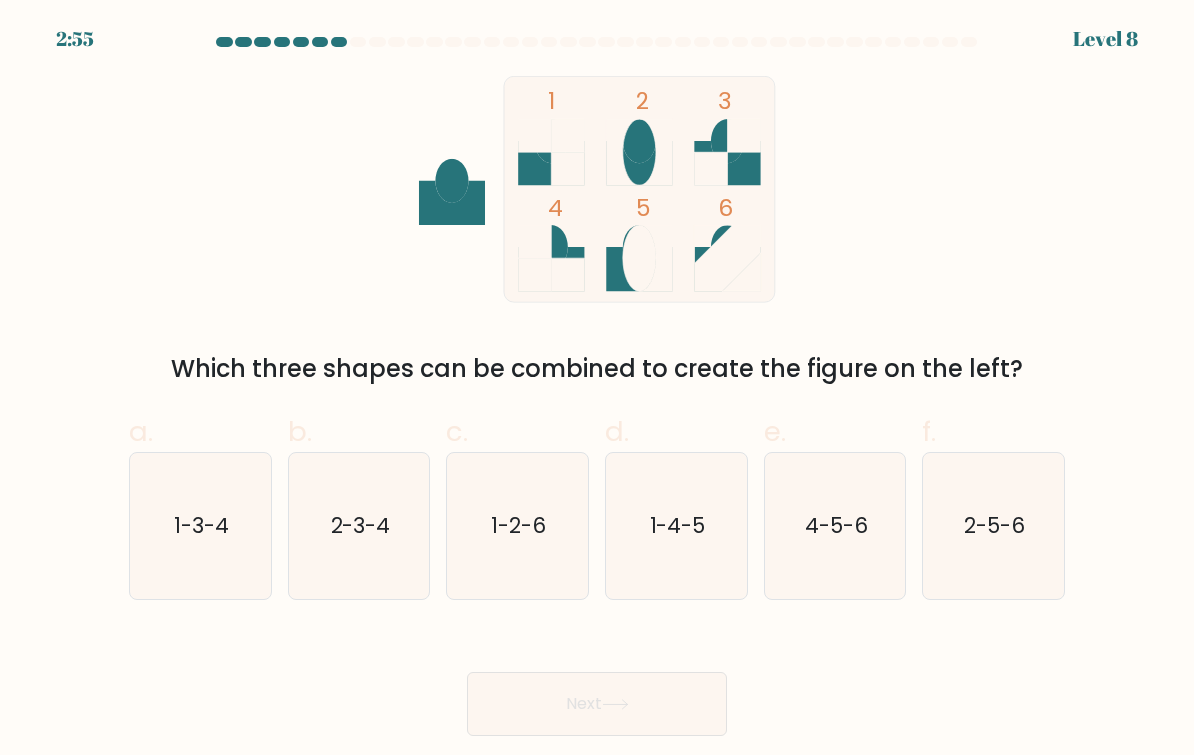 click on "2:55
Level 8" at bounding box center [597, 377] 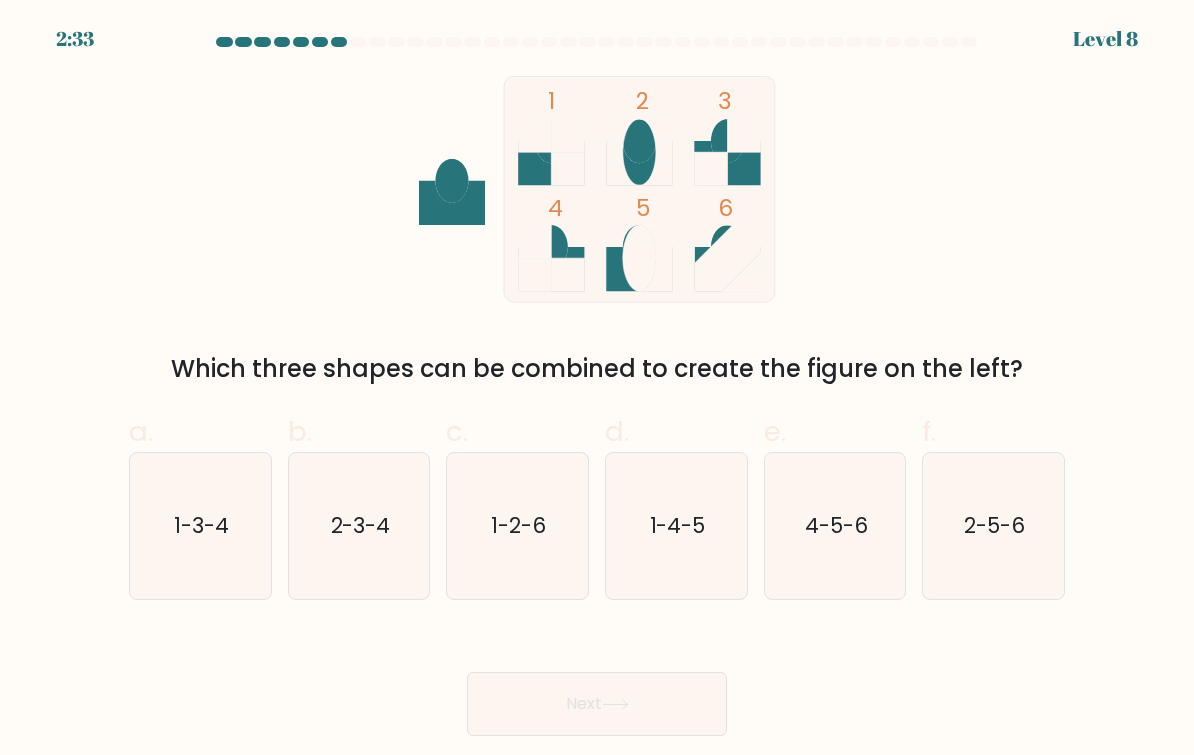 click on "1-3-4" at bounding box center (201, 525) 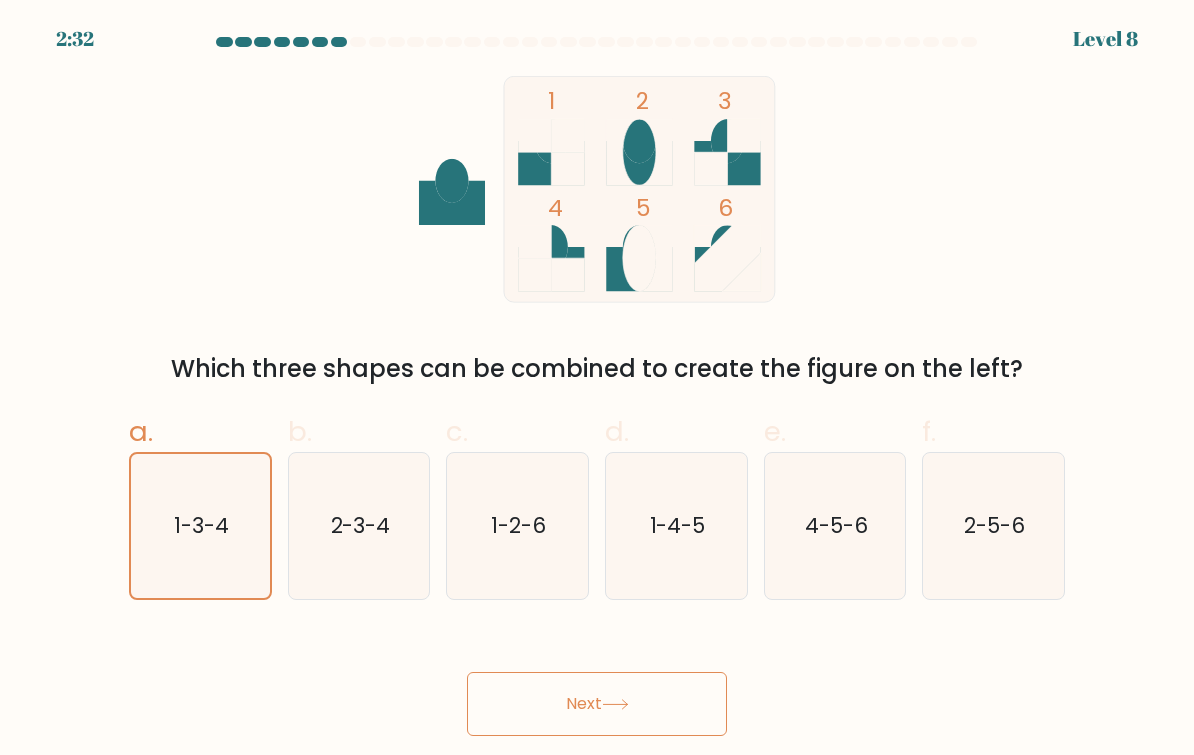 click on "Next" at bounding box center [597, 704] 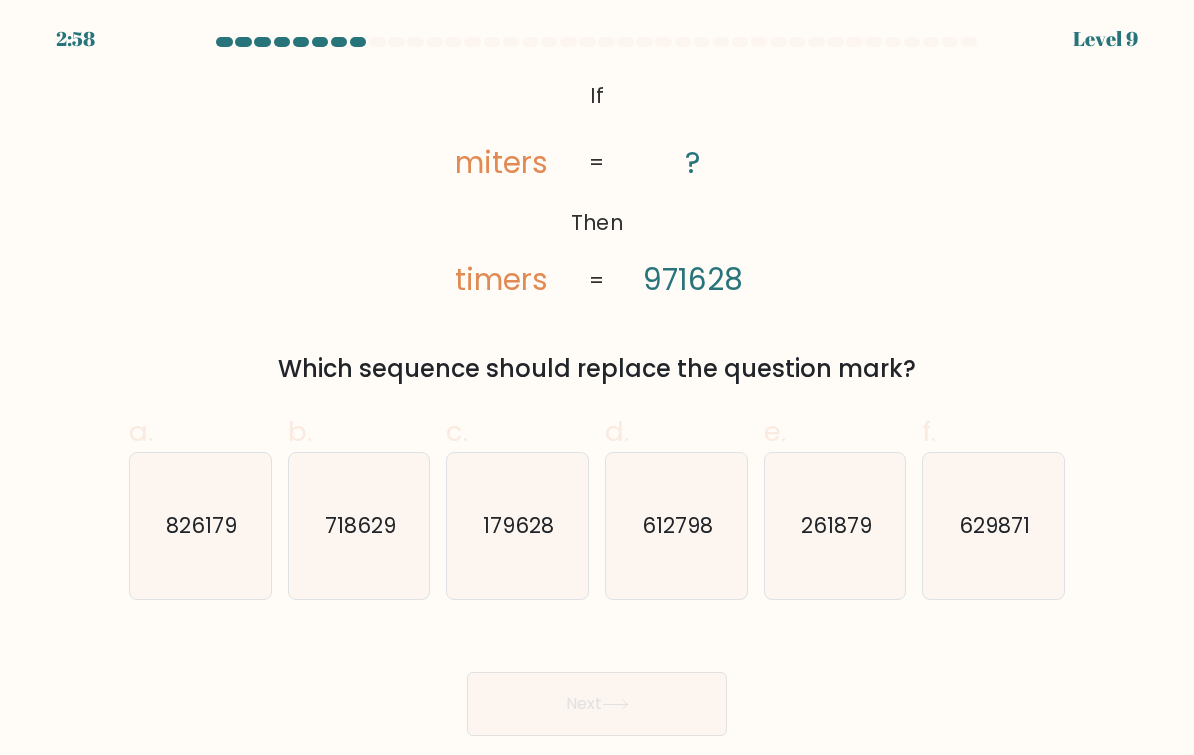 click on "179628" at bounding box center (519, 525) 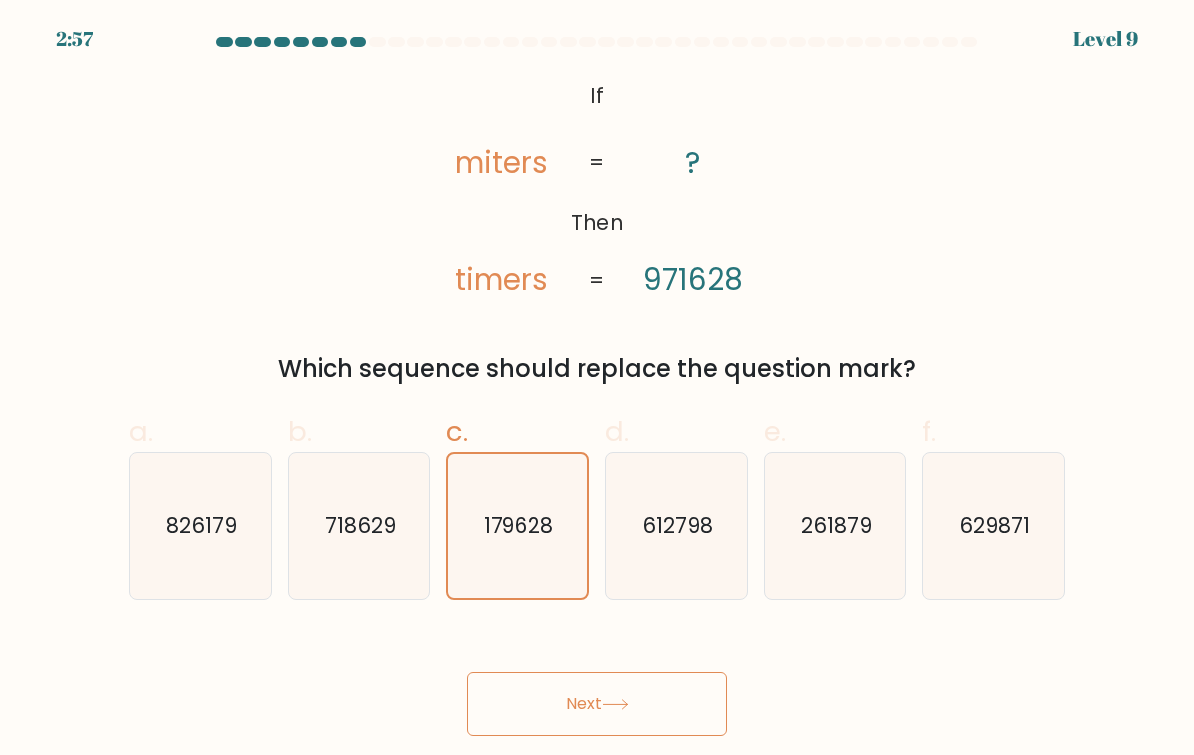 scroll, scrollTop: 33, scrollLeft: 0, axis: vertical 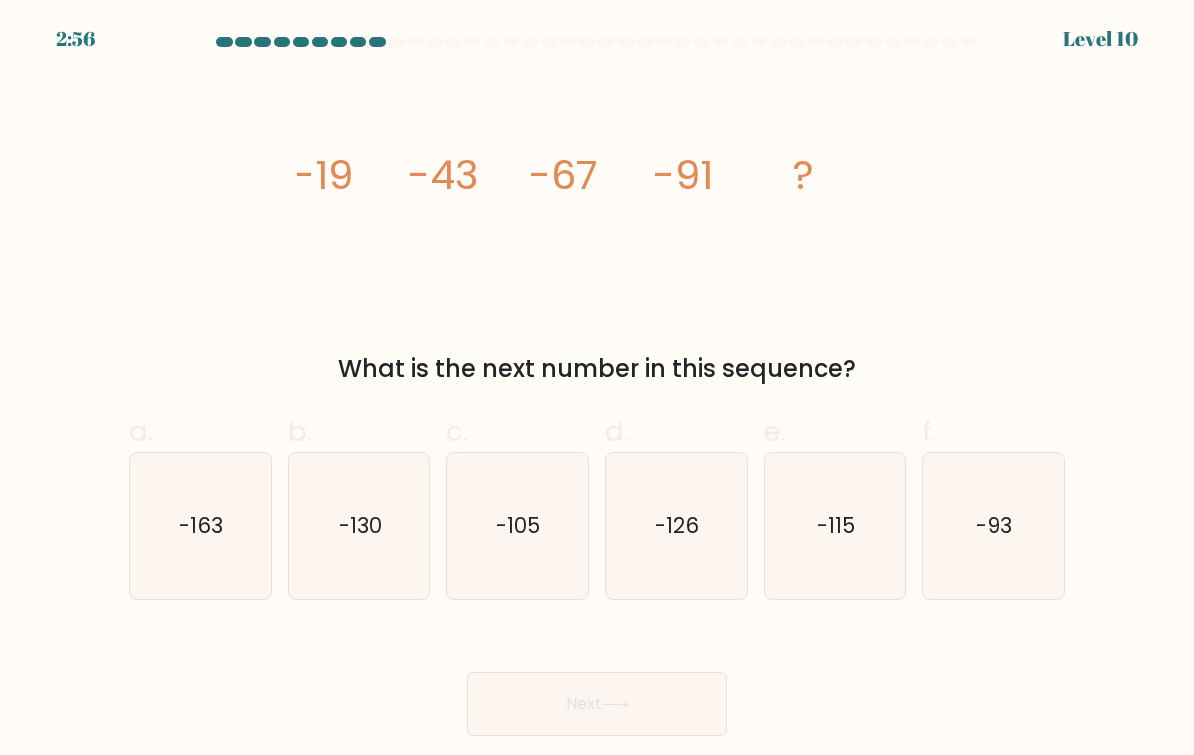 click on "Next" at bounding box center [597, 704] 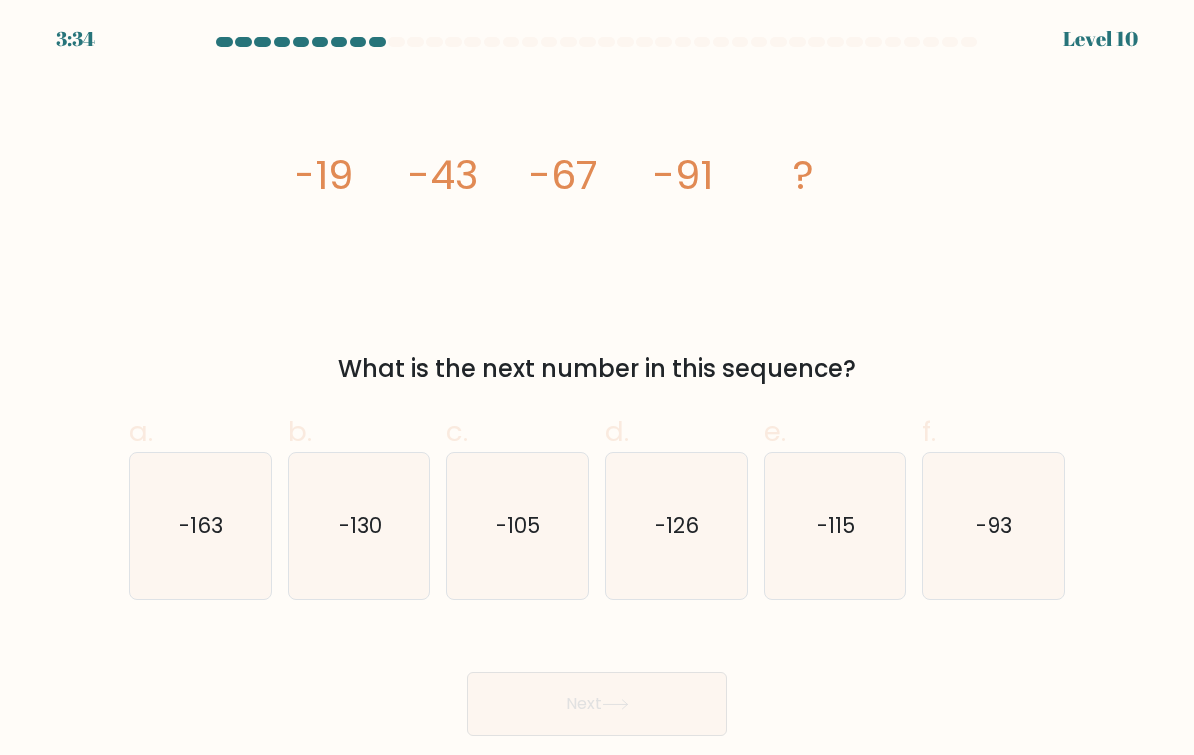 scroll, scrollTop: 0, scrollLeft: 0, axis: both 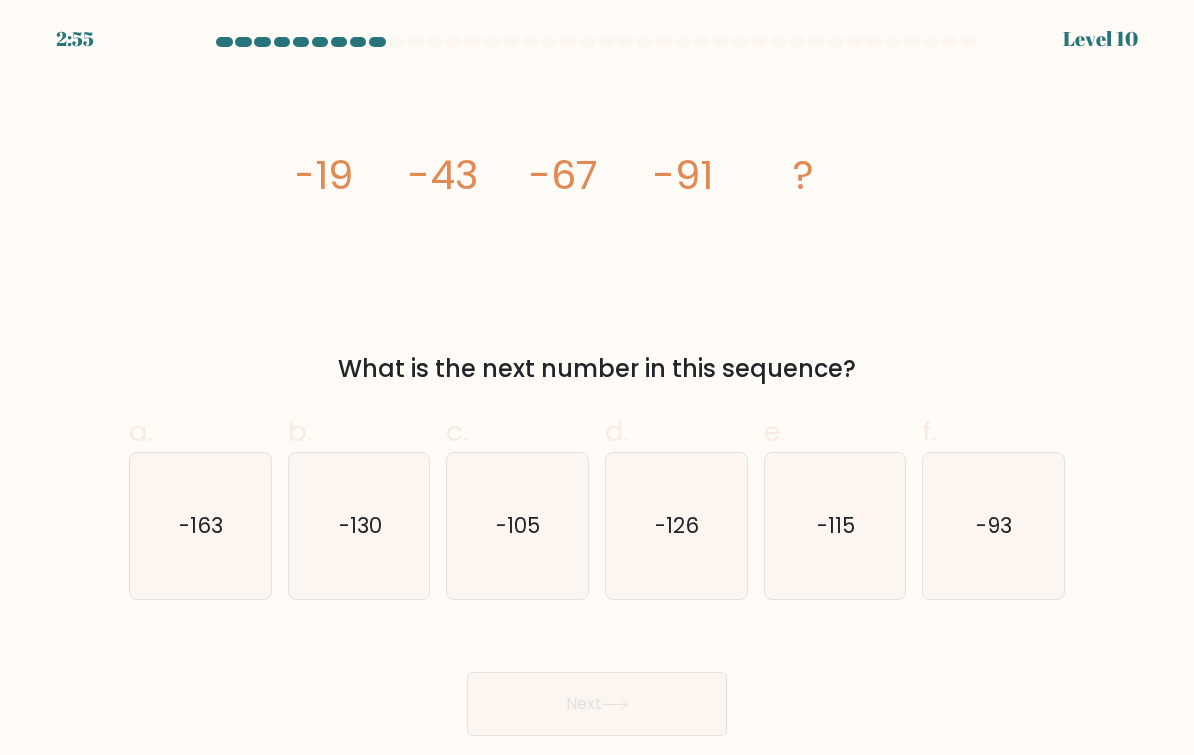 click on "-115" at bounding box center (835, 526) 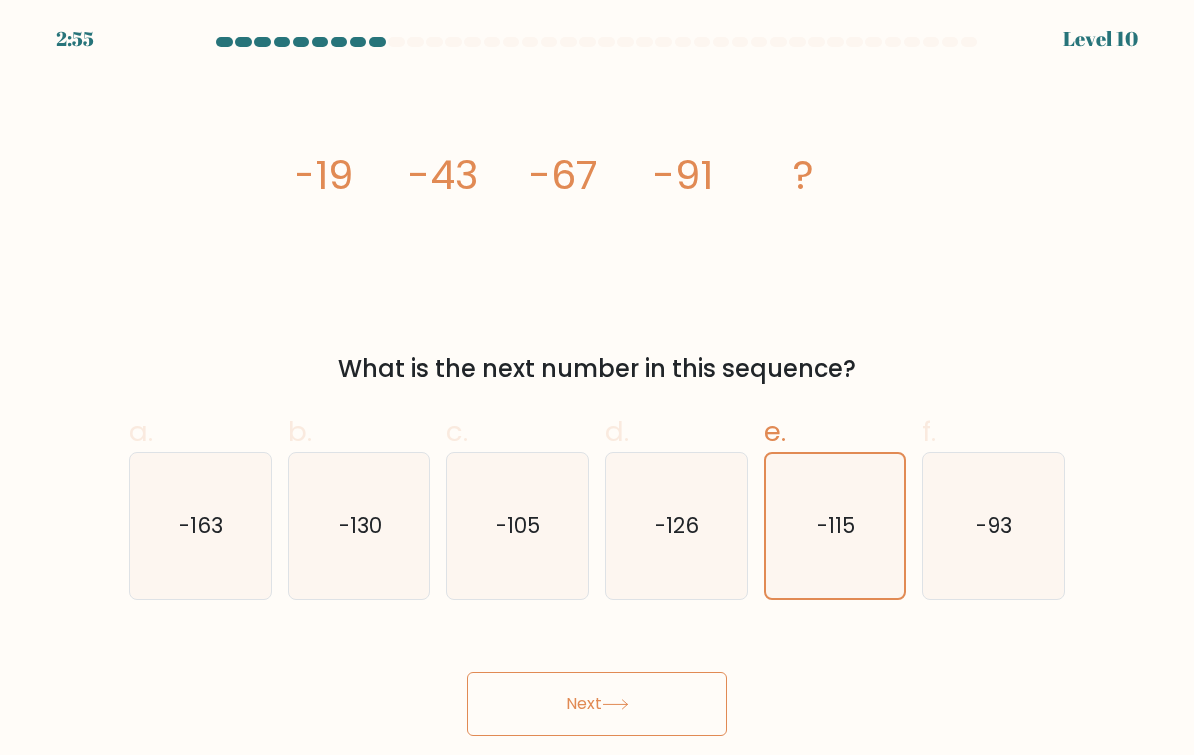 click on "Next" at bounding box center (597, 704) 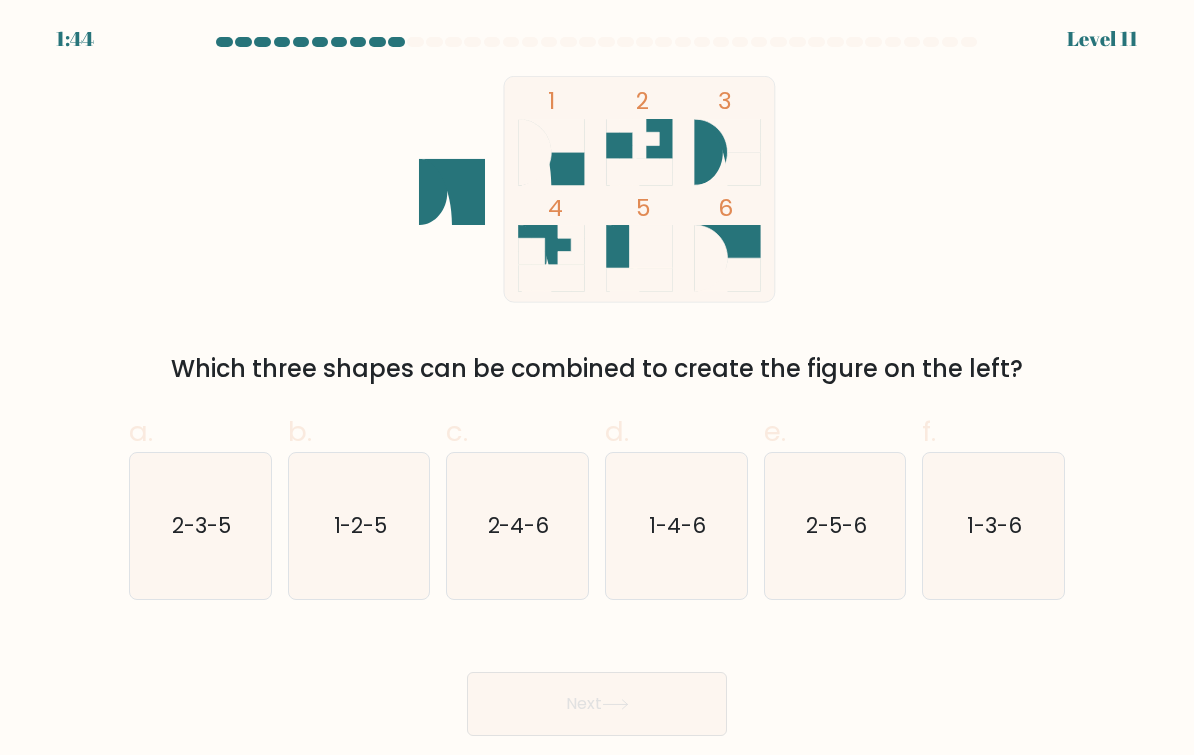 click on "1-3-6" at bounding box center [993, 526] 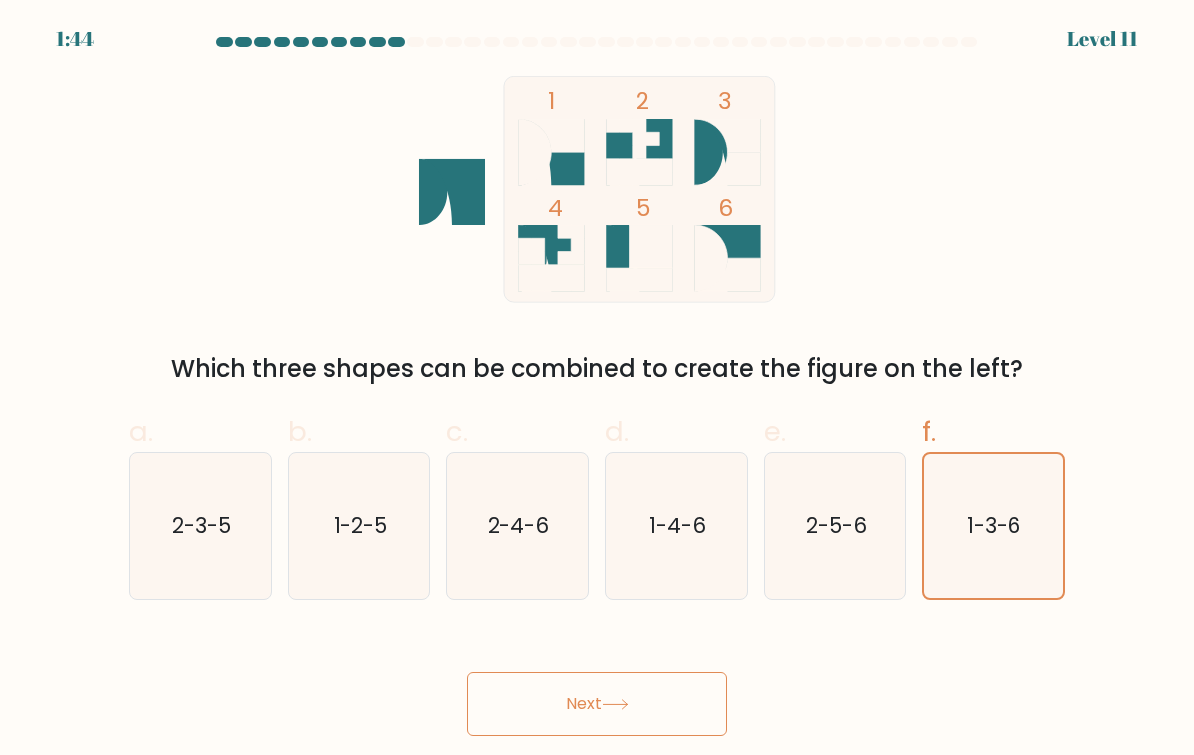 click on "Next" at bounding box center [597, 704] 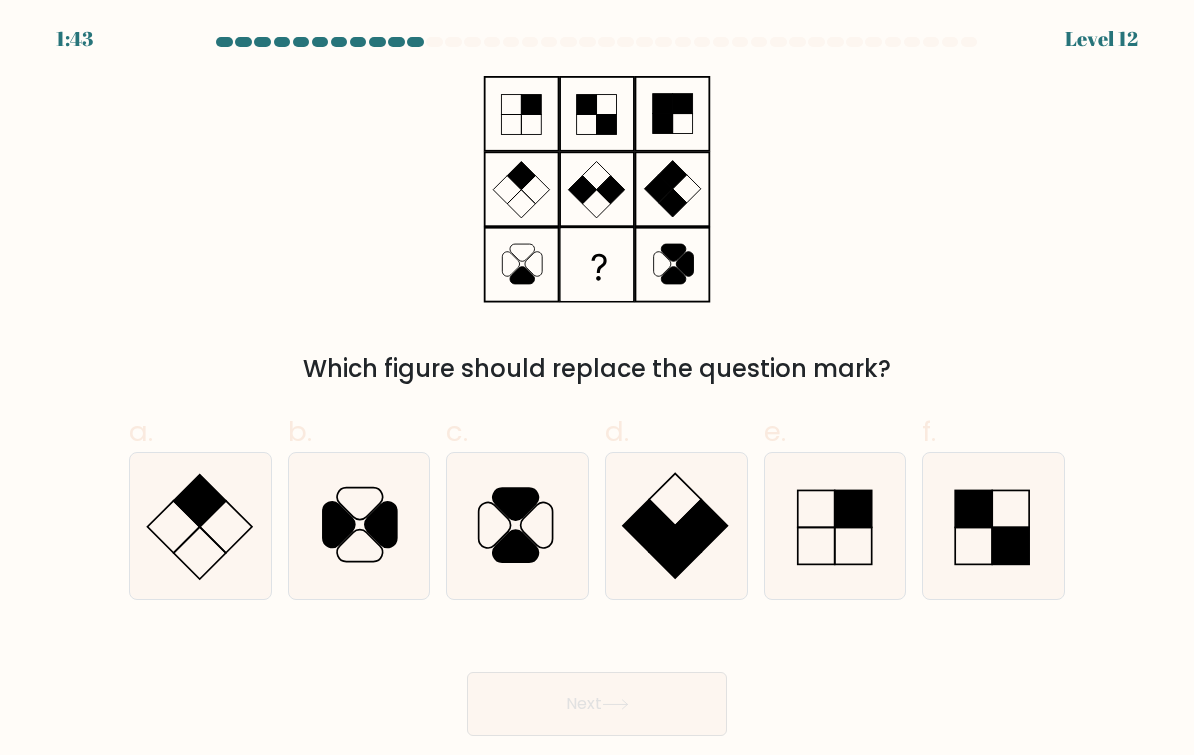 click at bounding box center (381, 525) 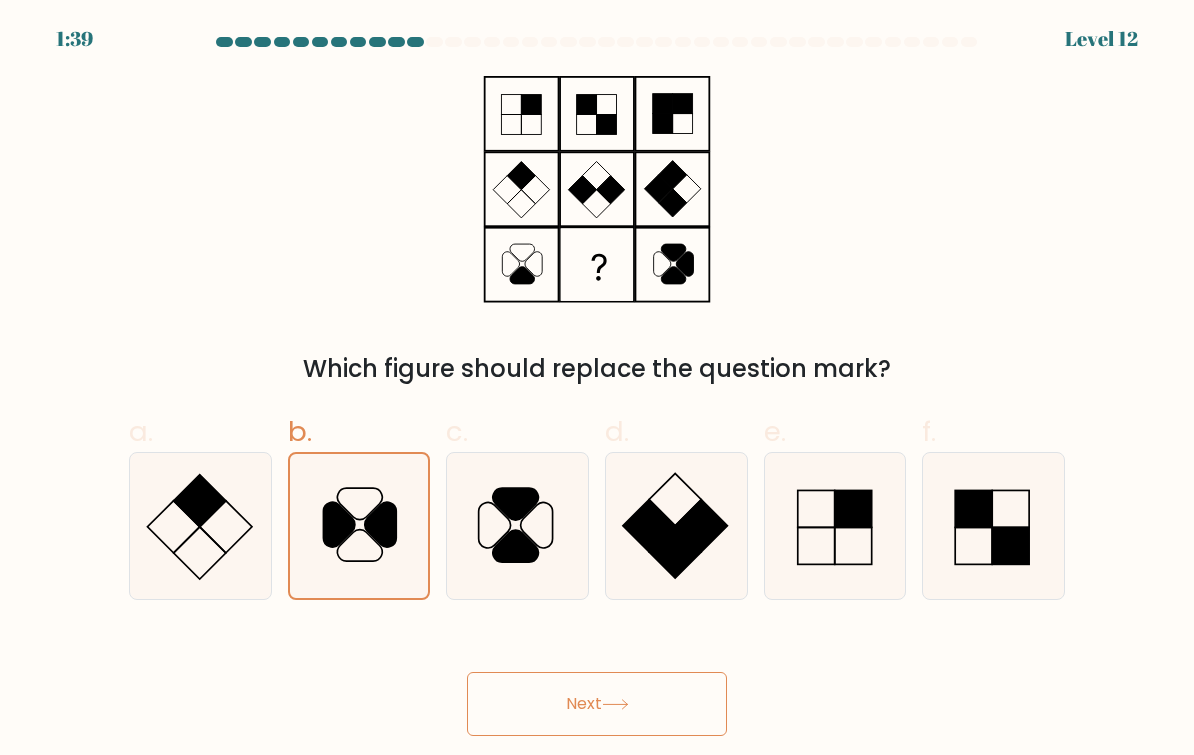 click on "Next" at bounding box center (597, 704) 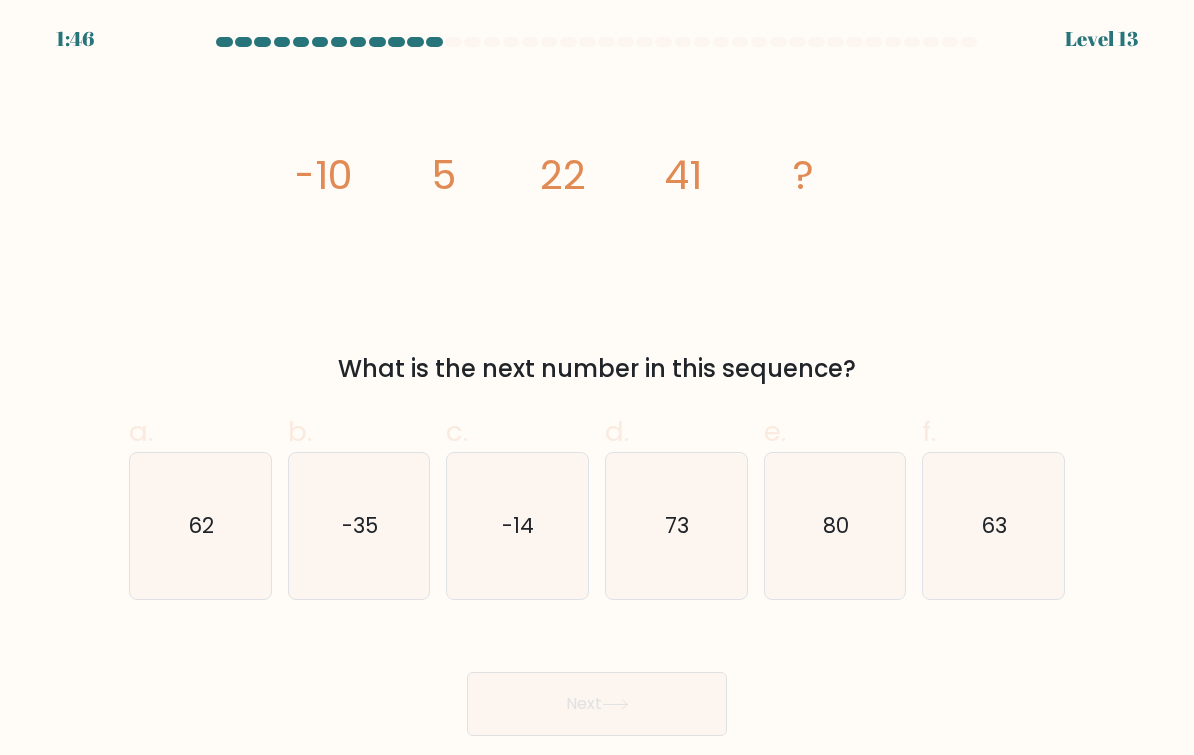 click on "80" at bounding box center [835, 526] 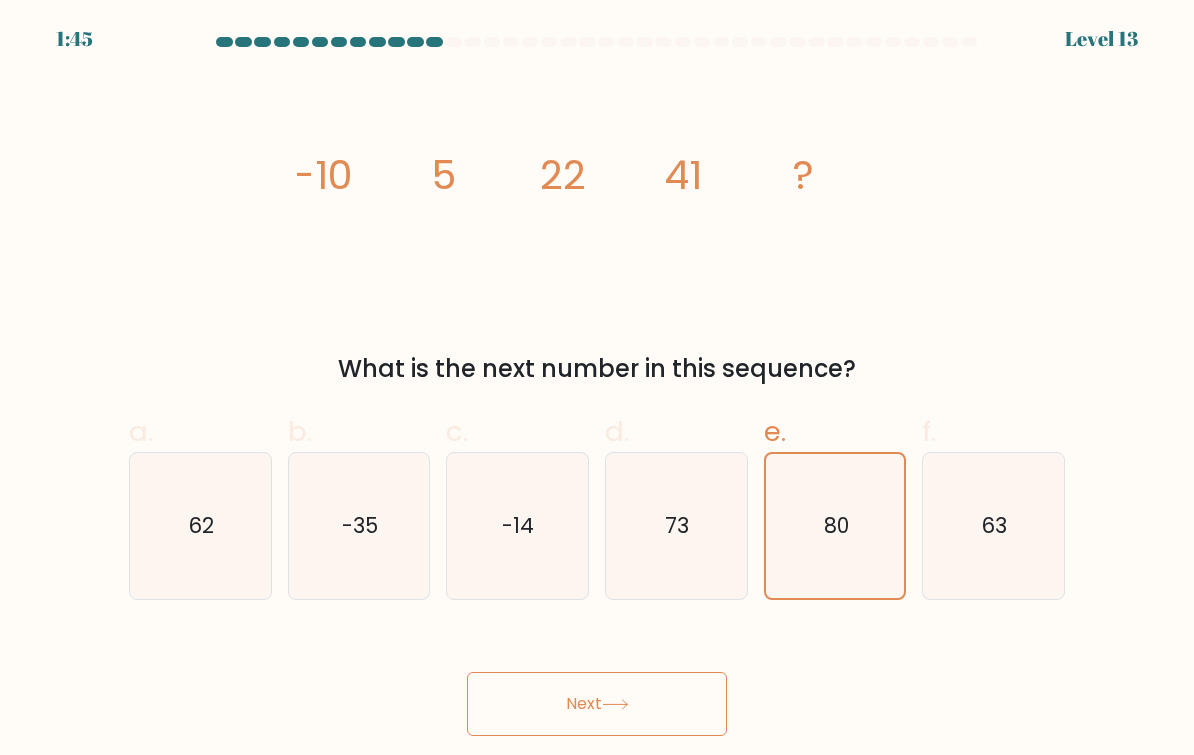 click on "Next" at bounding box center (597, 704) 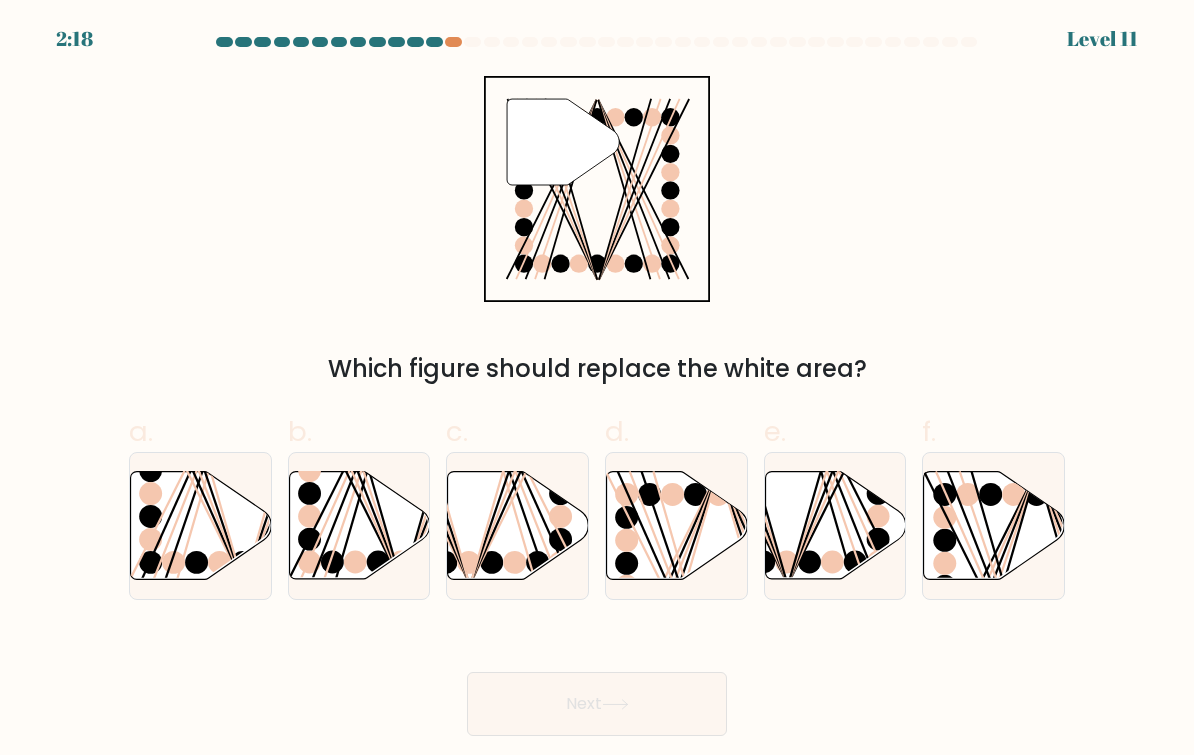 click at bounding box center (524, 209) 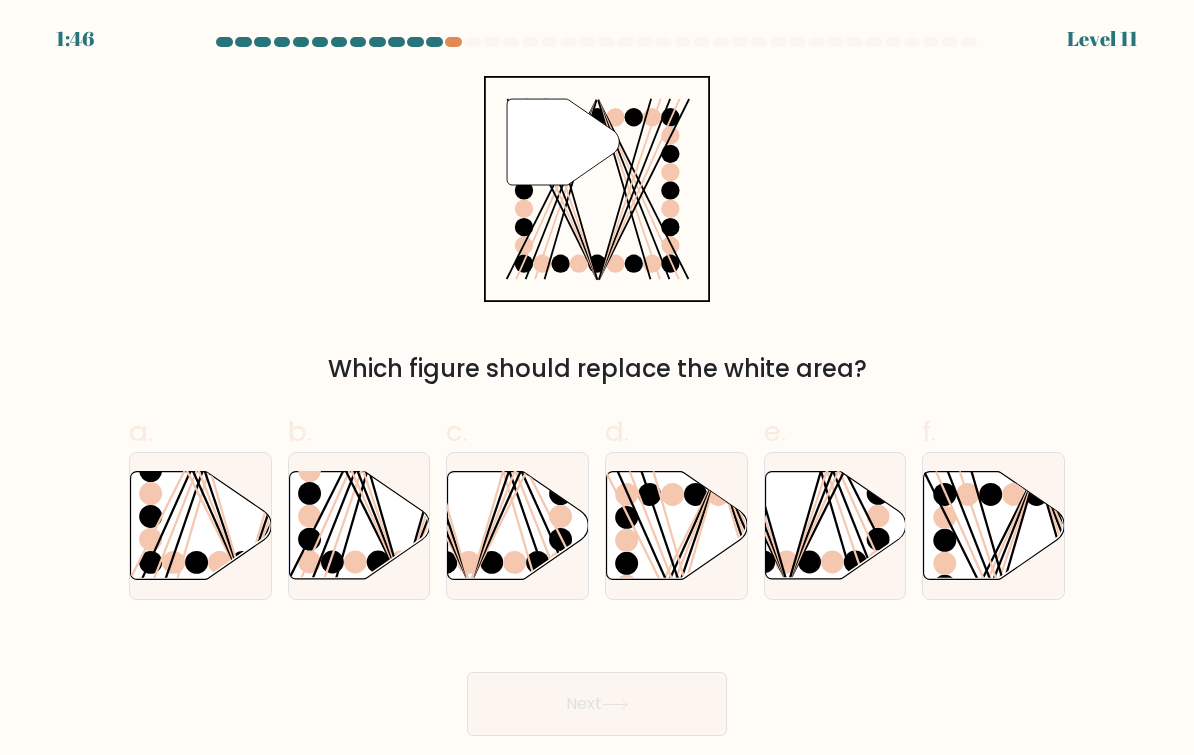 click at bounding box center [350, 469] 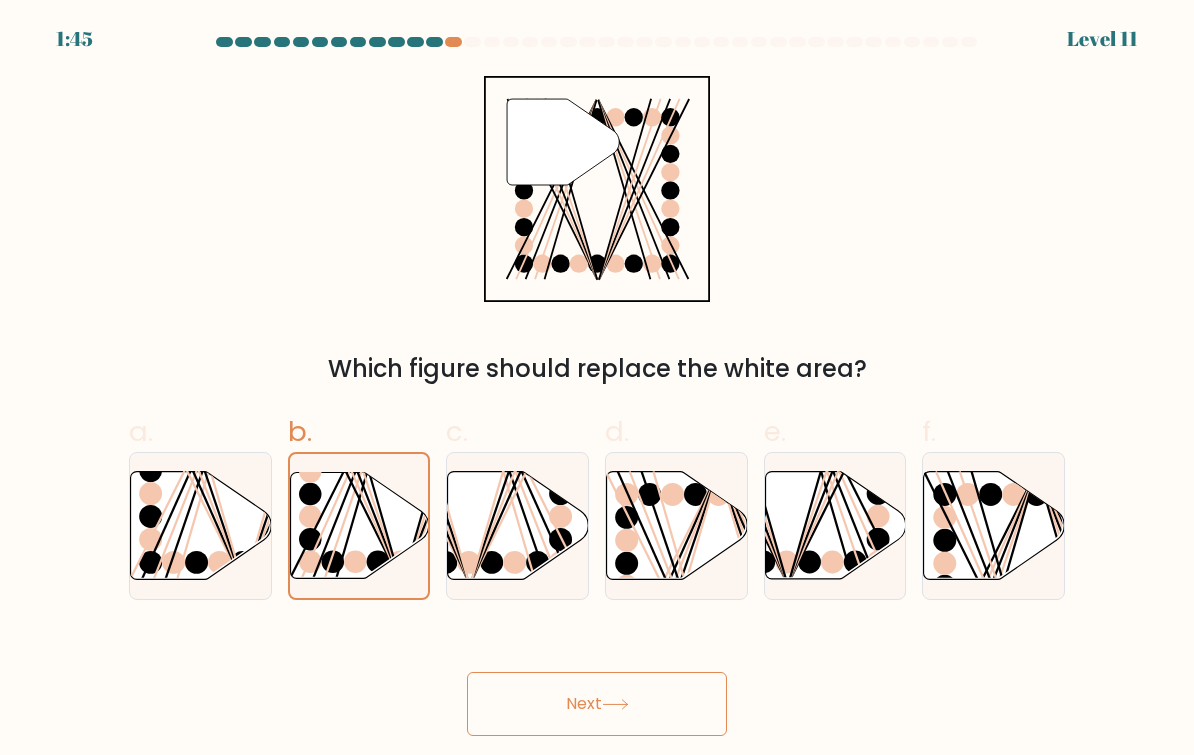 click on "Next" at bounding box center [597, 704] 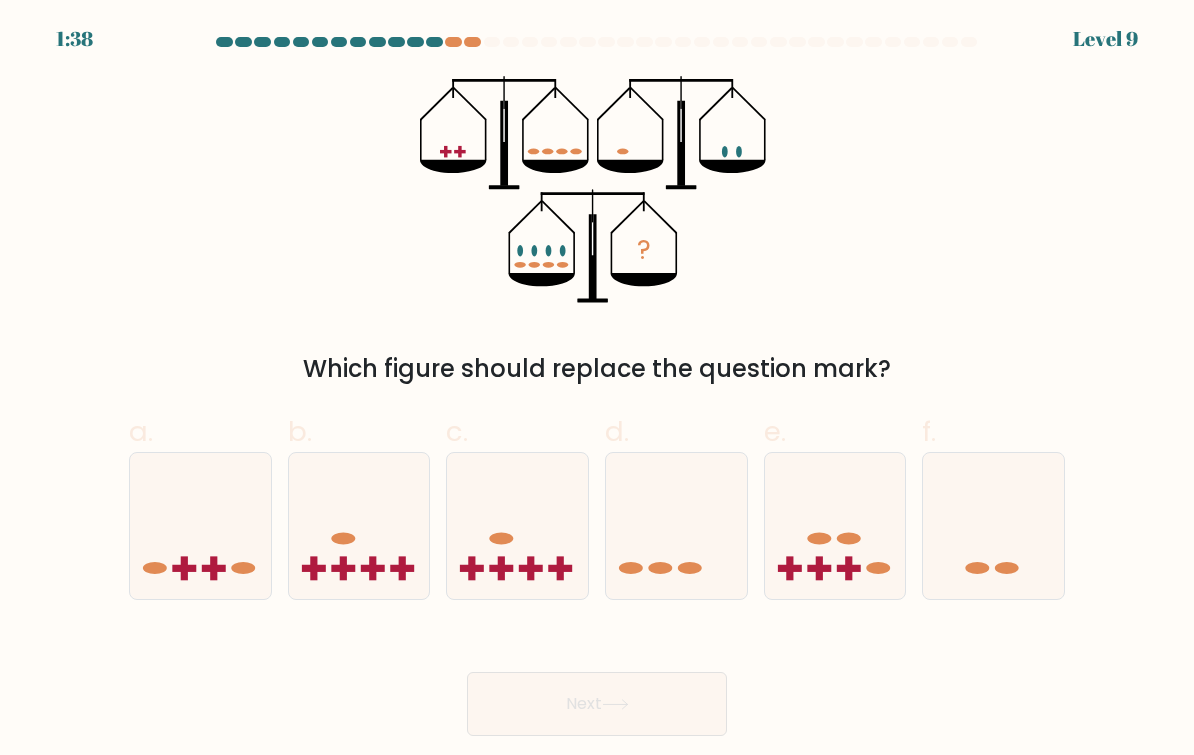 click at bounding box center (200, 526) 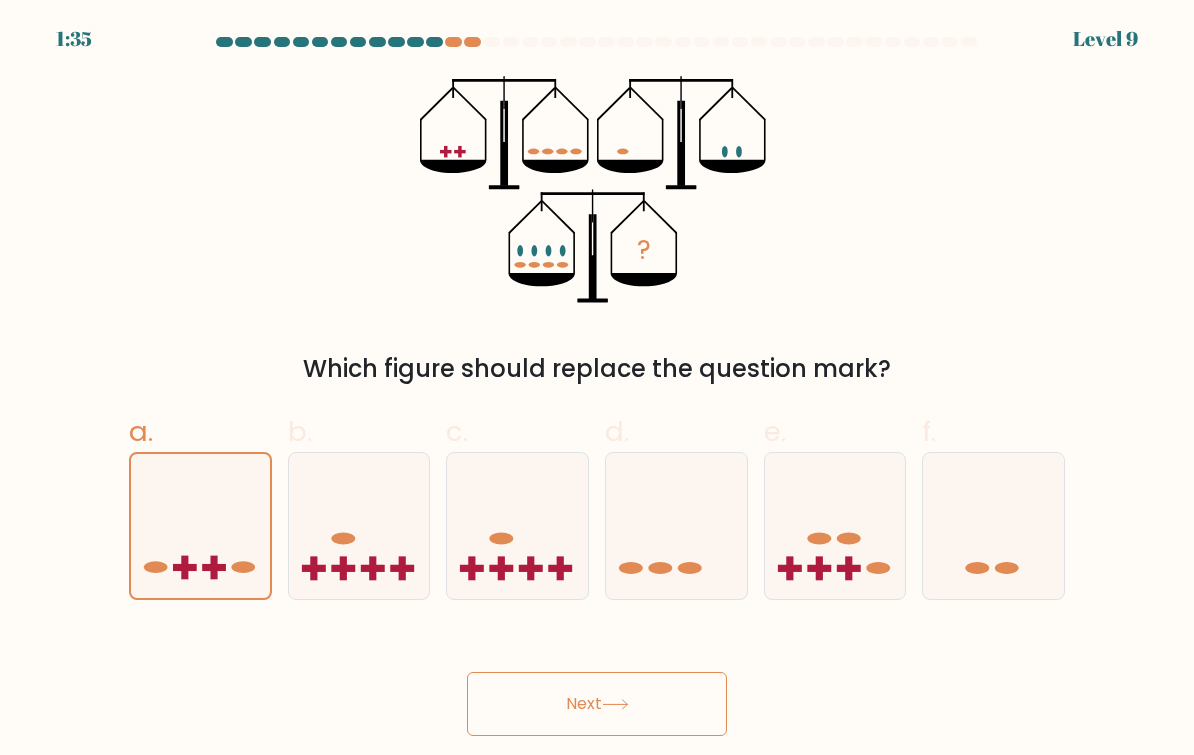 click on "Next" at bounding box center [597, 704] 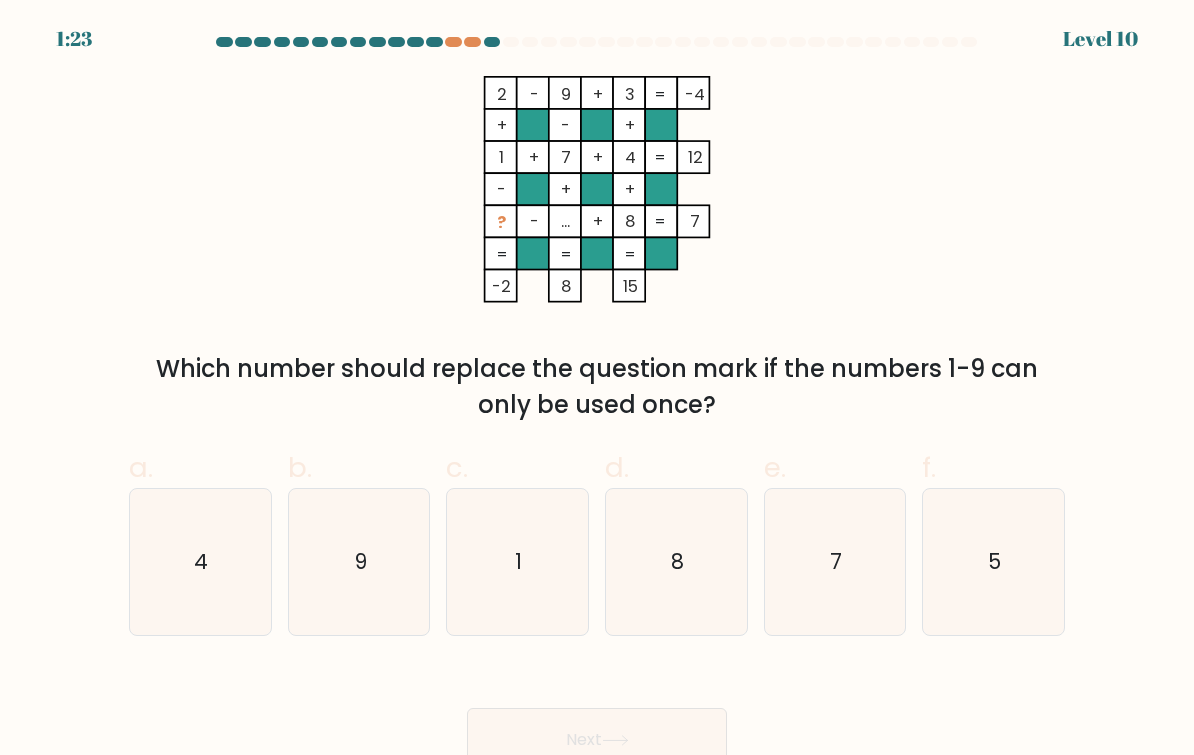 click on "5" at bounding box center [993, 562] 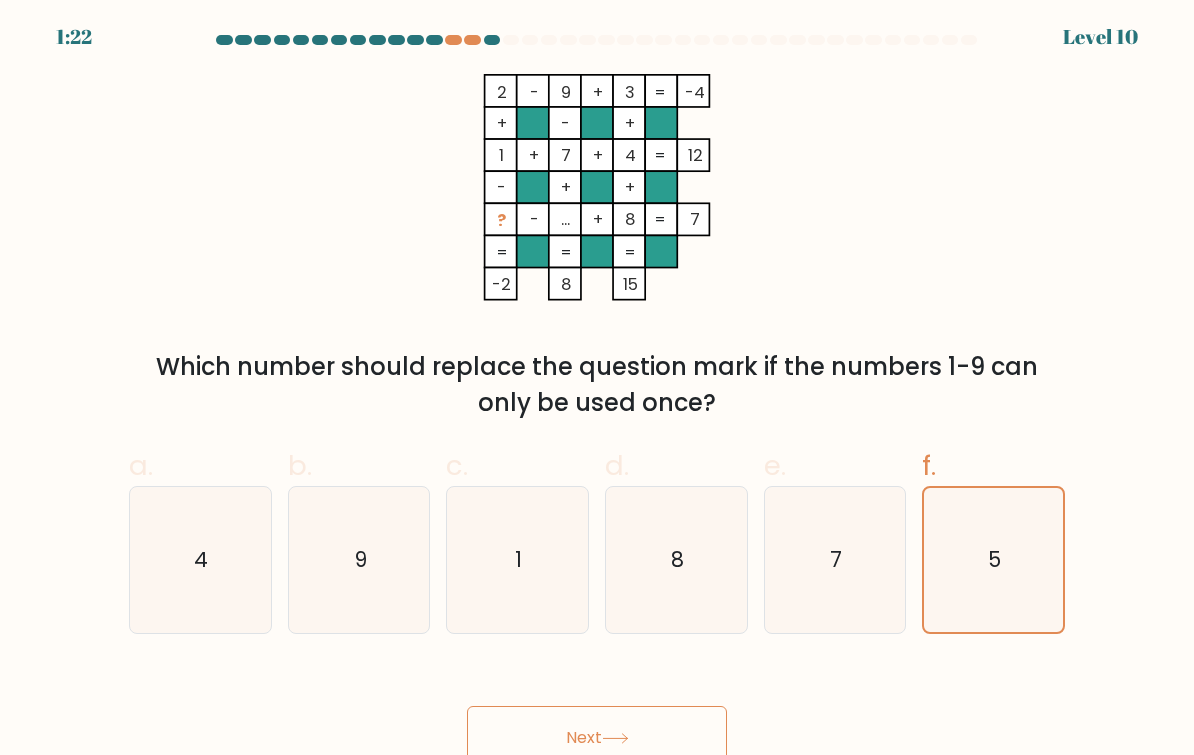 scroll, scrollTop: 36, scrollLeft: 0, axis: vertical 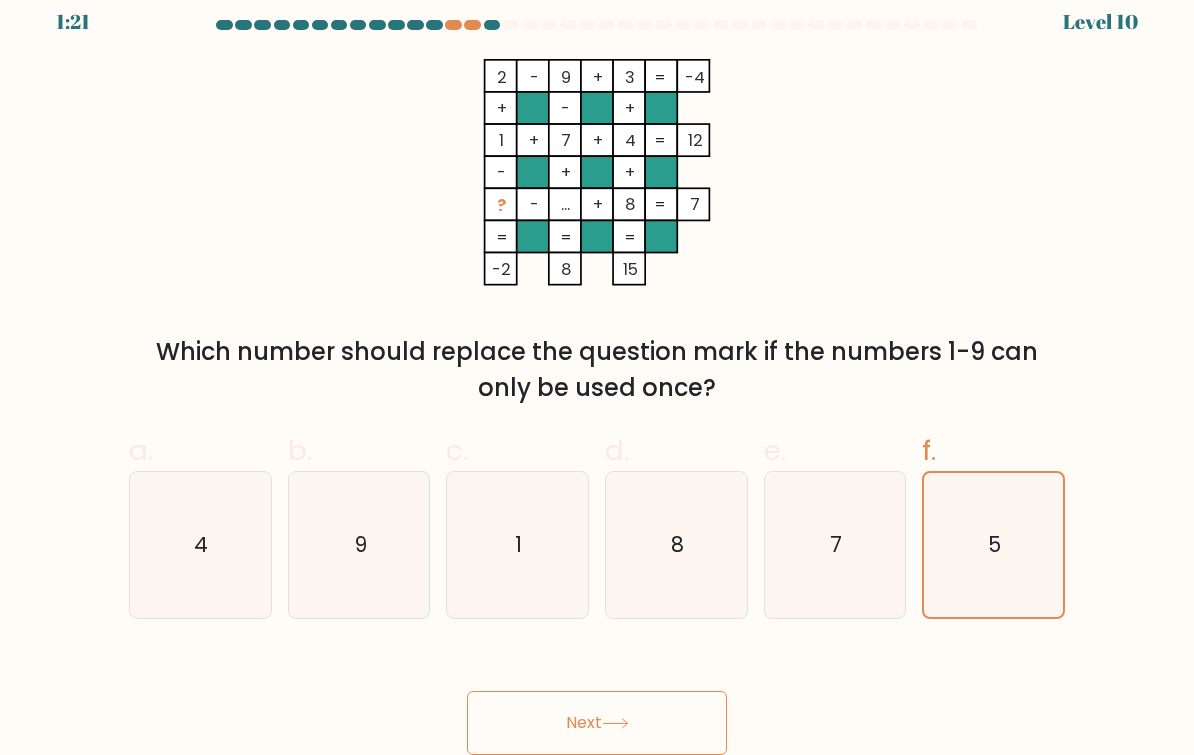 click on "Next" at bounding box center [597, 723] 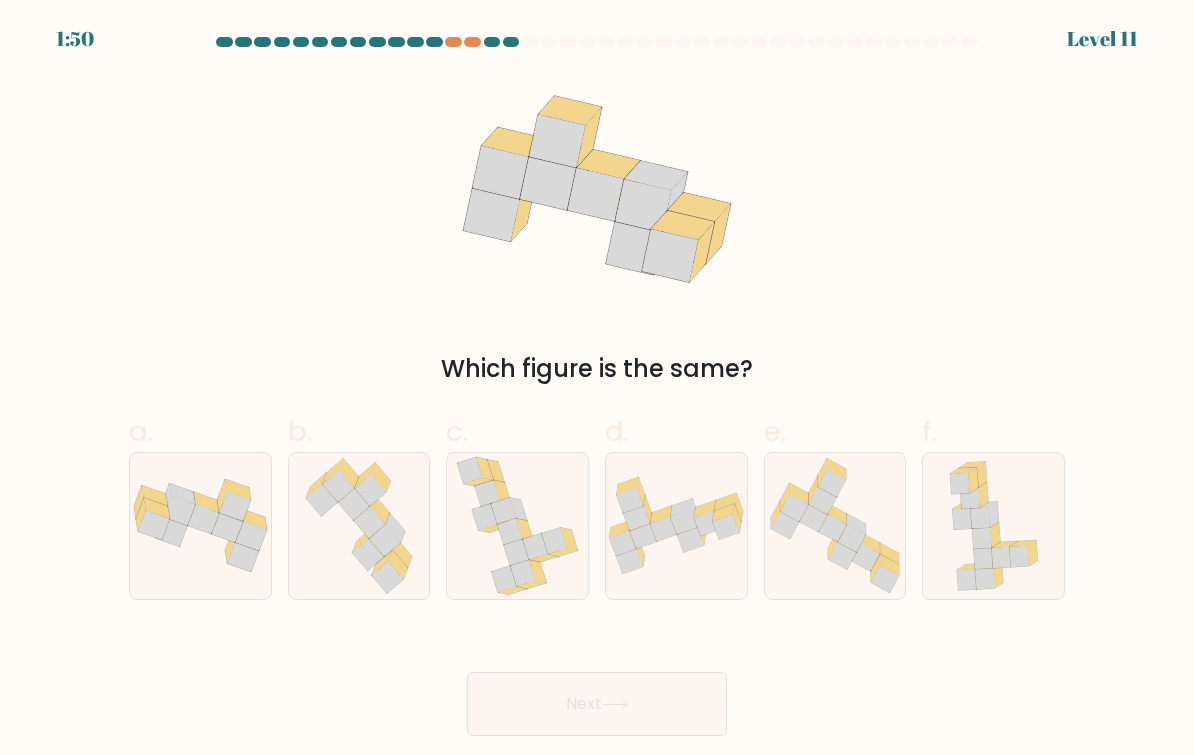 click on "Next" at bounding box center (597, 680) 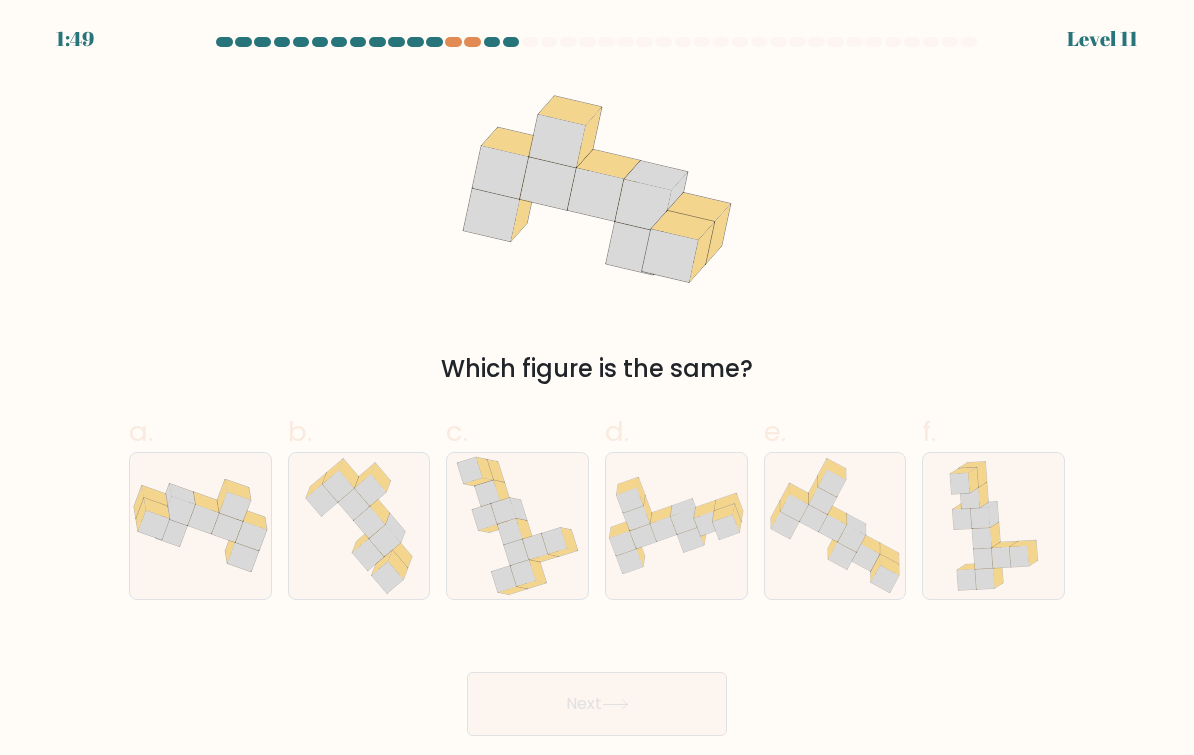 click at bounding box center [388, 577] 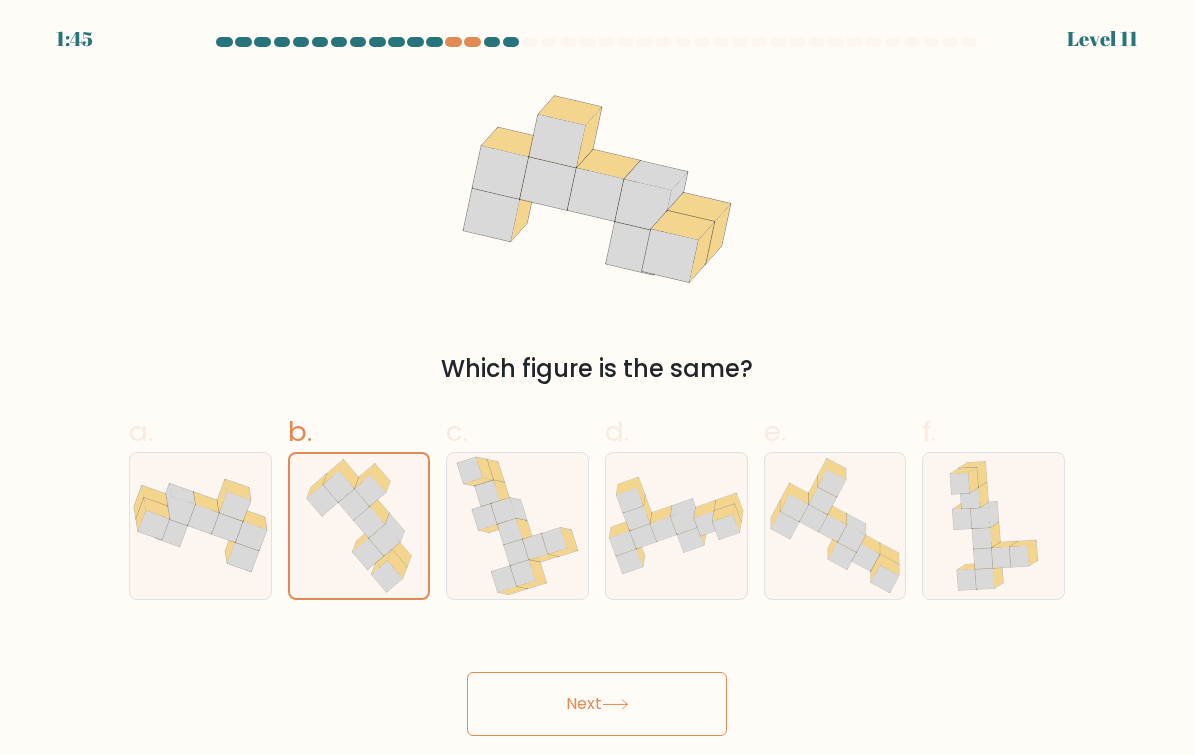 click on "Next" at bounding box center [597, 704] 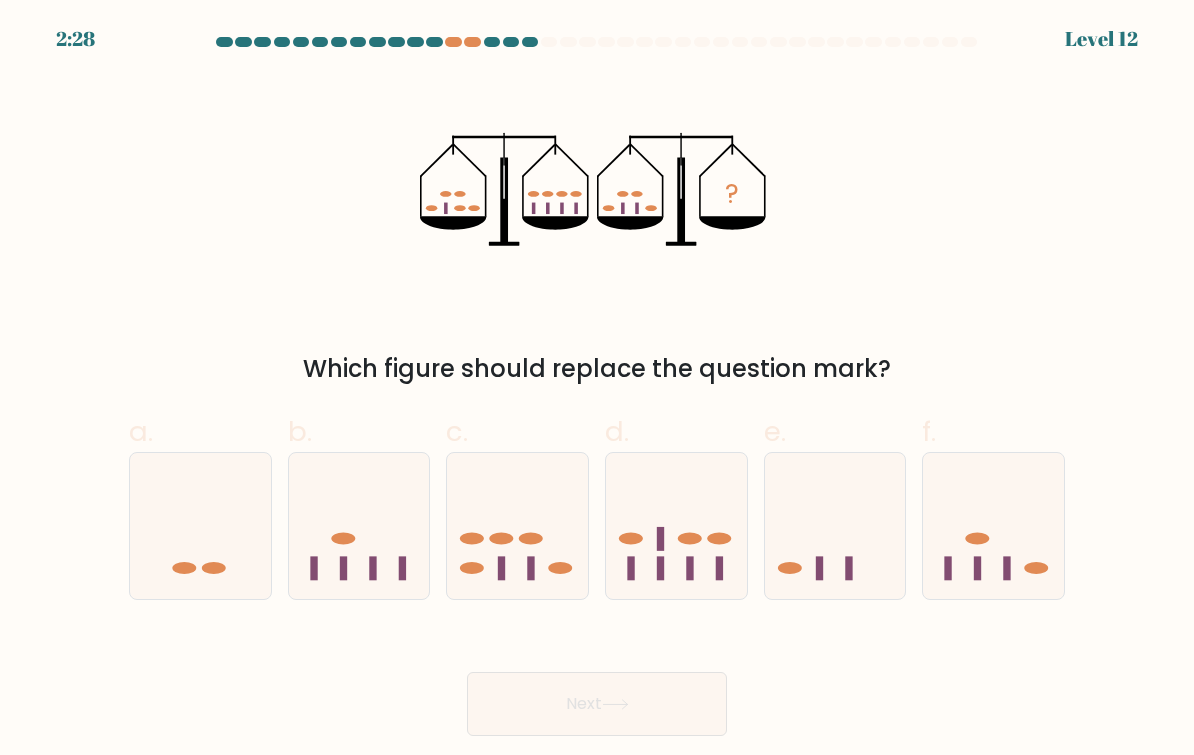 scroll, scrollTop: 24, scrollLeft: 0, axis: vertical 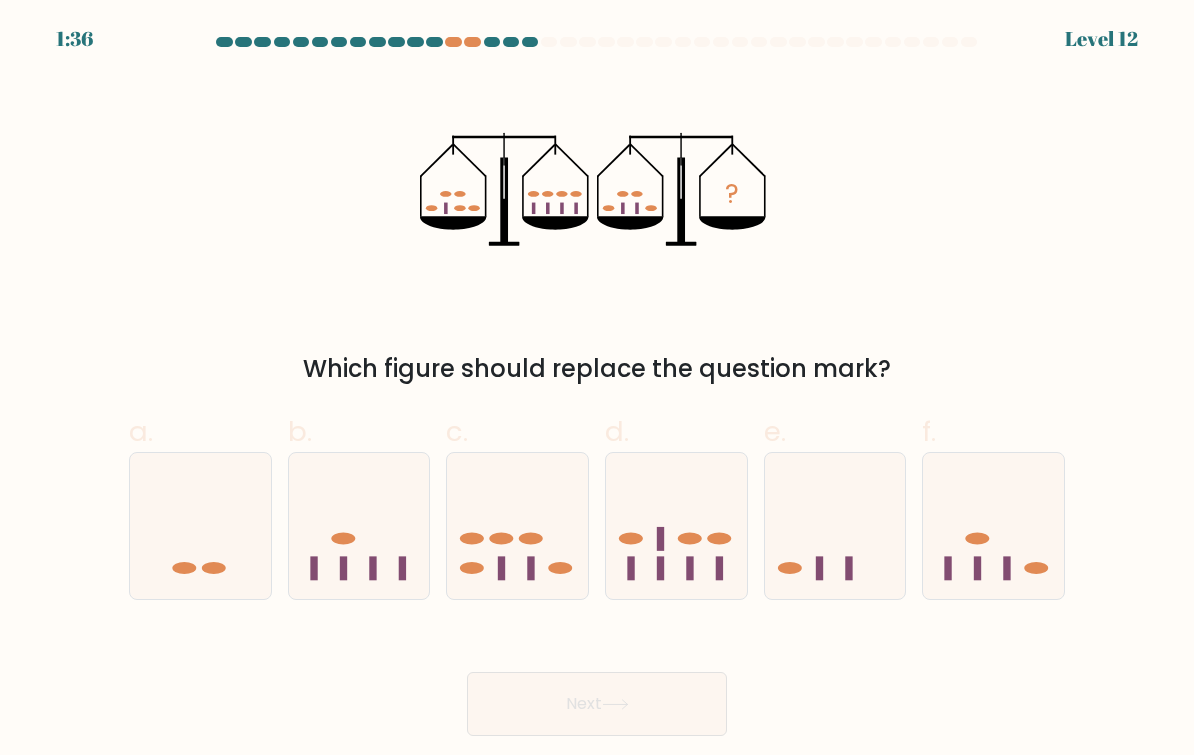 click at bounding box center (676, 526) 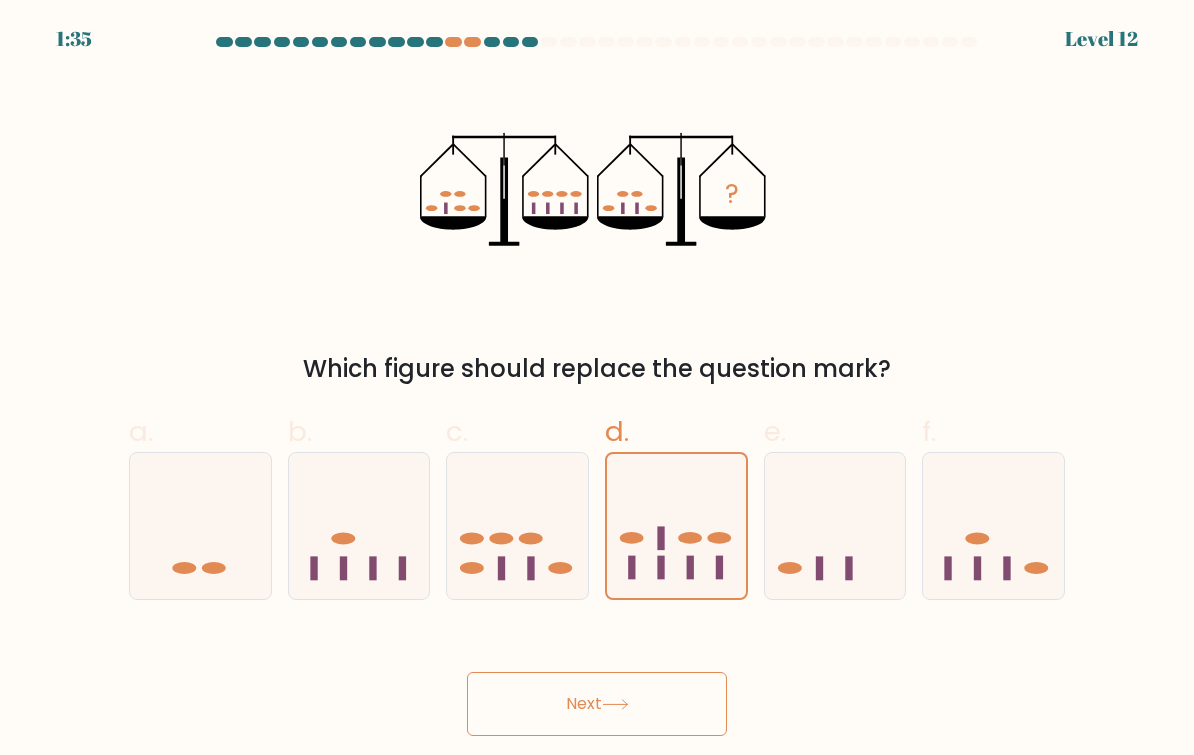click on "Next" at bounding box center (597, 704) 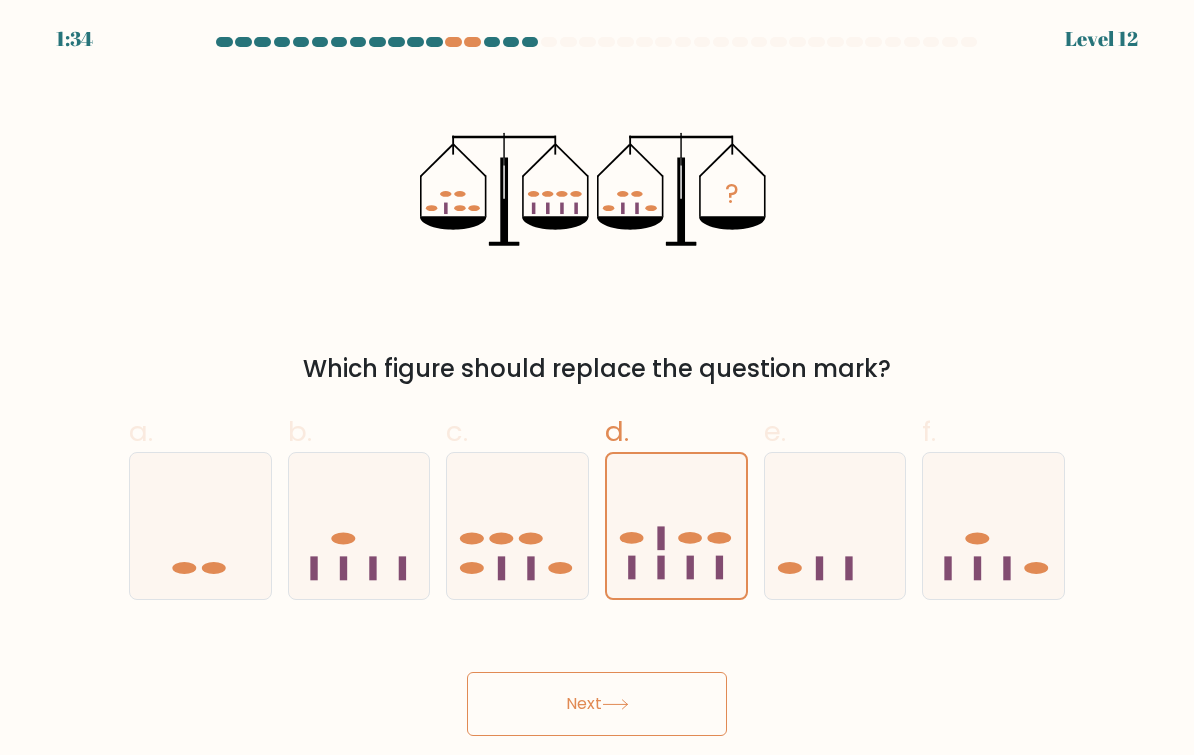 click on "Next" at bounding box center [597, 704] 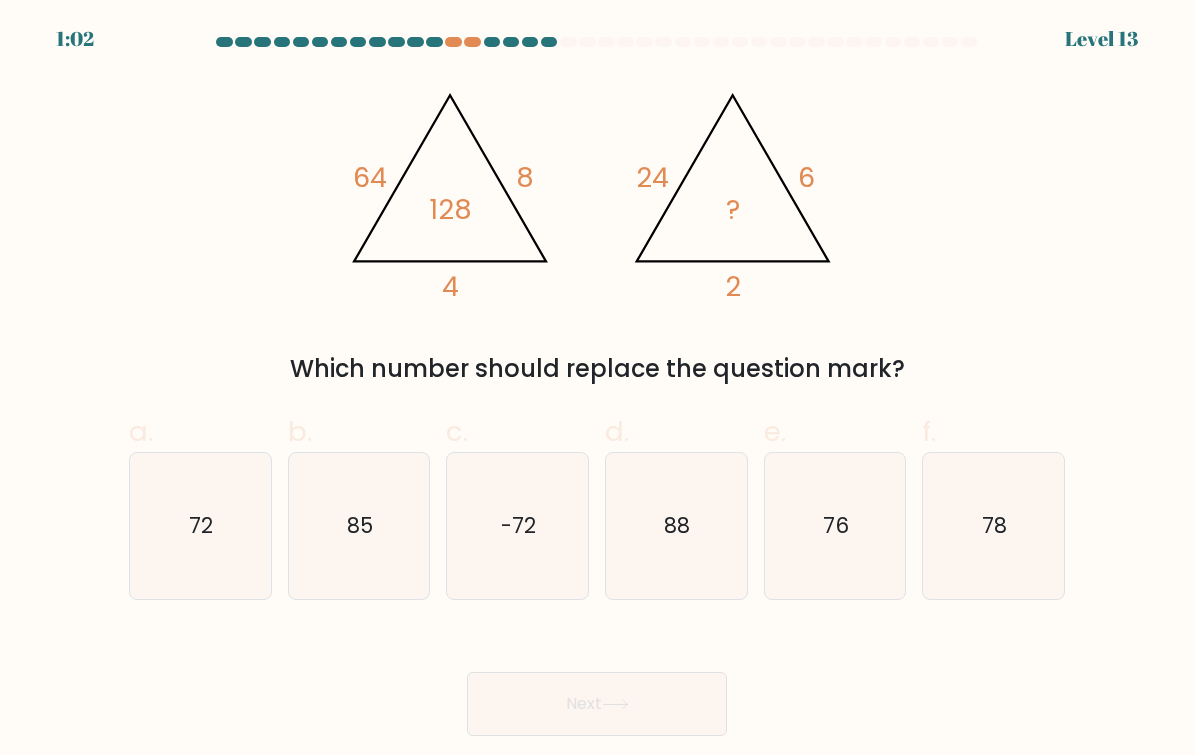 click on "78" at bounding box center (993, 526) 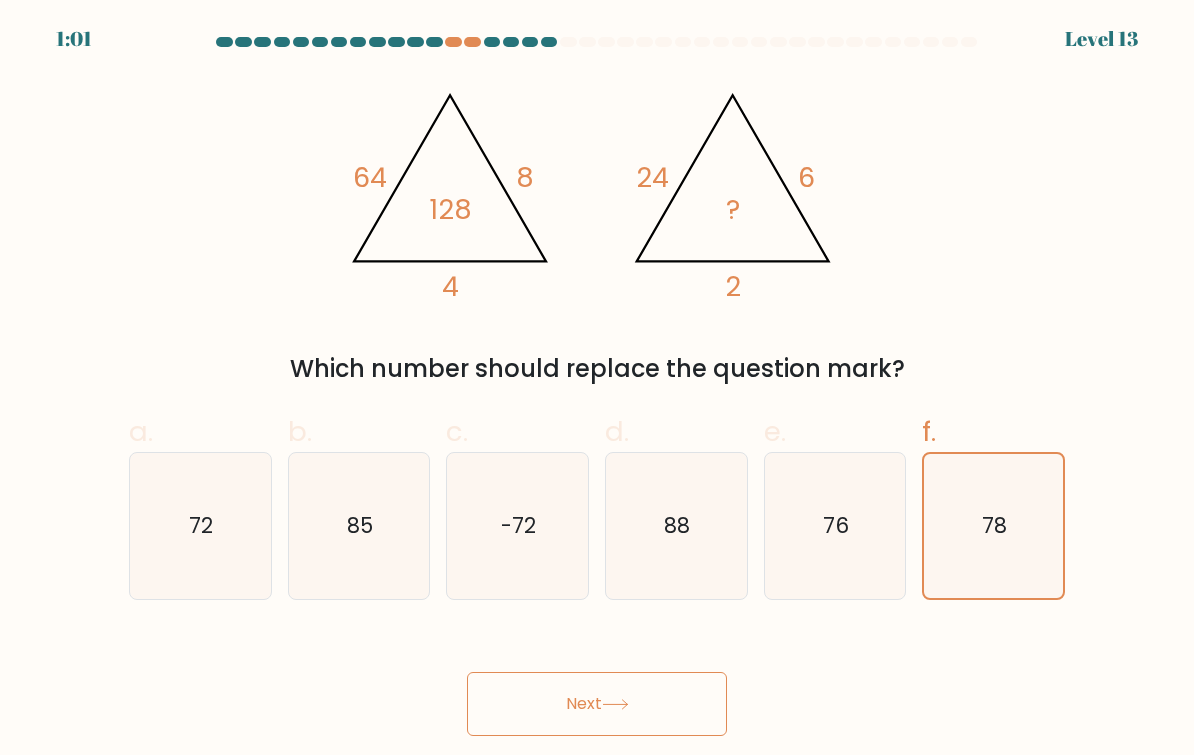 click on "76" at bounding box center [835, 526] 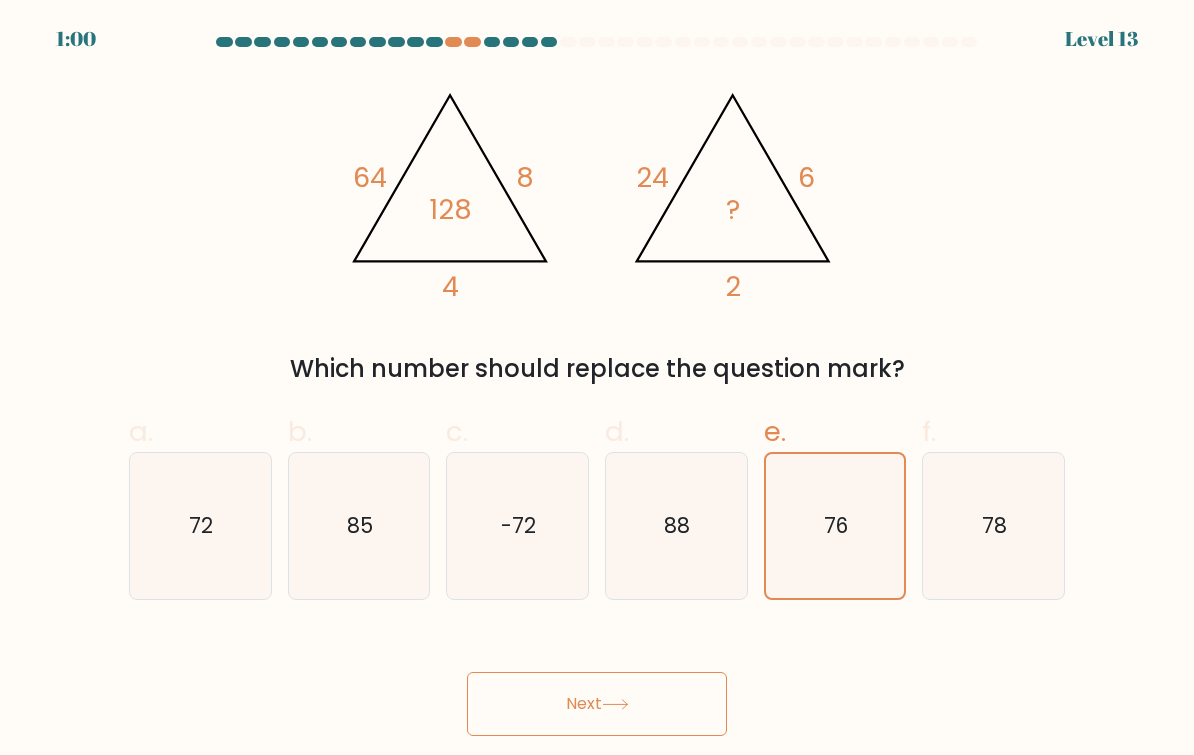 click on "Next" at bounding box center [597, 704] 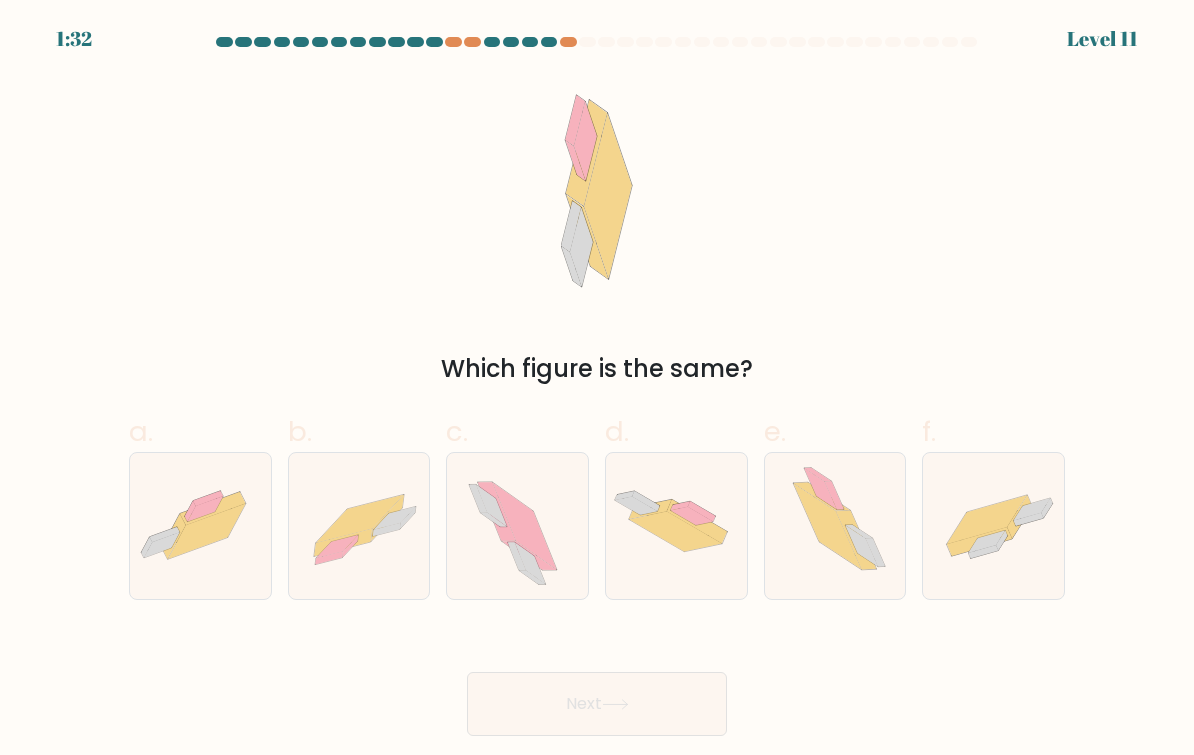 click at bounding box center (205, 509) 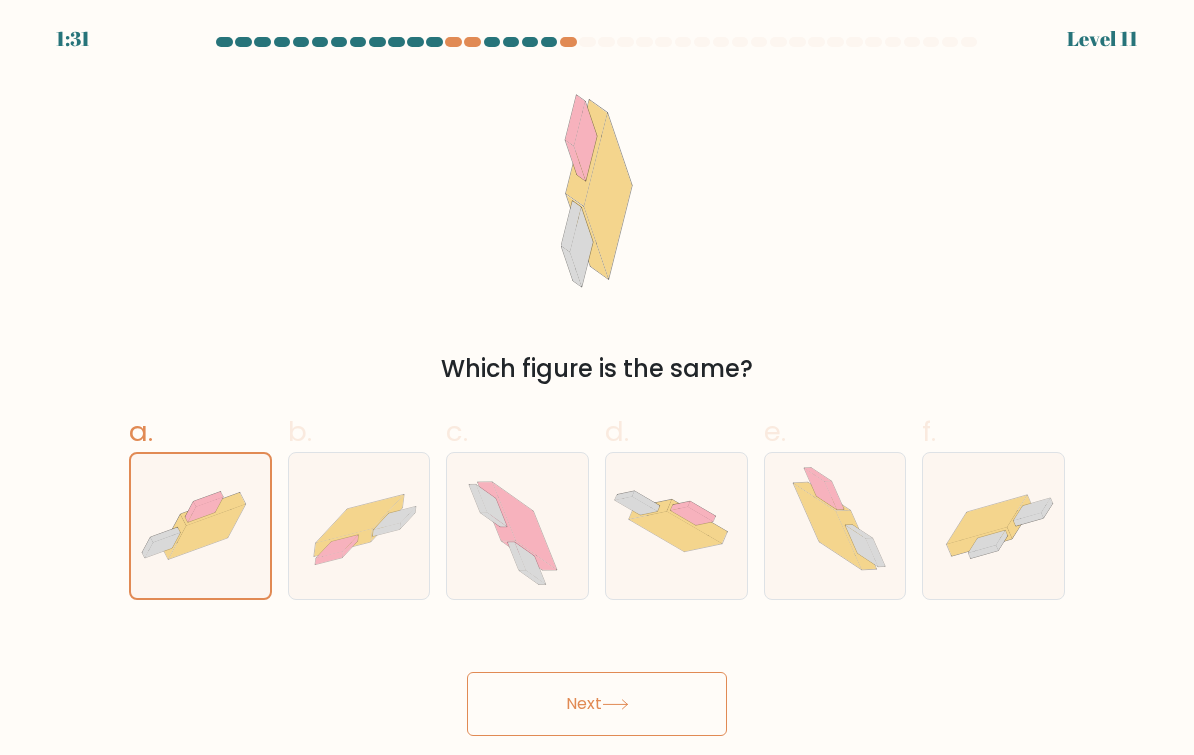 click on "Next" at bounding box center (597, 704) 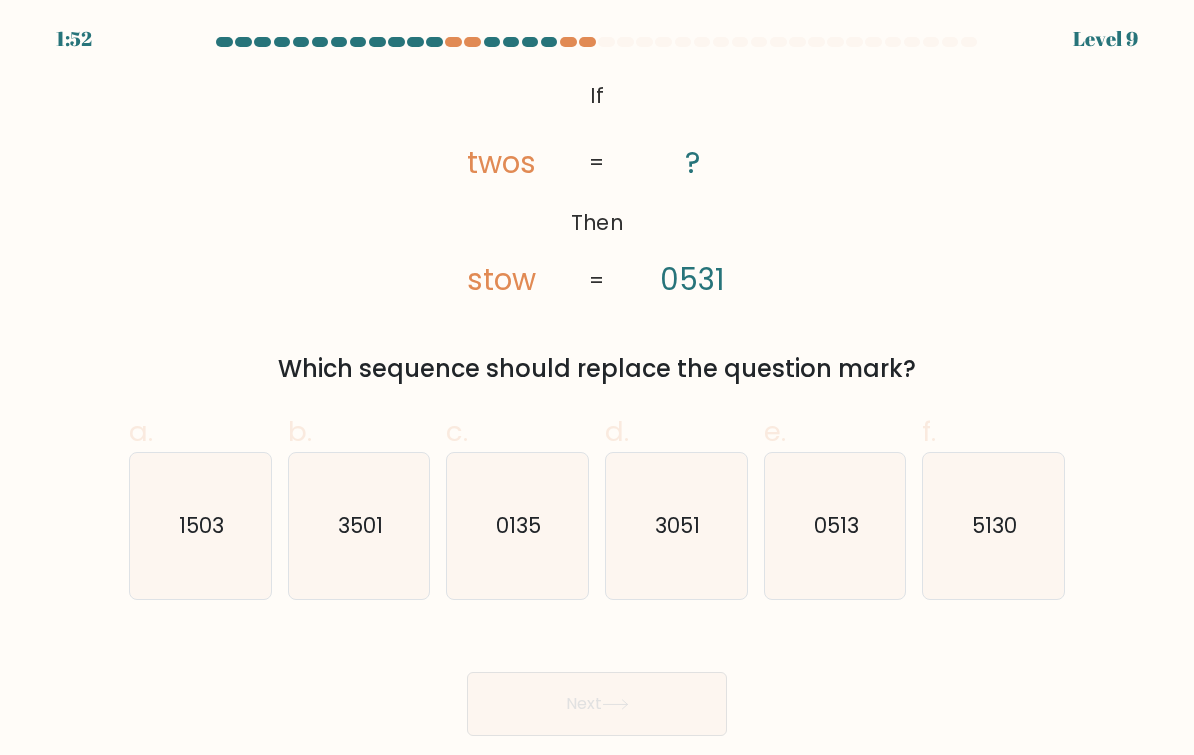 click on "5130" at bounding box center (993, 526) 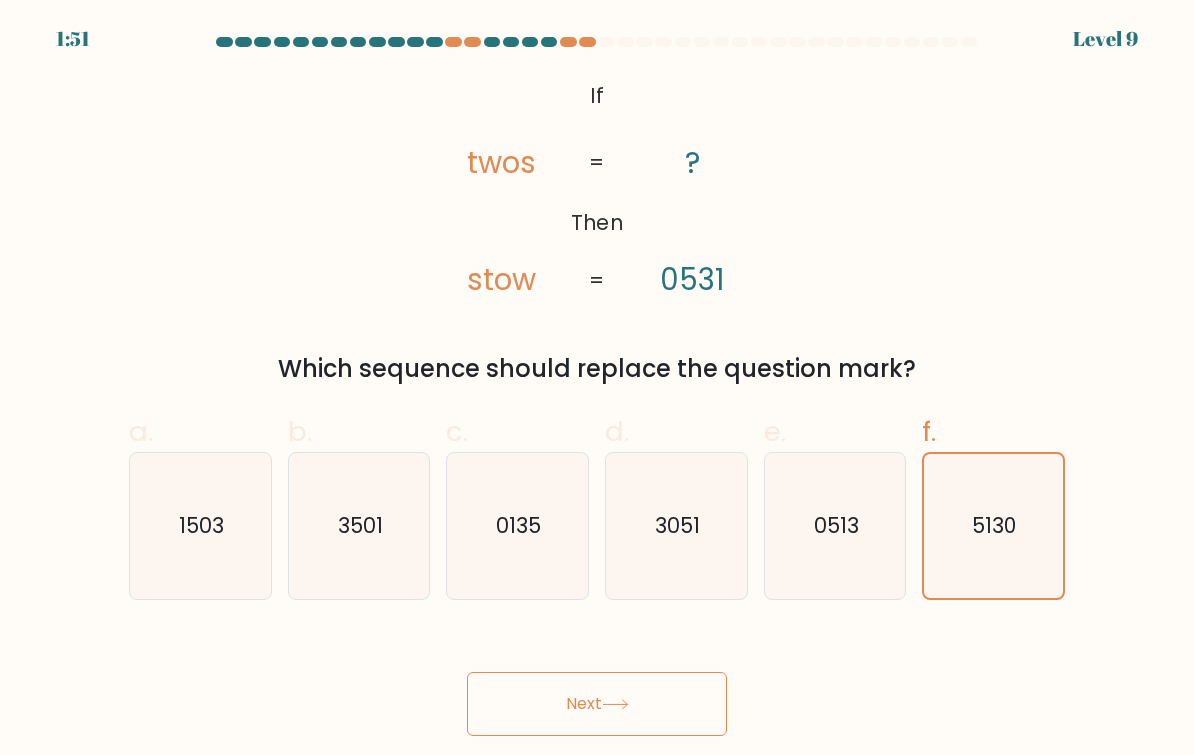 click on "Next" at bounding box center (597, 704) 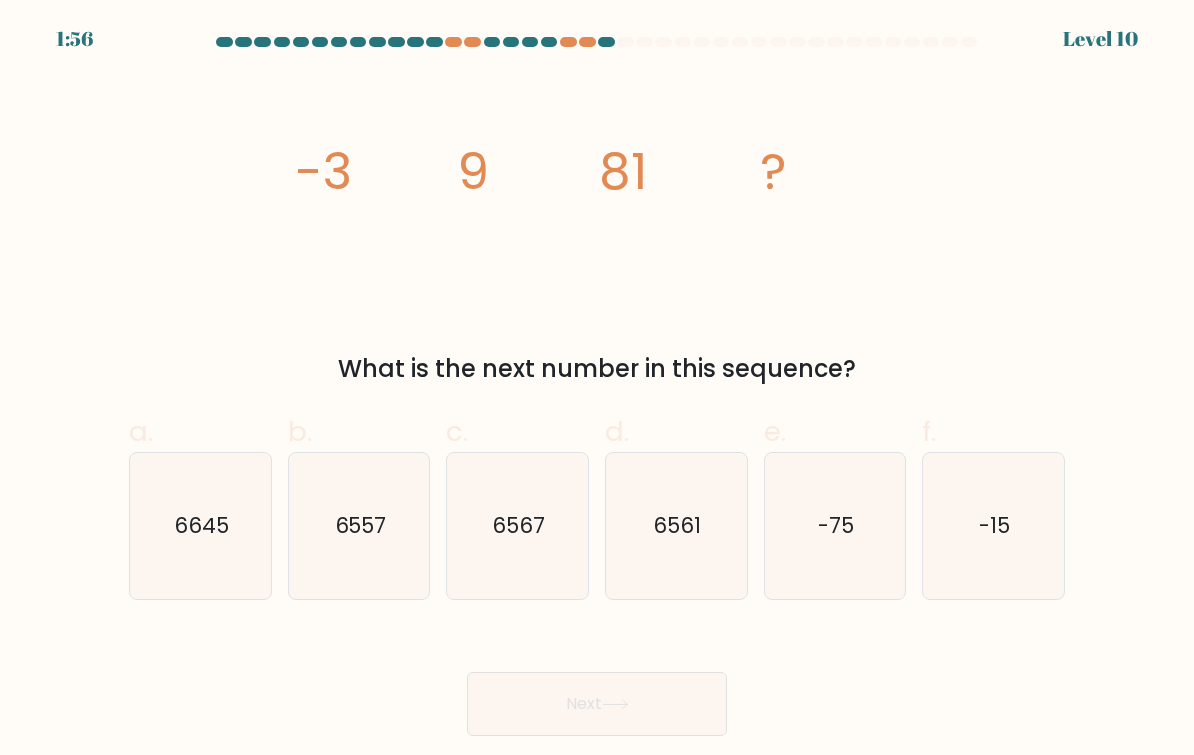 click on "6561" at bounding box center (676, 526) 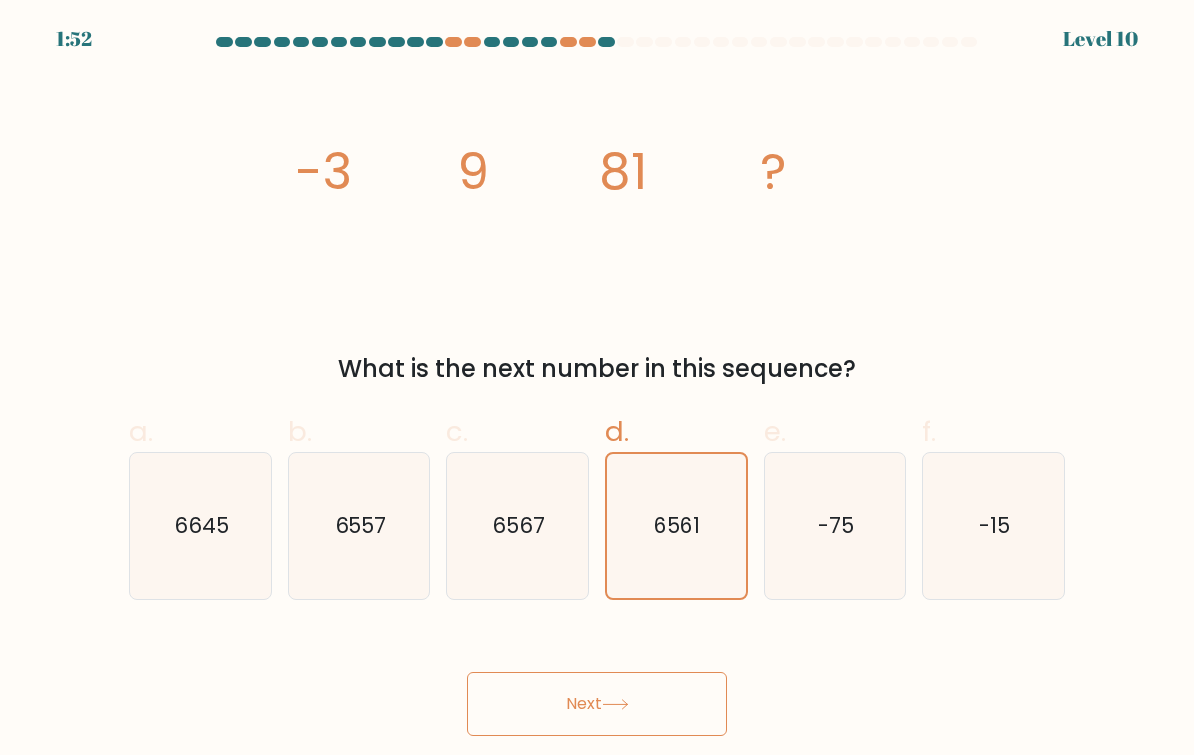 click on "Next" at bounding box center (597, 704) 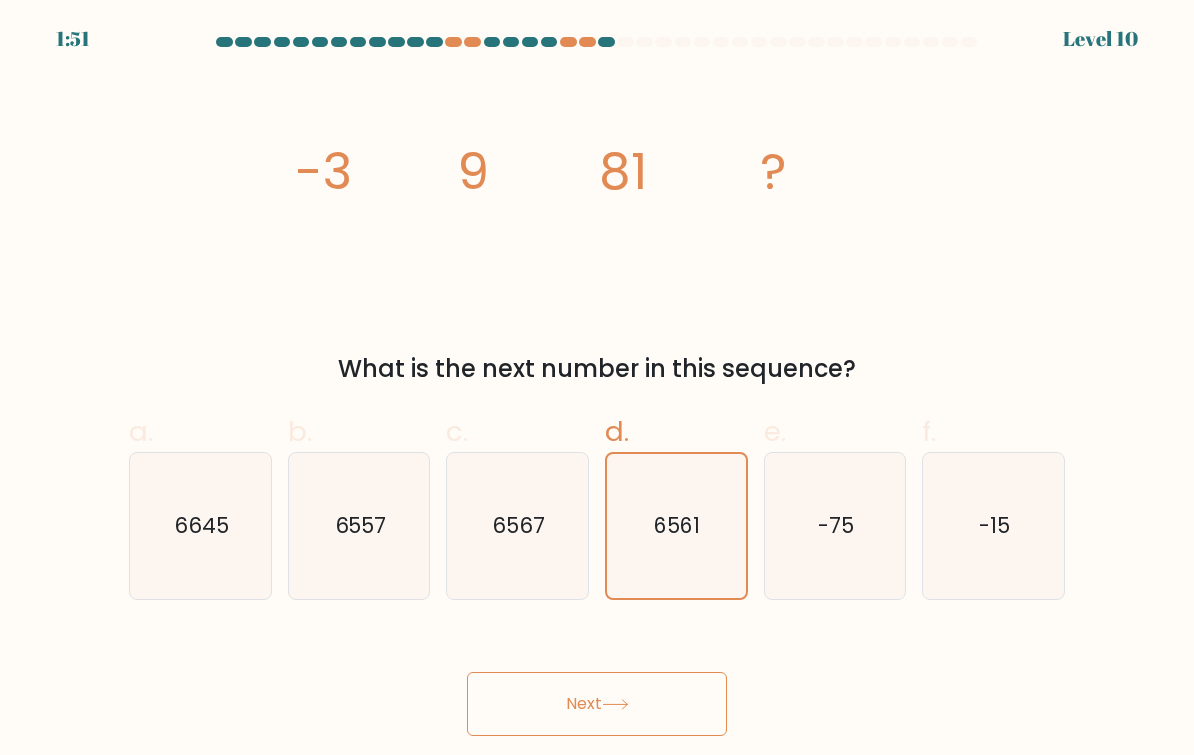 click on "Next" at bounding box center (597, 704) 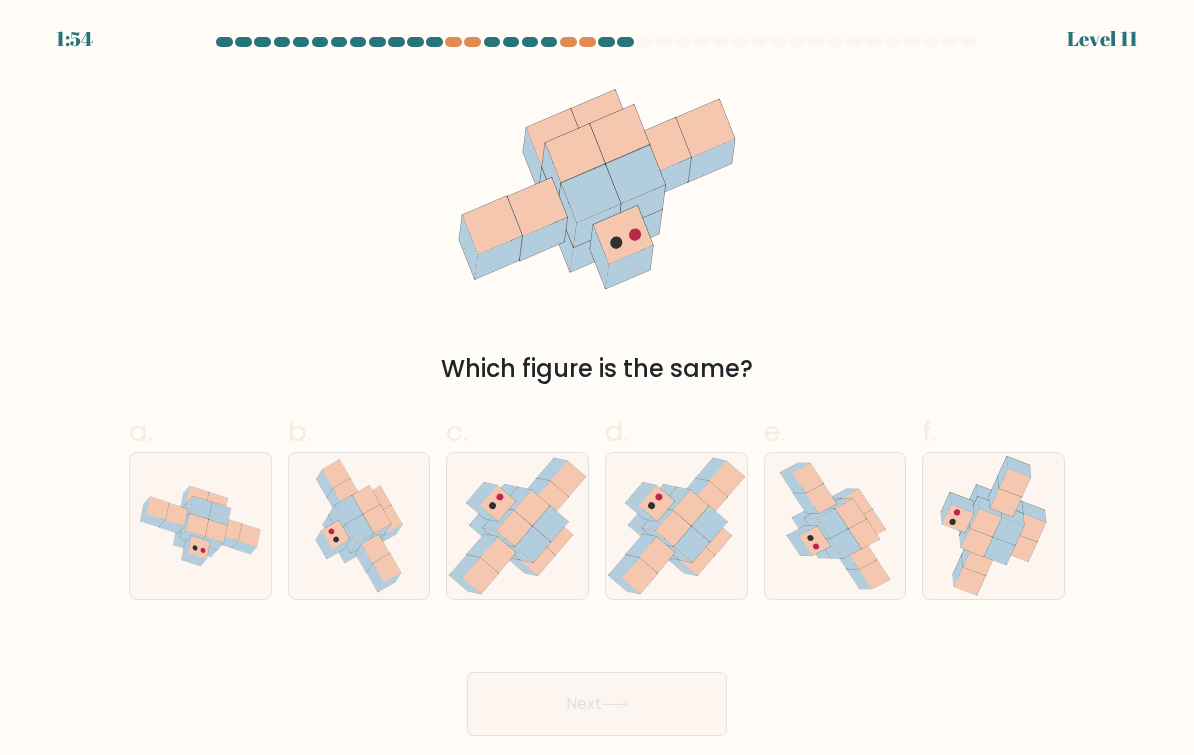 click at bounding box center (359, 526) 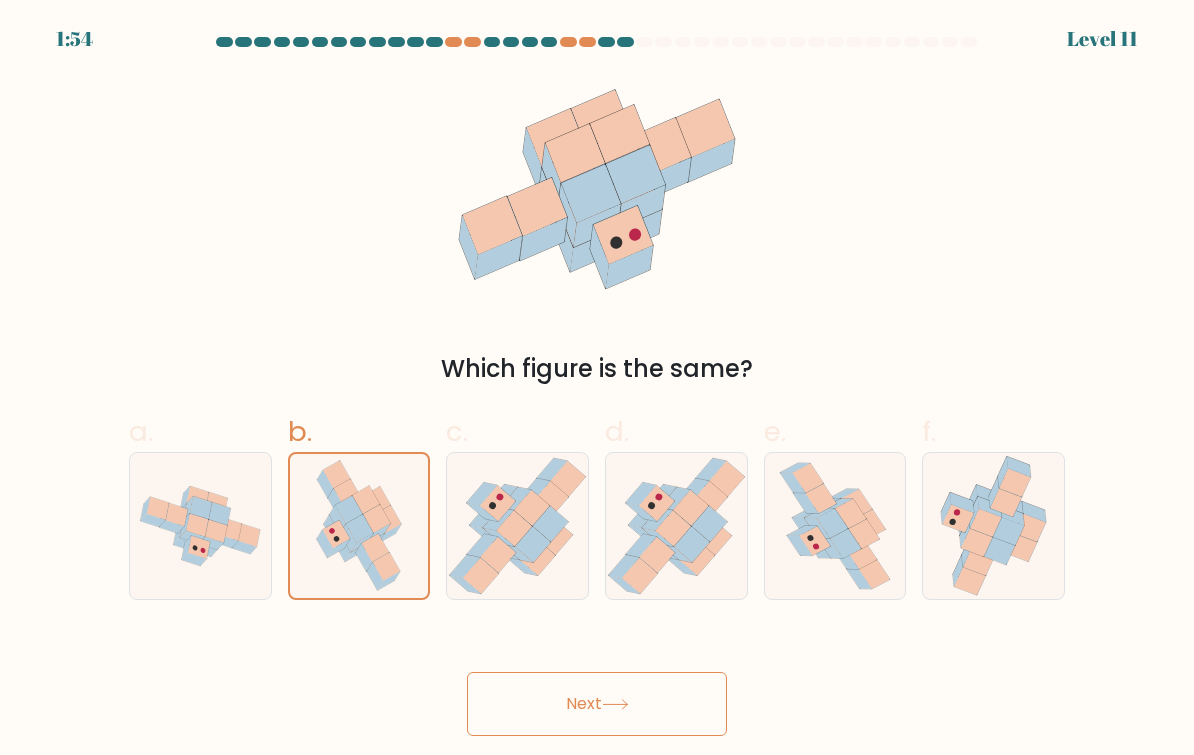click on "Next" at bounding box center (597, 704) 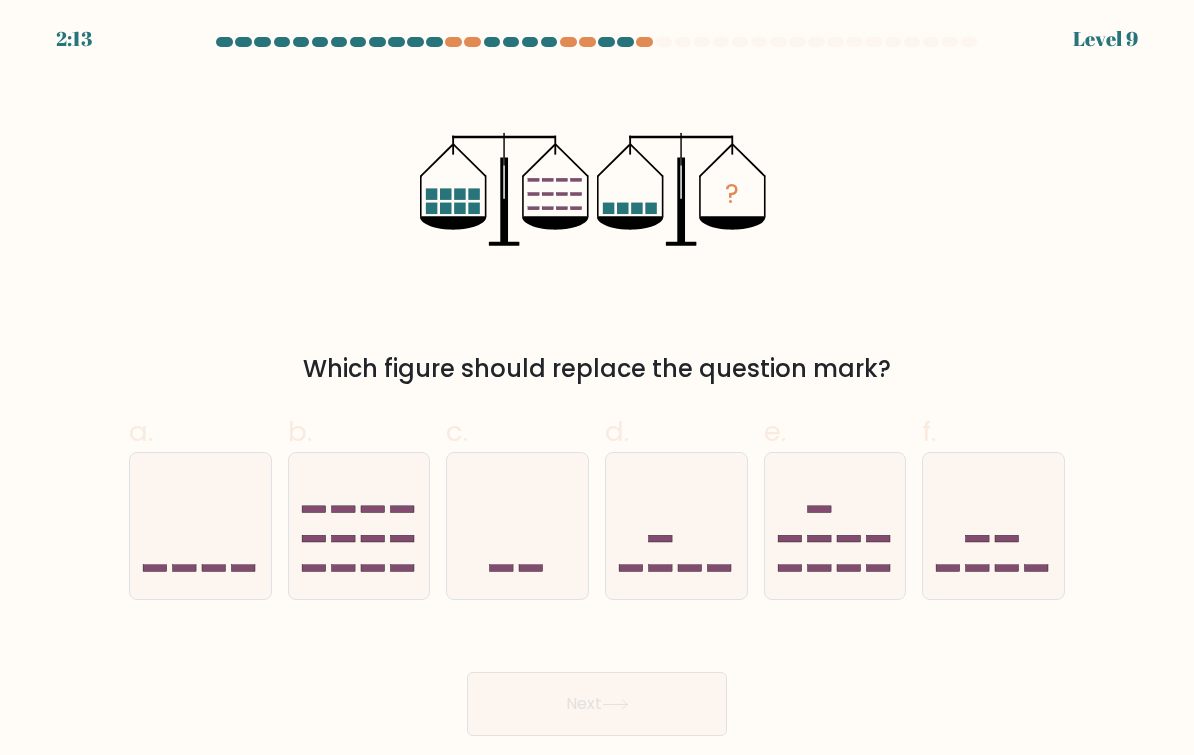 click at bounding box center [978, 568] 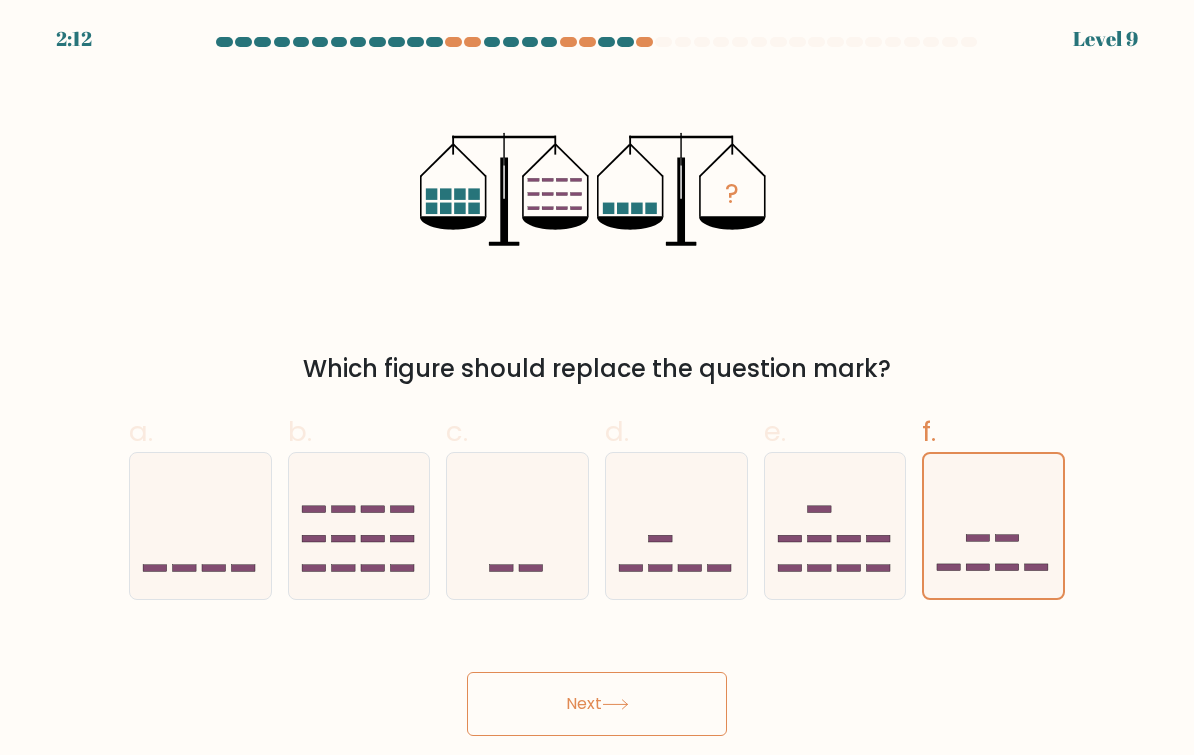 click on "Next" at bounding box center (597, 704) 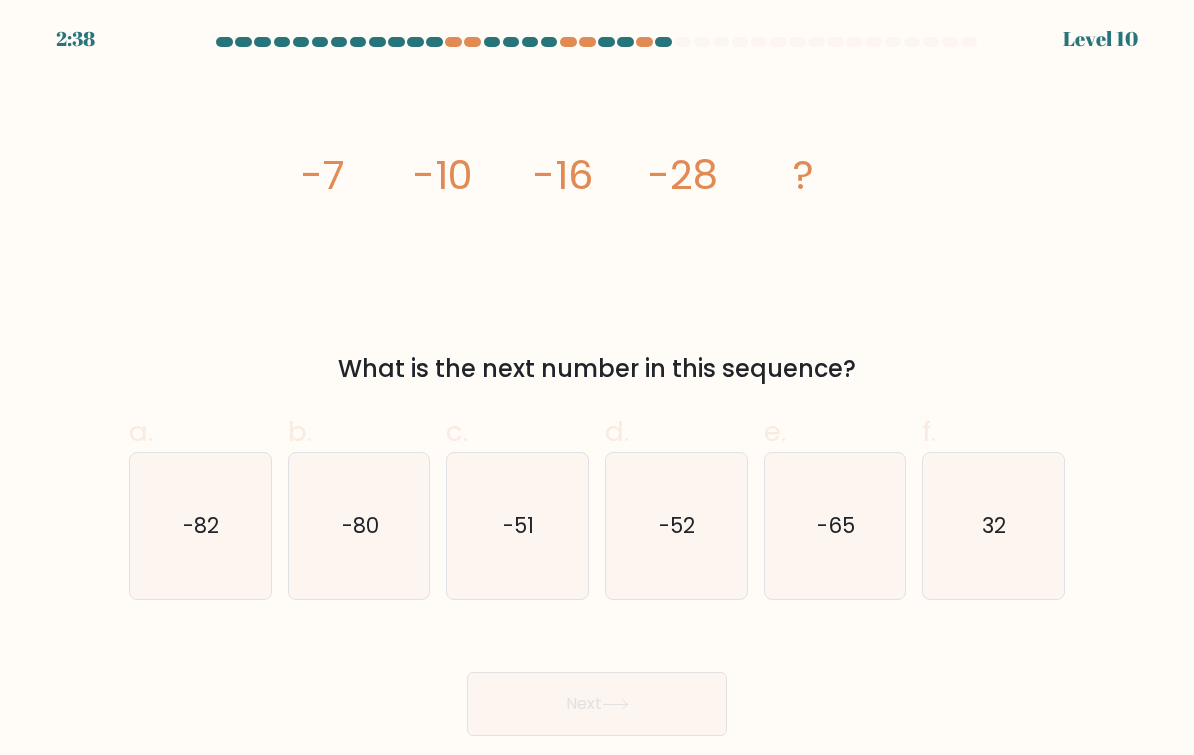 click on "-52" at bounding box center [678, 525] 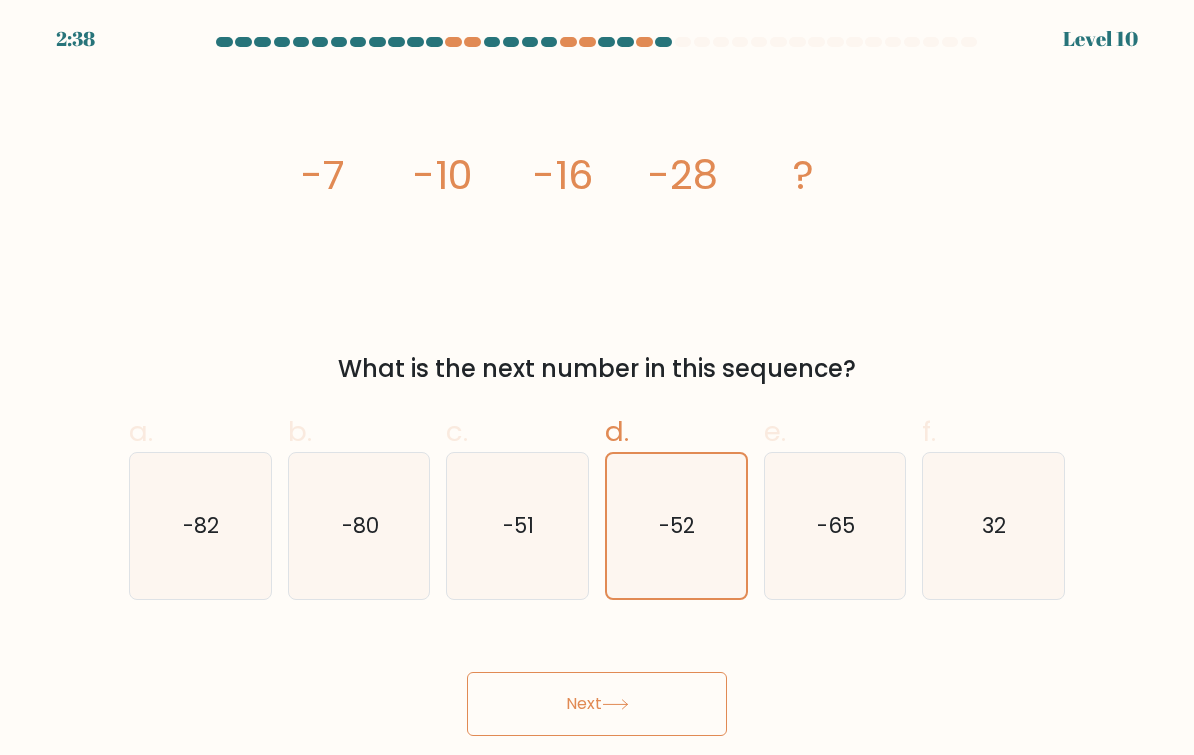 click on "Next" at bounding box center (597, 704) 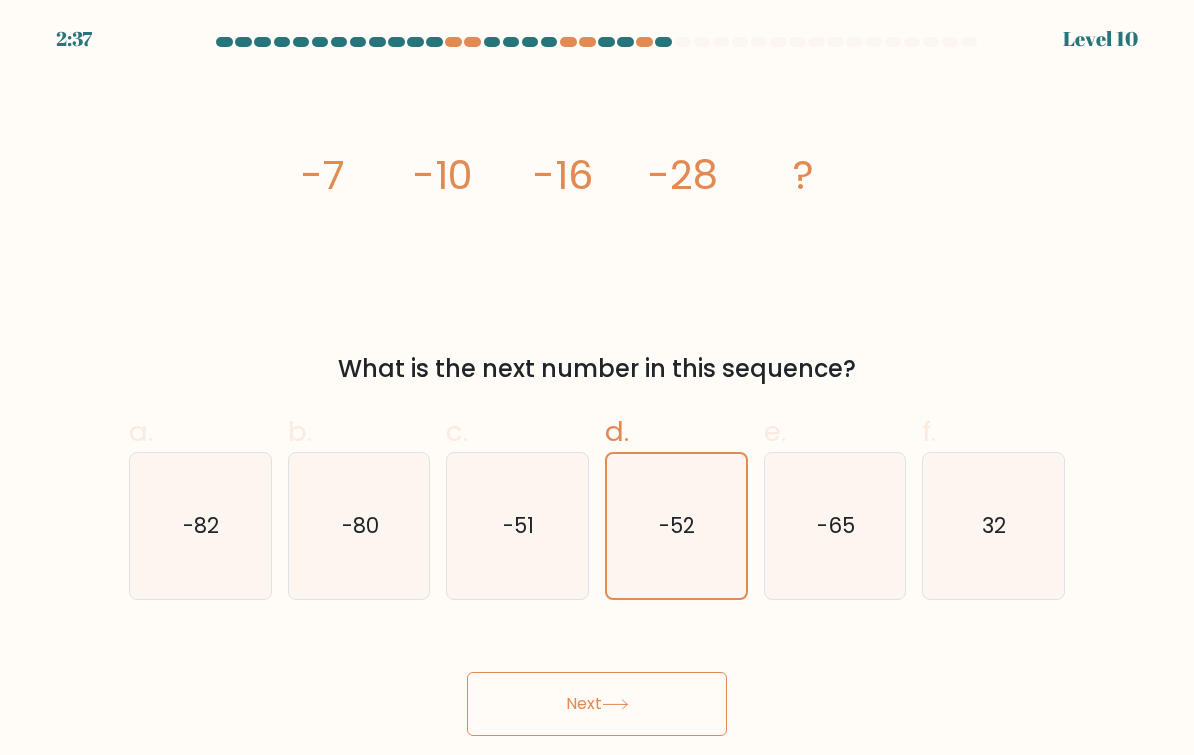 click on "Next" at bounding box center [597, 704] 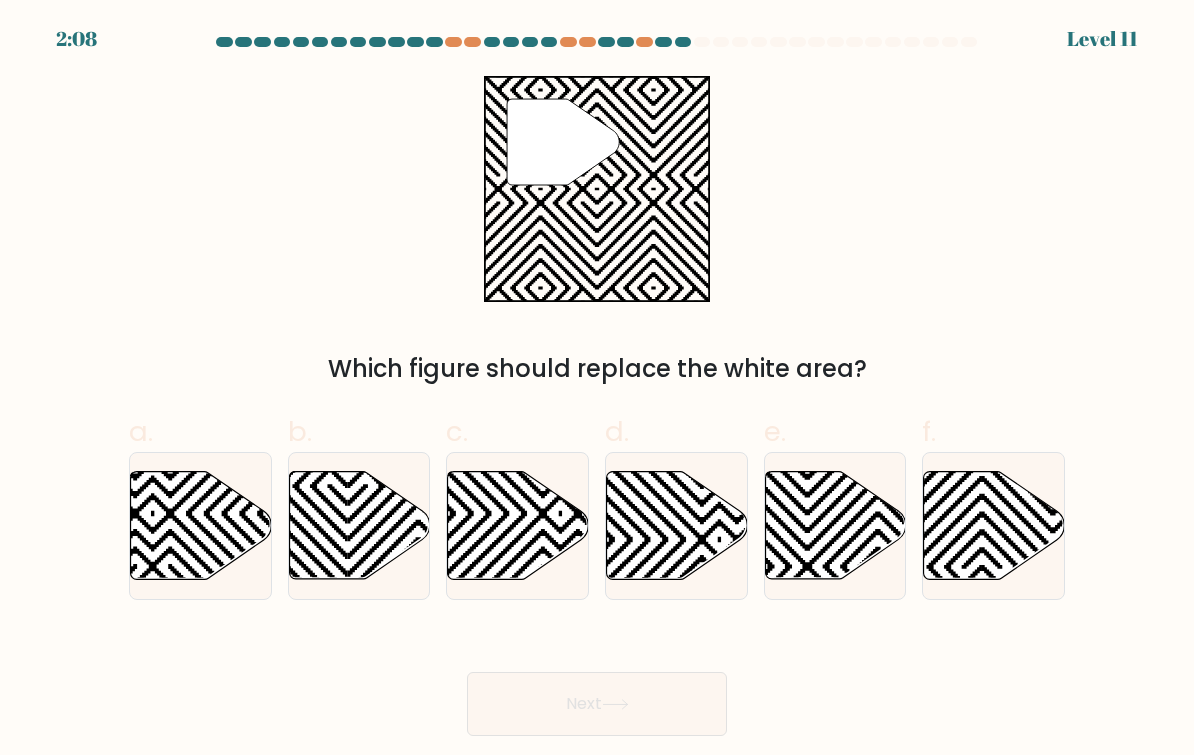 click at bounding box center [835, 525] 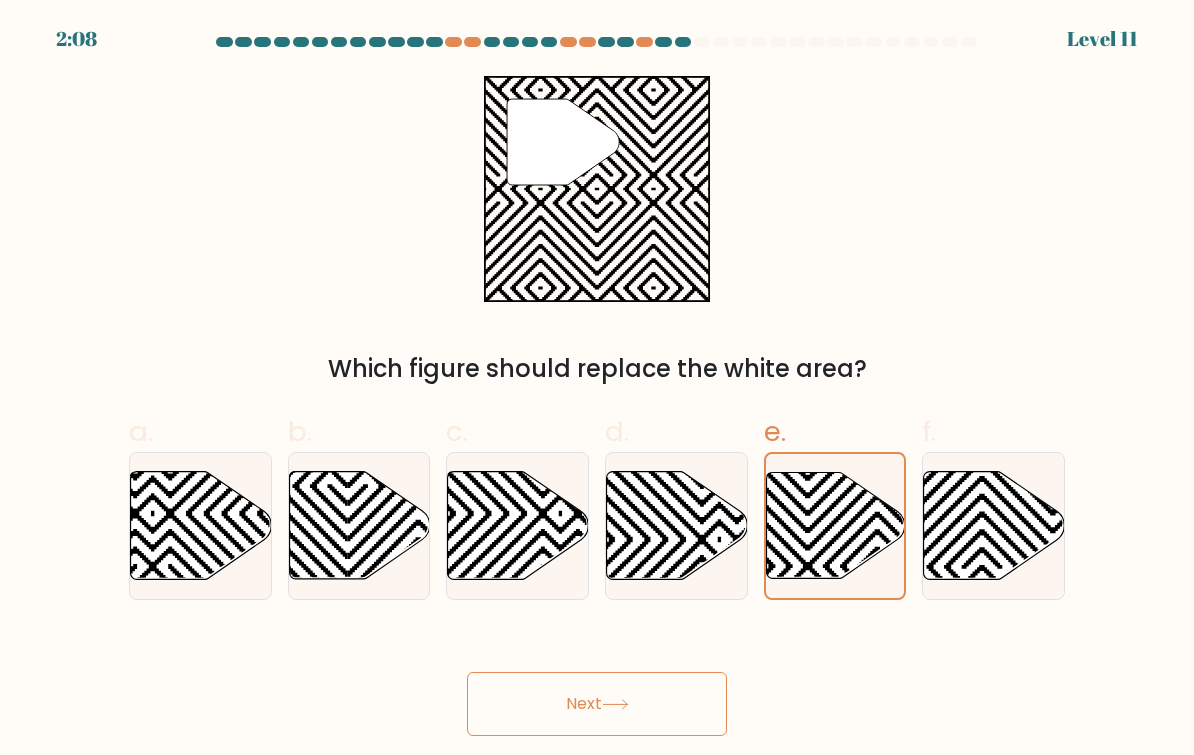 click on "Next" at bounding box center [597, 704] 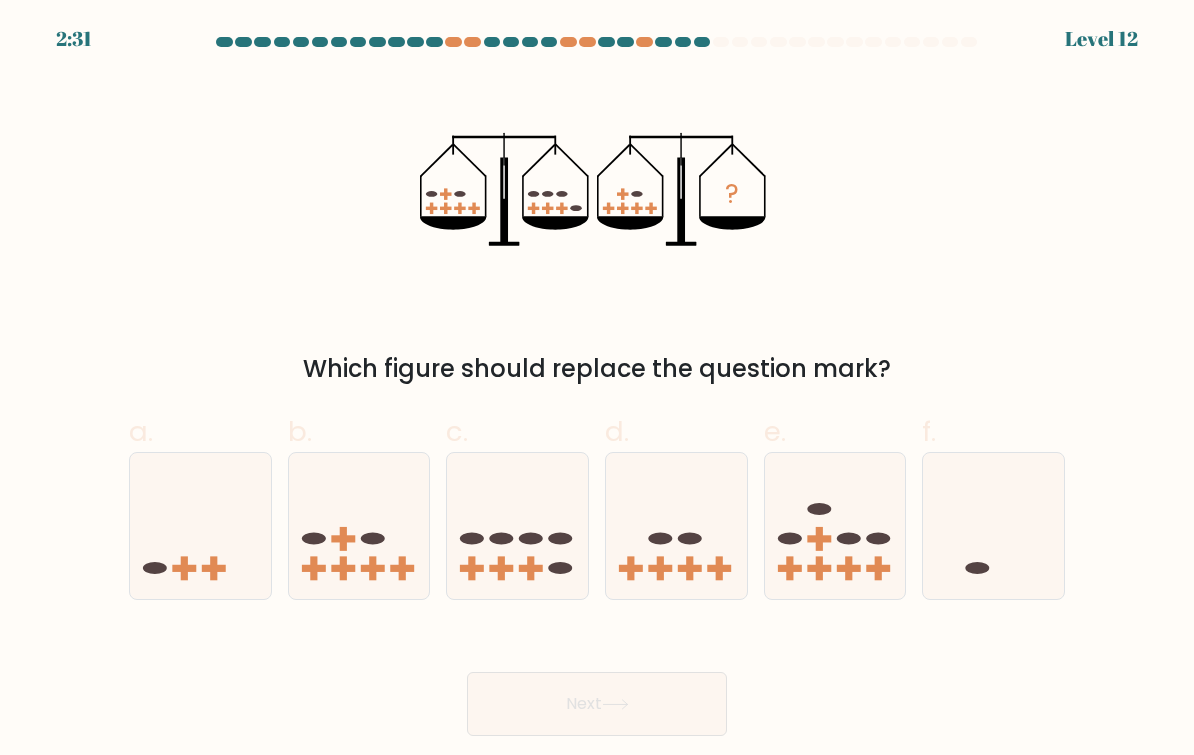 scroll, scrollTop: 0, scrollLeft: 0, axis: both 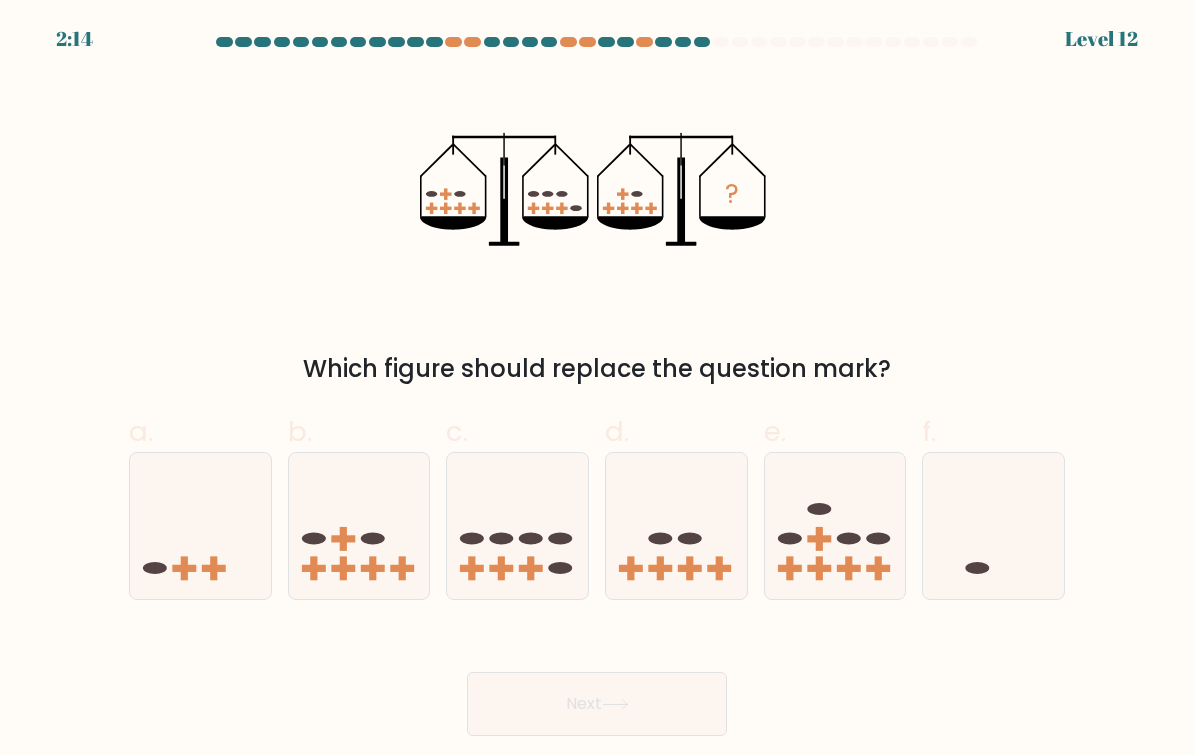 click at bounding box center (835, 526) 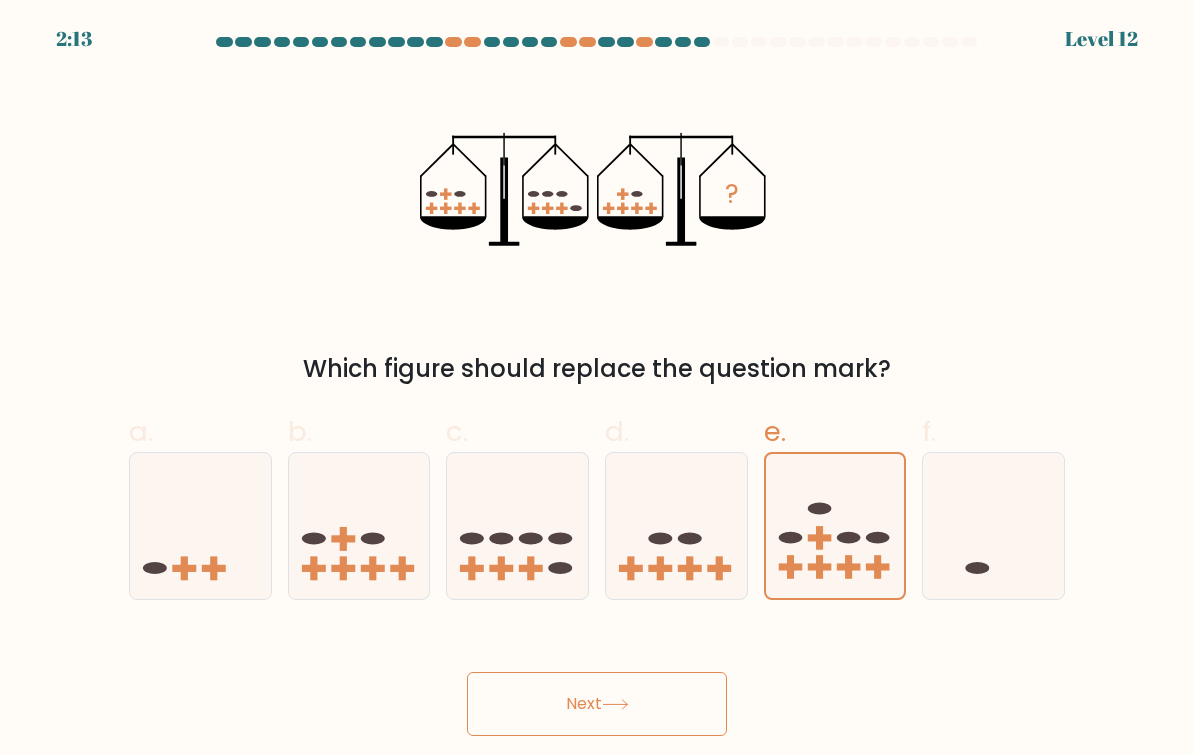 click on "Next" at bounding box center [597, 704] 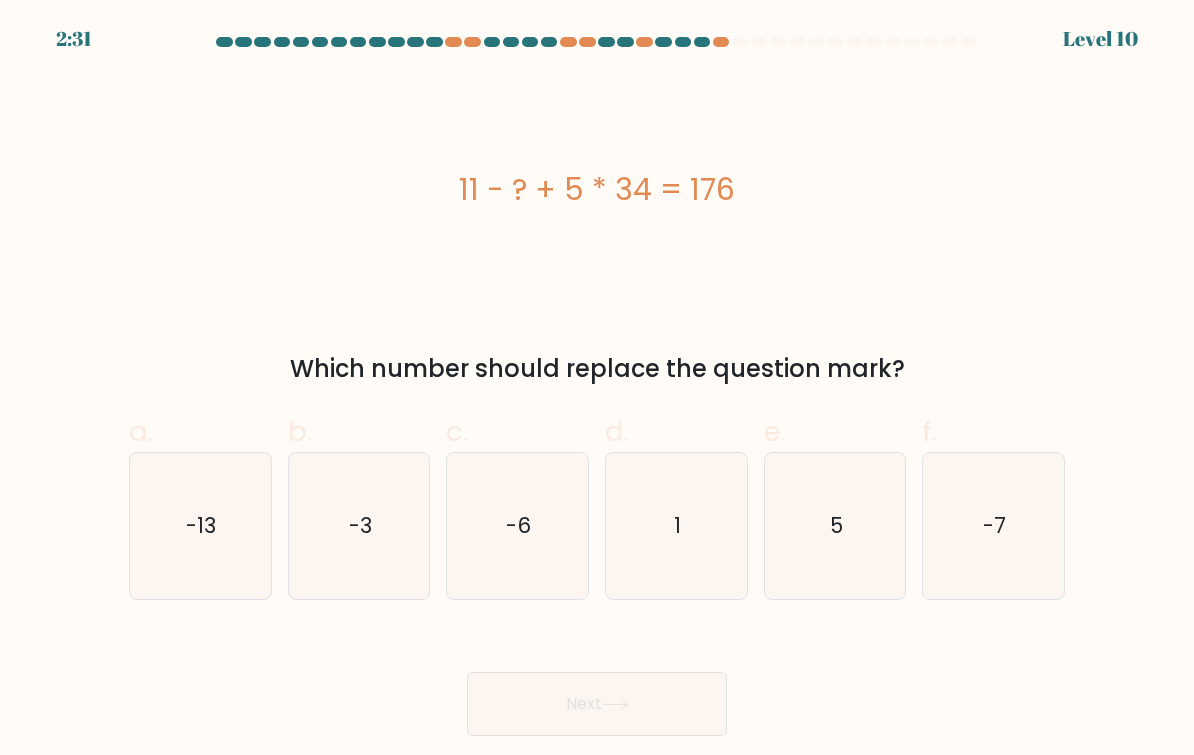 click on "5" at bounding box center [835, 526] 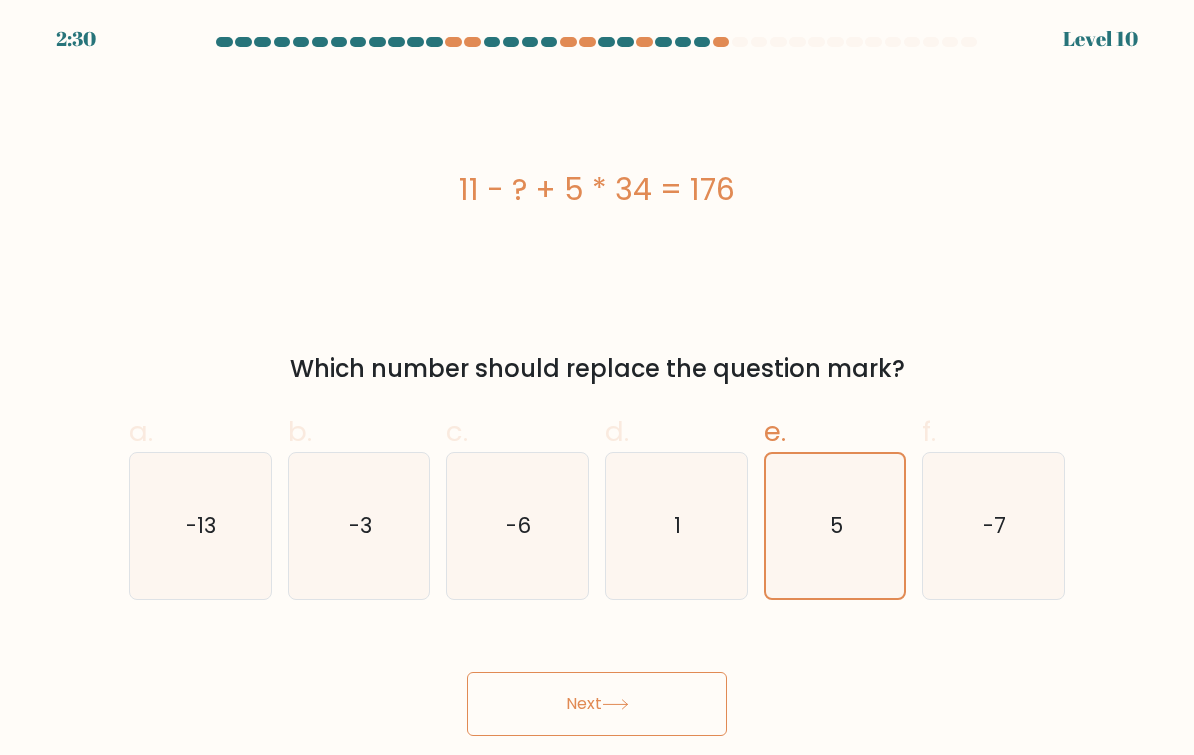 click on "Next" at bounding box center (597, 704) 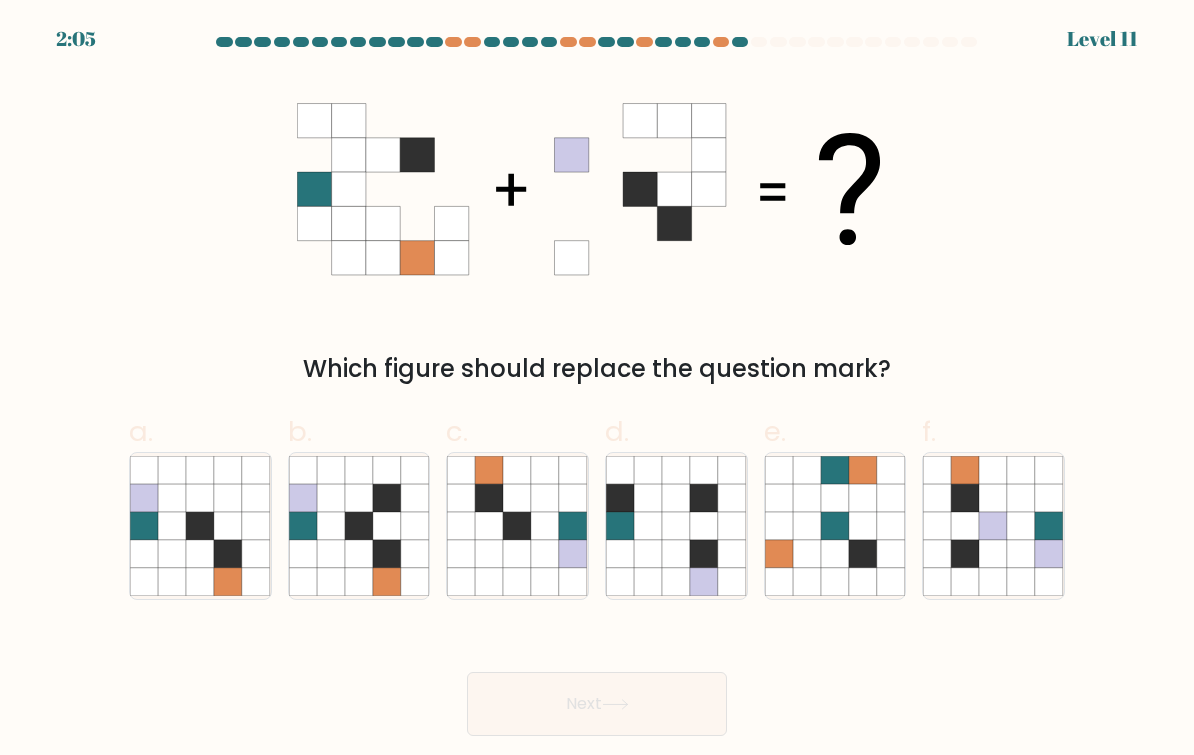 click at bounding box center (387, 526) 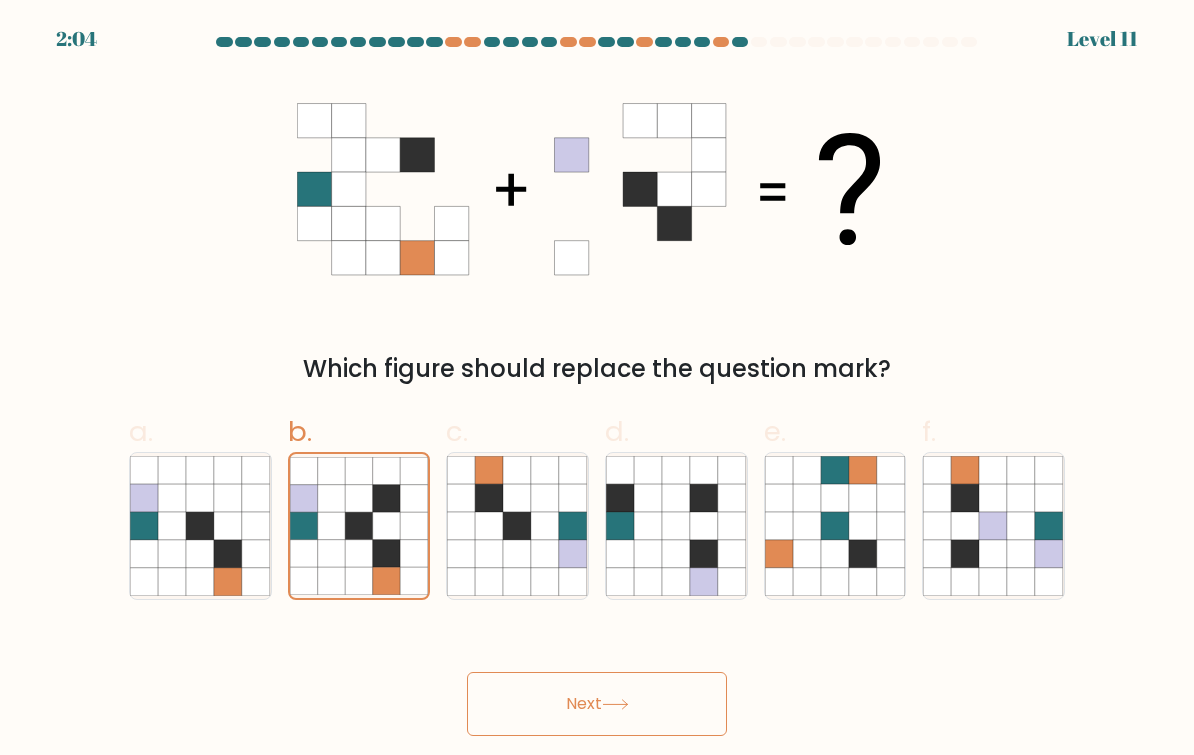 click on "Next" at bounding box center [597, 704] 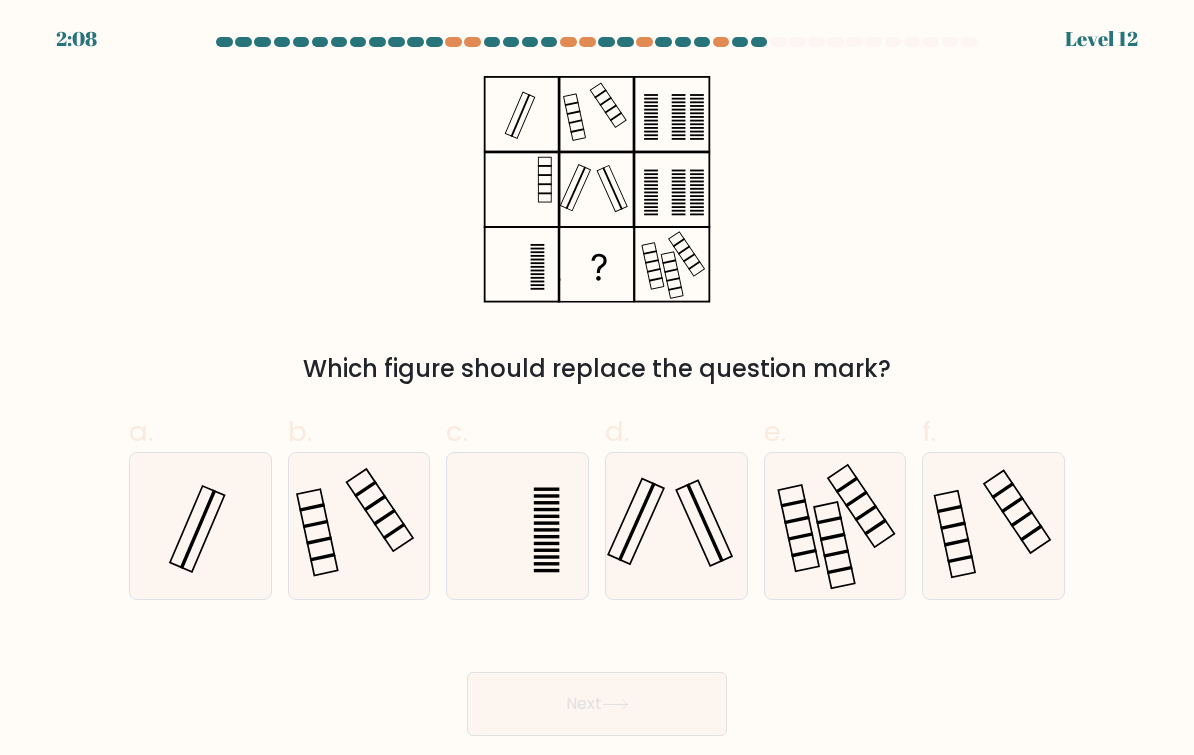 click at bounding box center (676, 526) 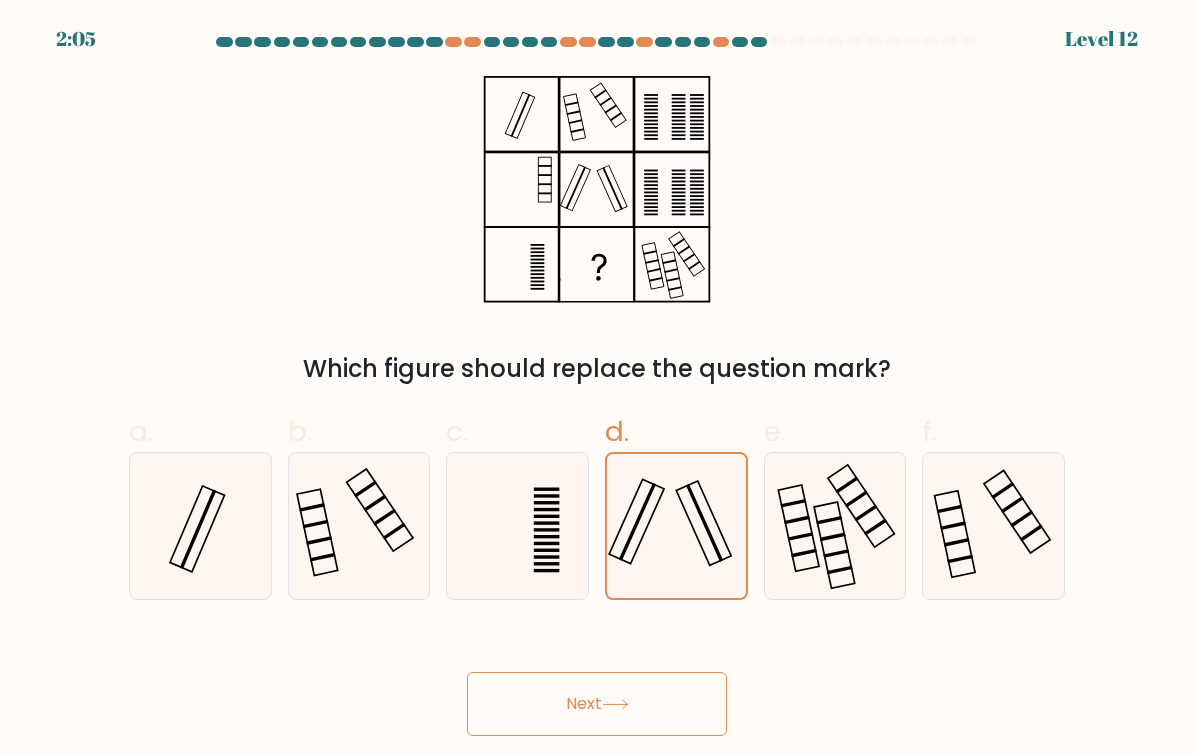 click on "Next" at bounding box center [597, 704] 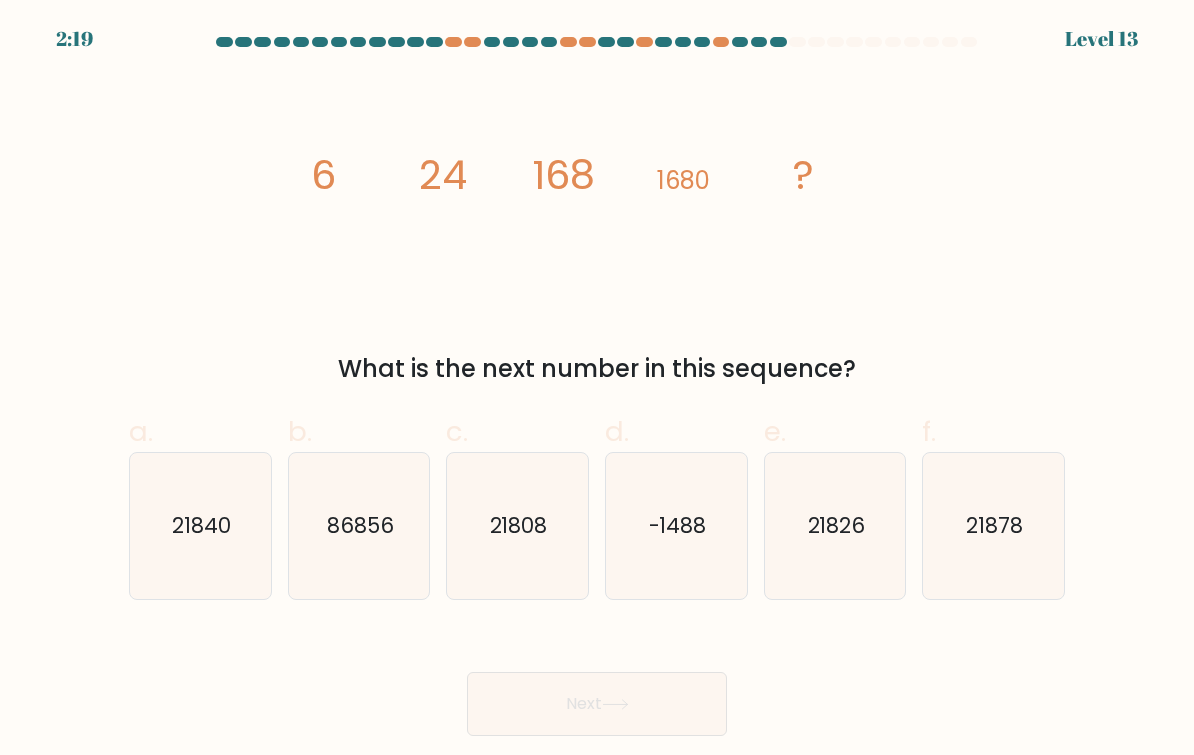 scroll, scrollTop: 36, scrollLeft: 0, axis: vertical 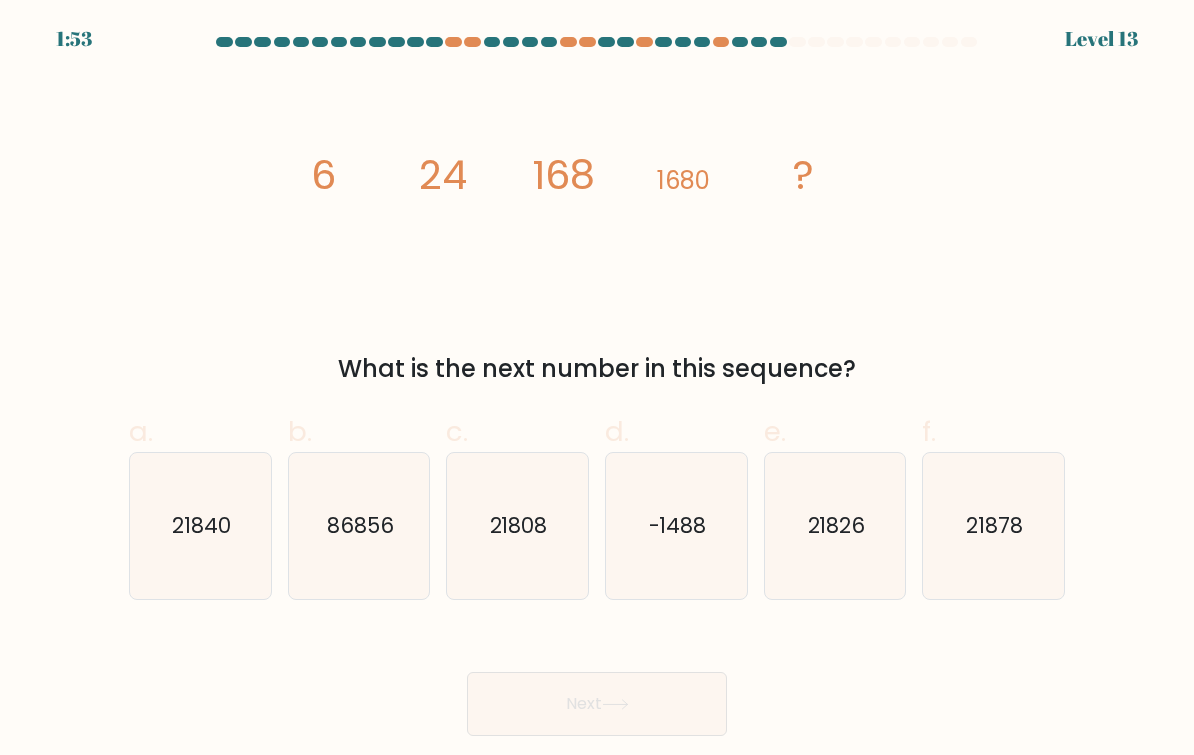 click on "21840" at bounding box center (200, 526) 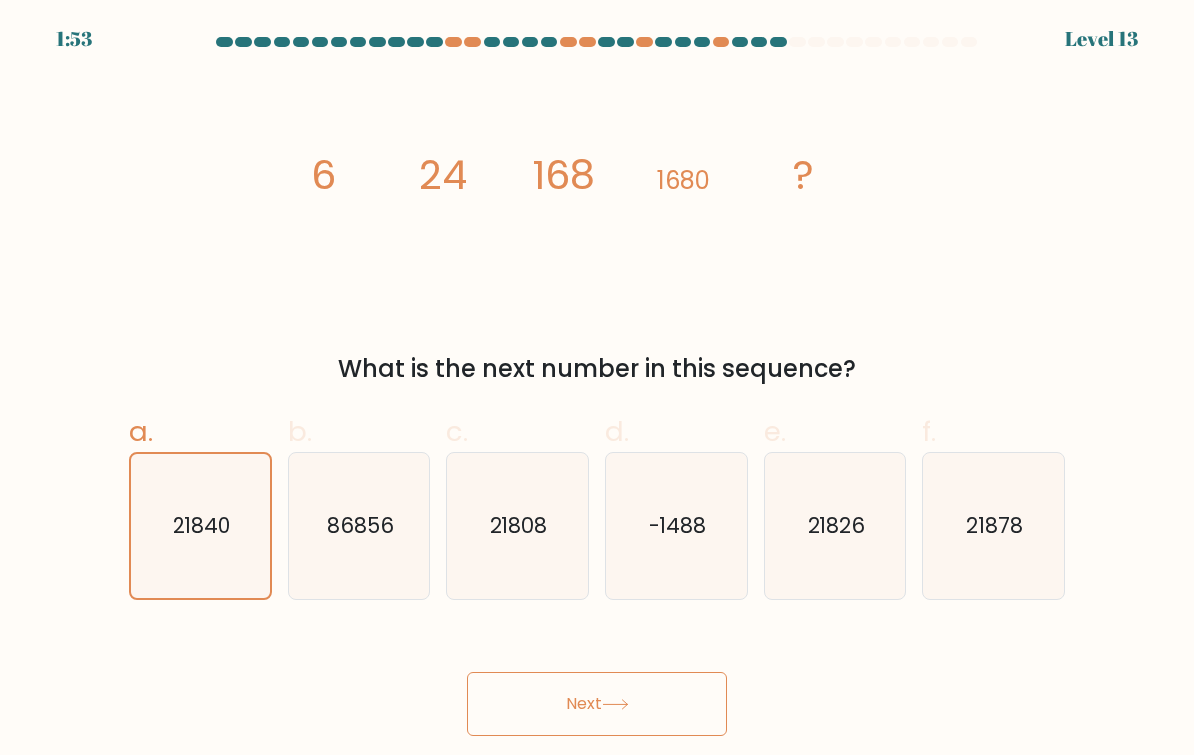 click on "Next" at bounding box center [597, 704] 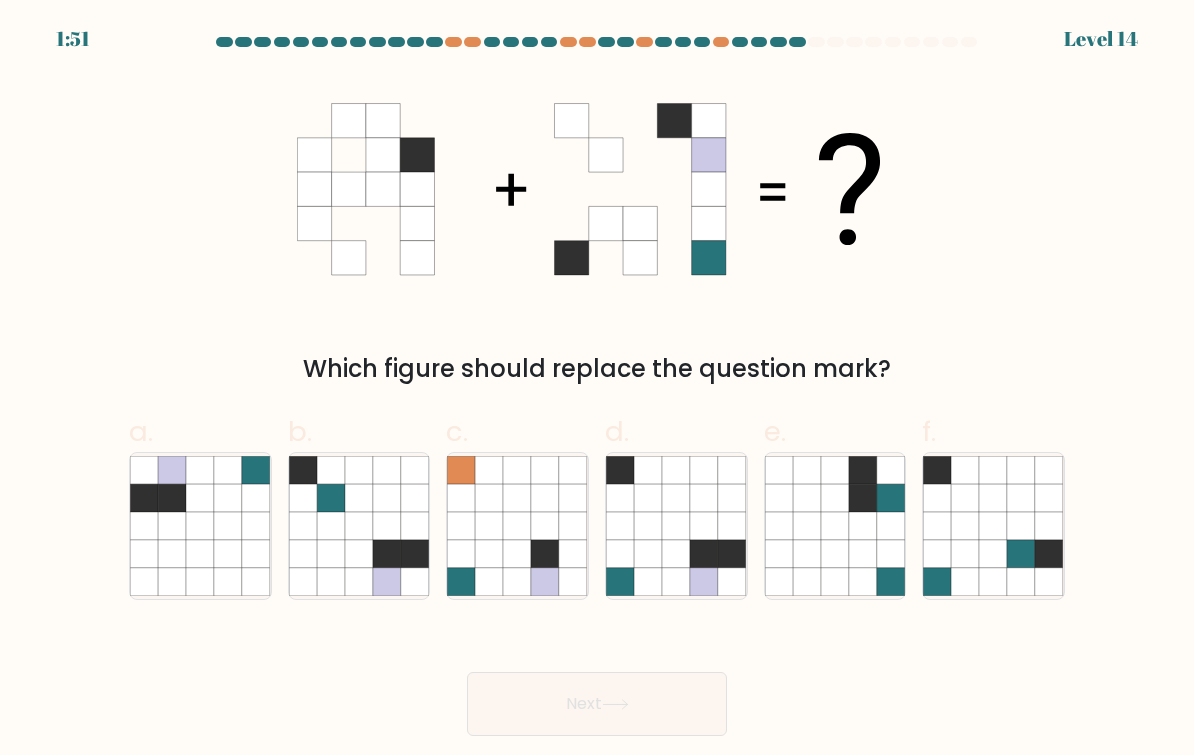 click at bounding box center [620, 554] 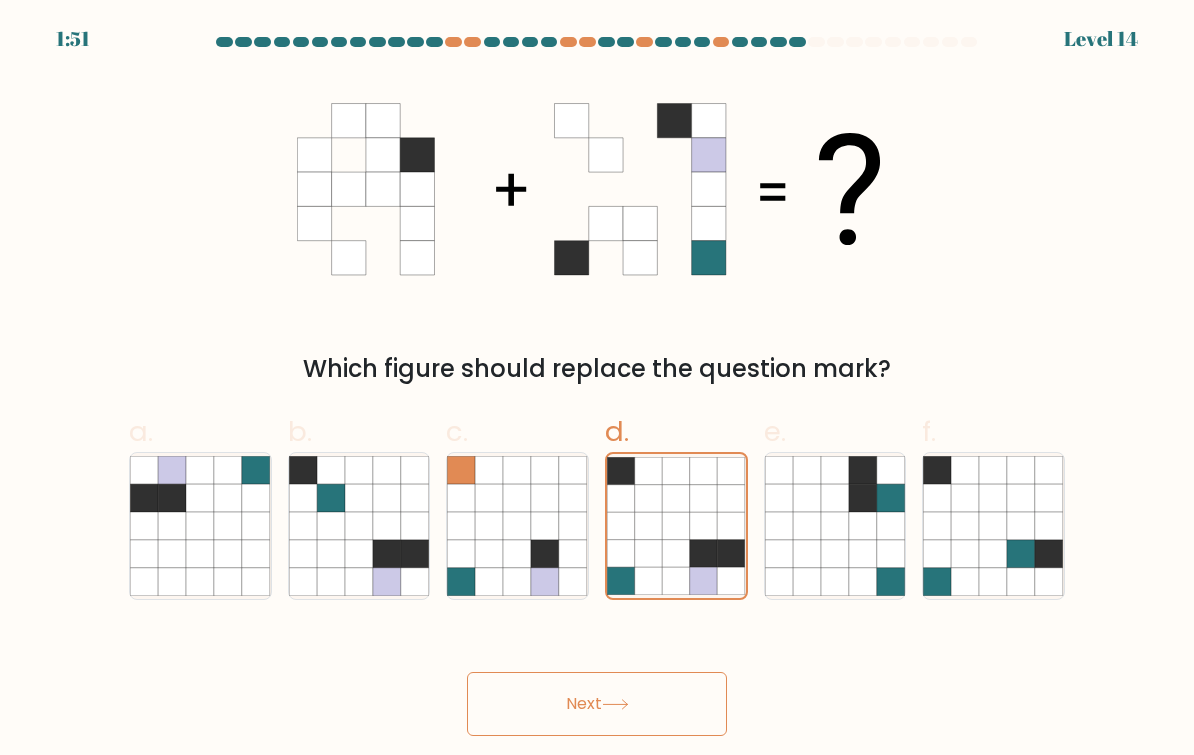 scroll, scrollTop: 35, scrollLeft: 0, axis: vertical 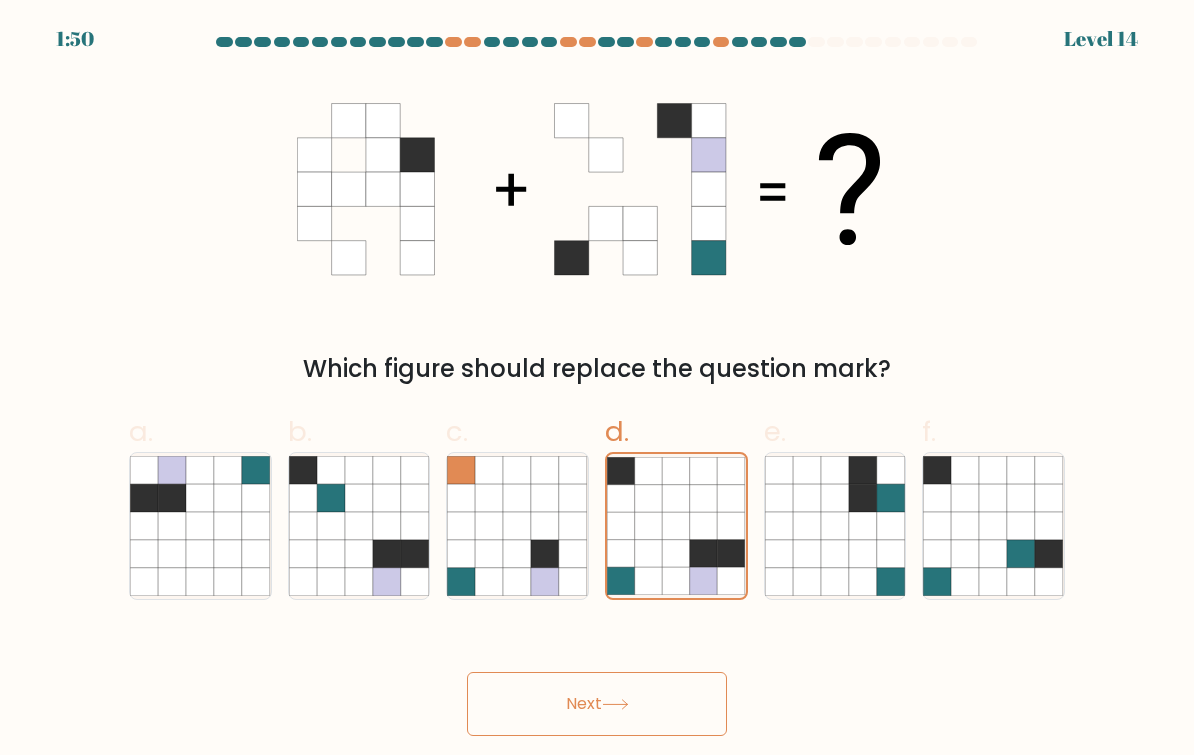 click on "Next" at bounding box center [597, 704] 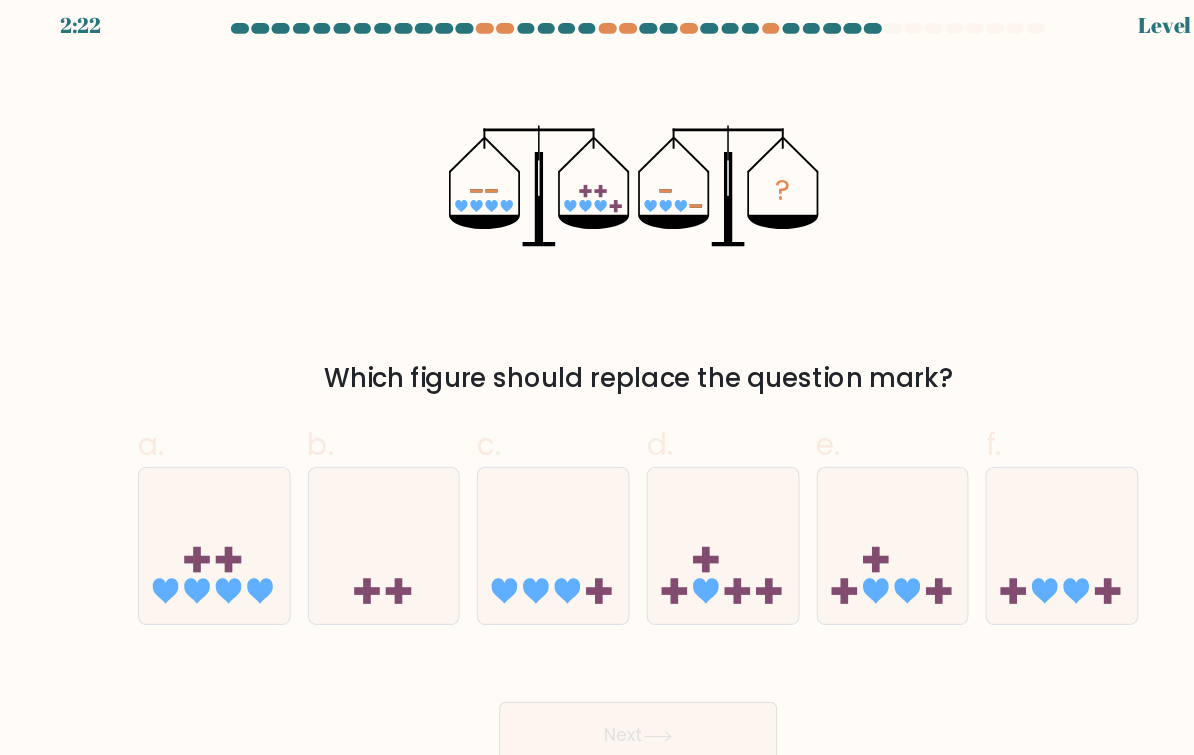 scroll, scrollTop: 10, scrollLeft: 0, axis: vertical 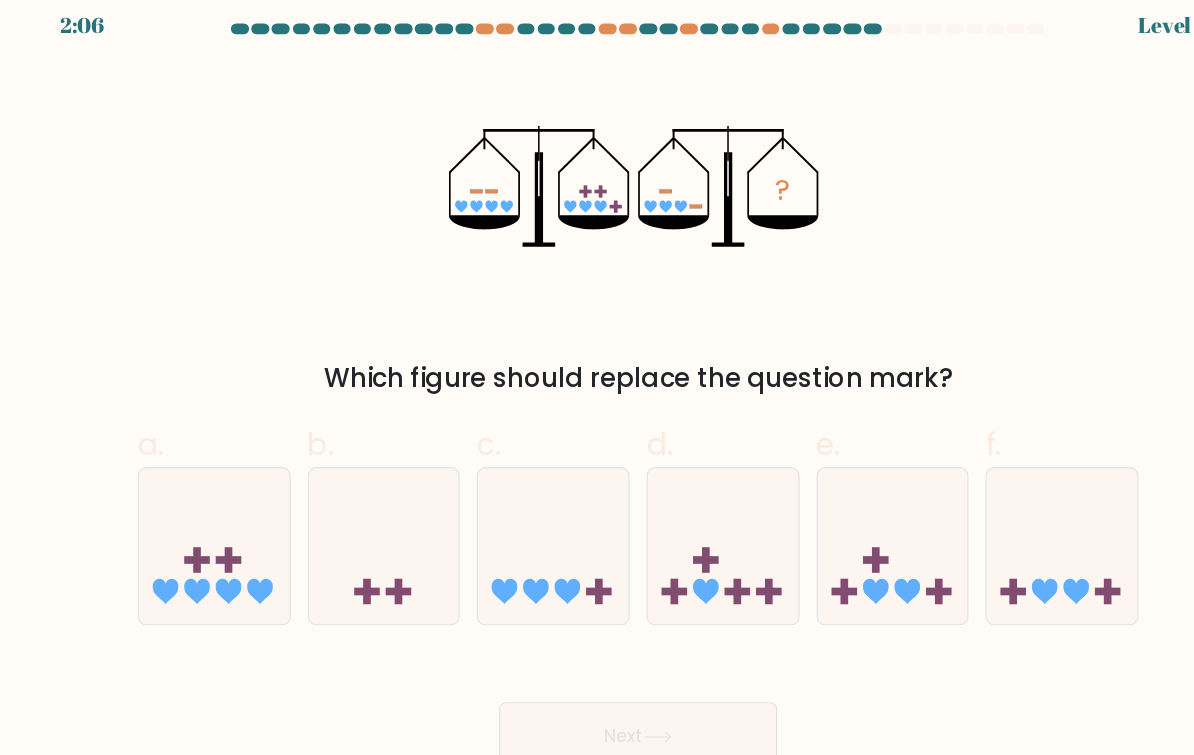 click at bounding box center [185, 538] 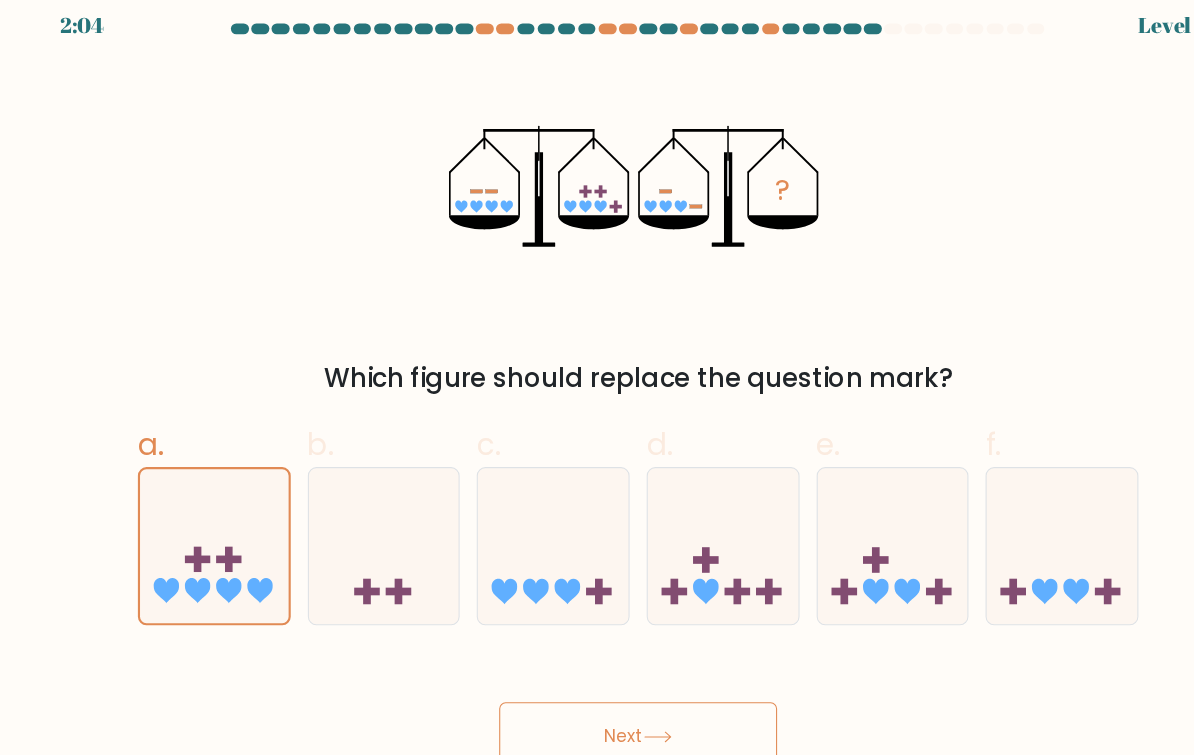click at bounding box center [993, 526] 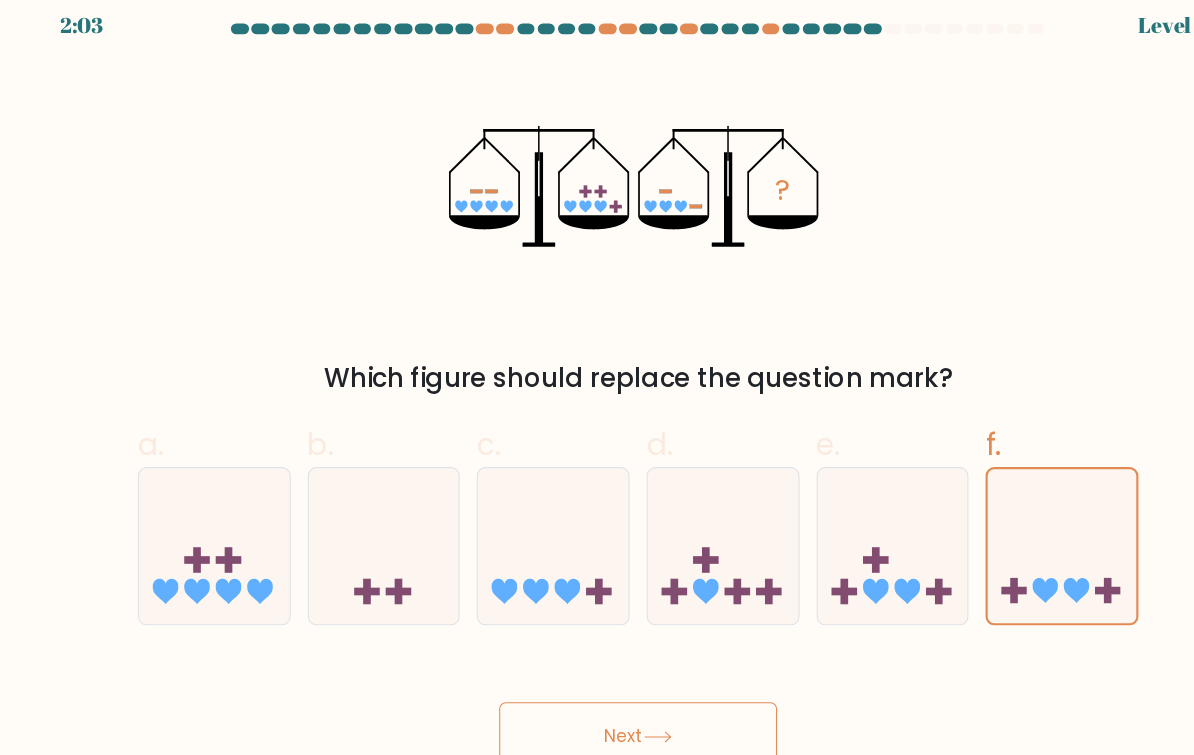 scroll, scrollTop: 9, scrollLeft: 0, axis: vertical 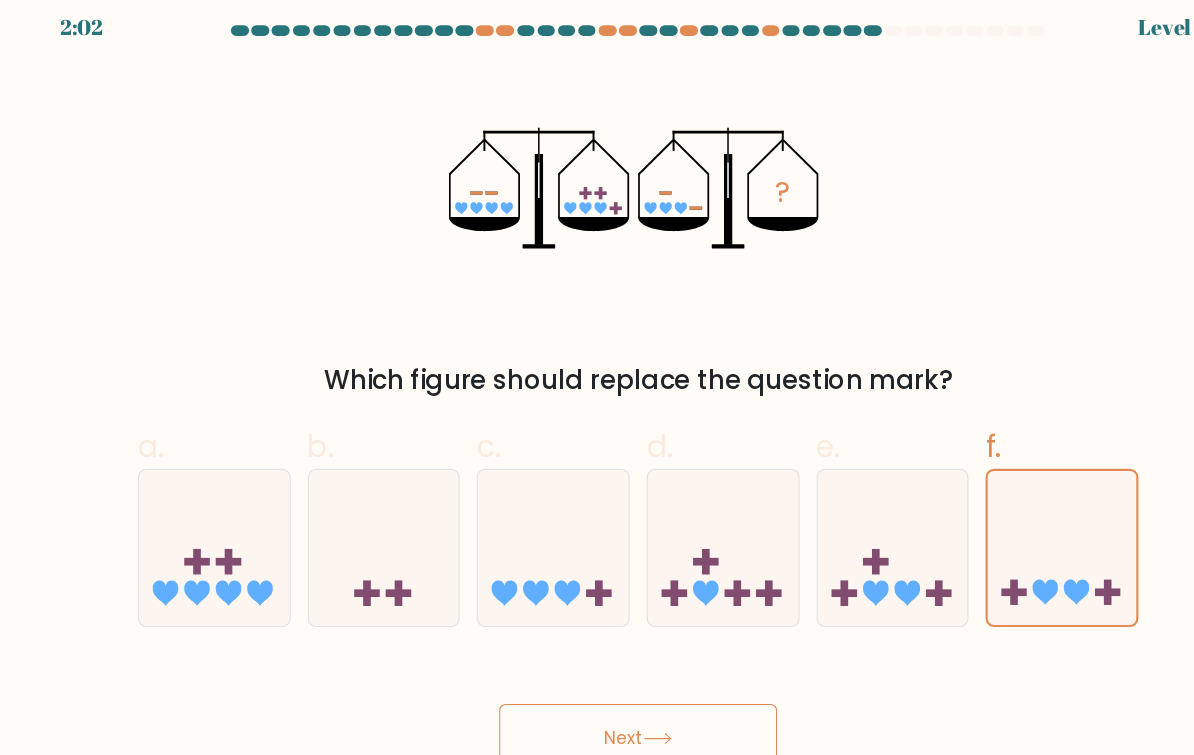 click on "Next" at bounding box center (597, 704) 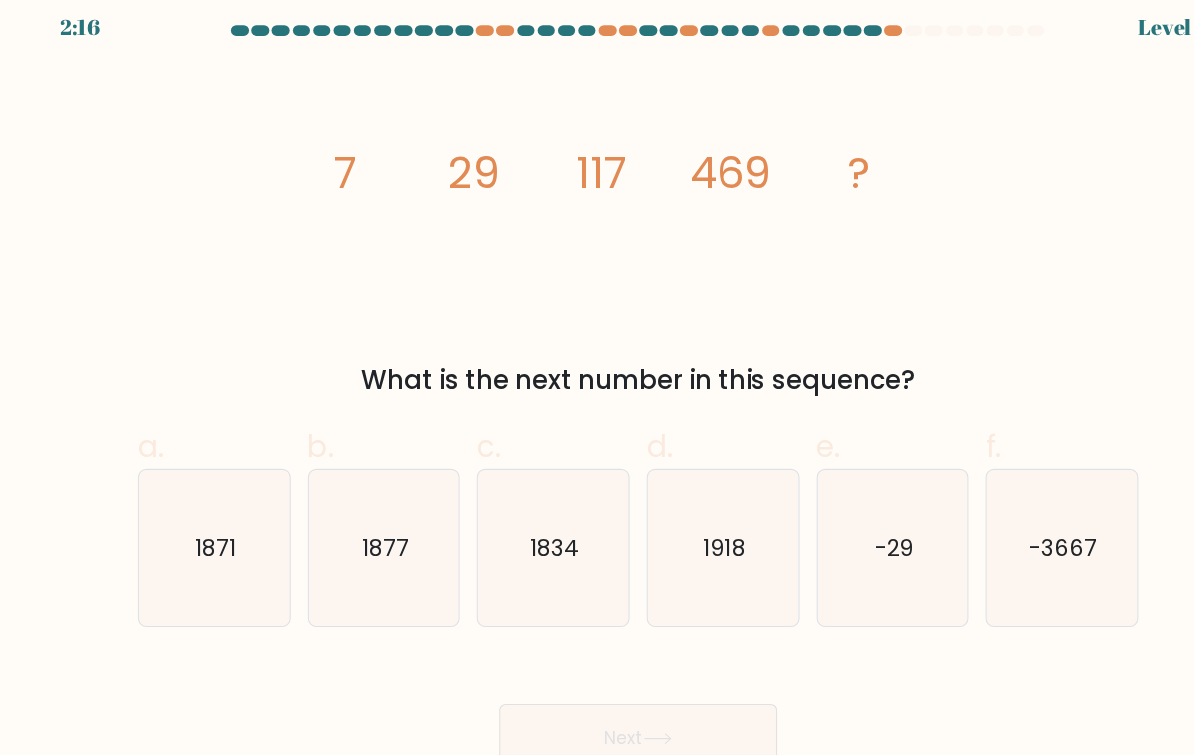 scroll, scrollTop: 8, scrollLeft: 0, axis: vertical 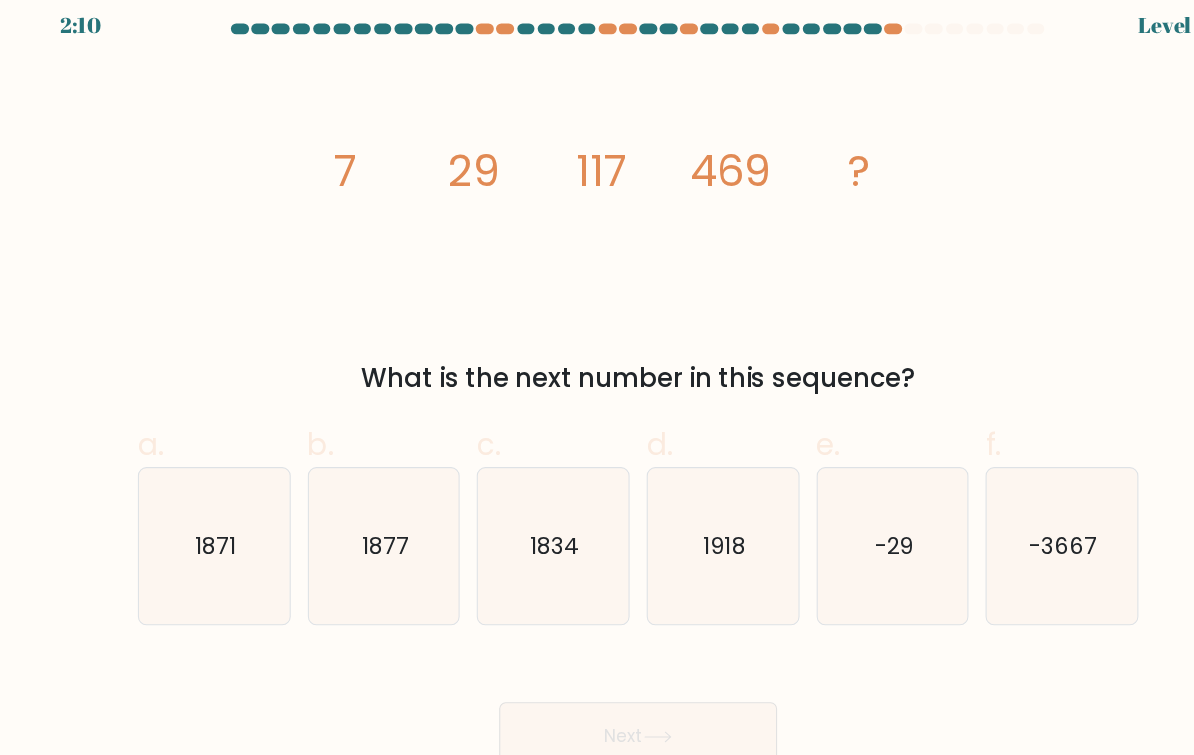 click on "1877" at bounding box center [360, 525] 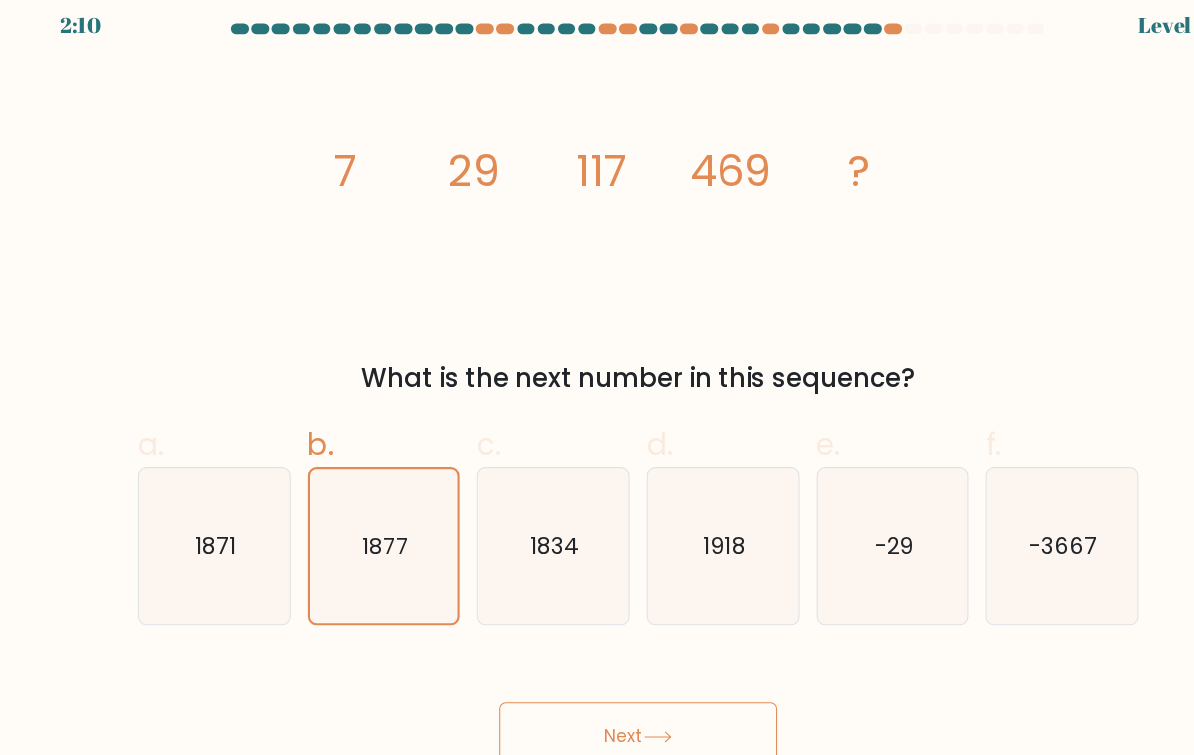 click on "Next" at bounding box center (597, 704) 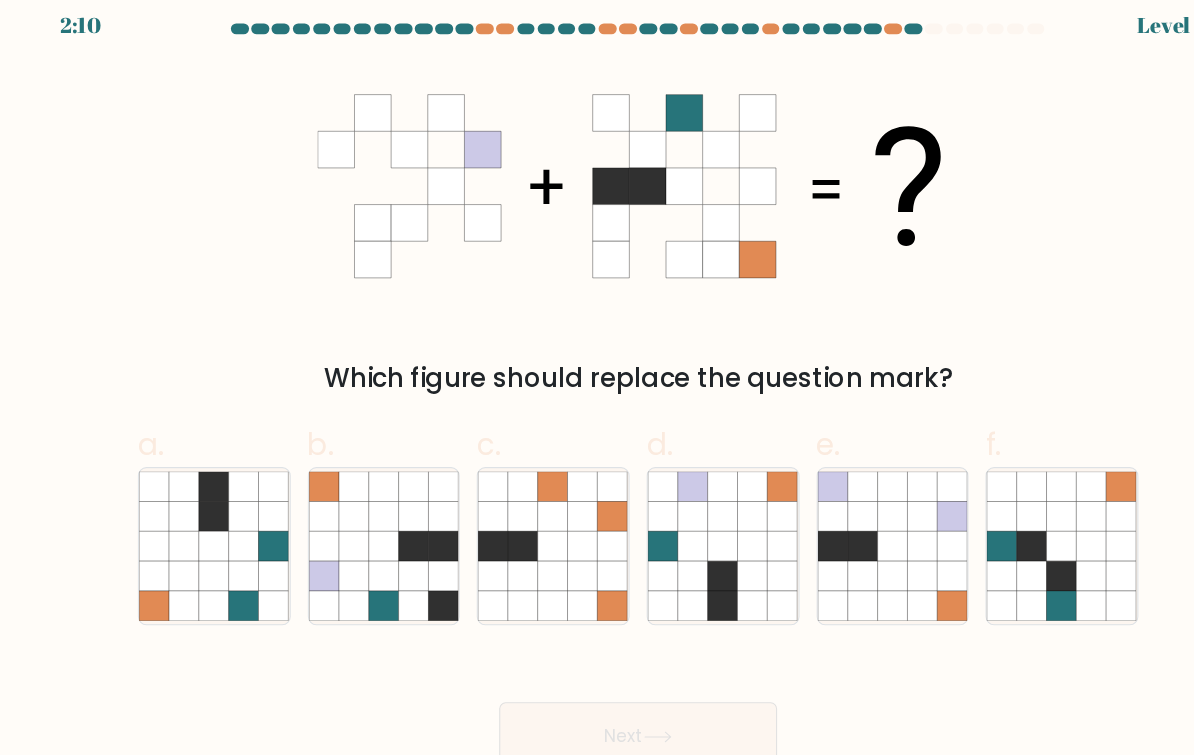 click at bounding box center (732, 582) 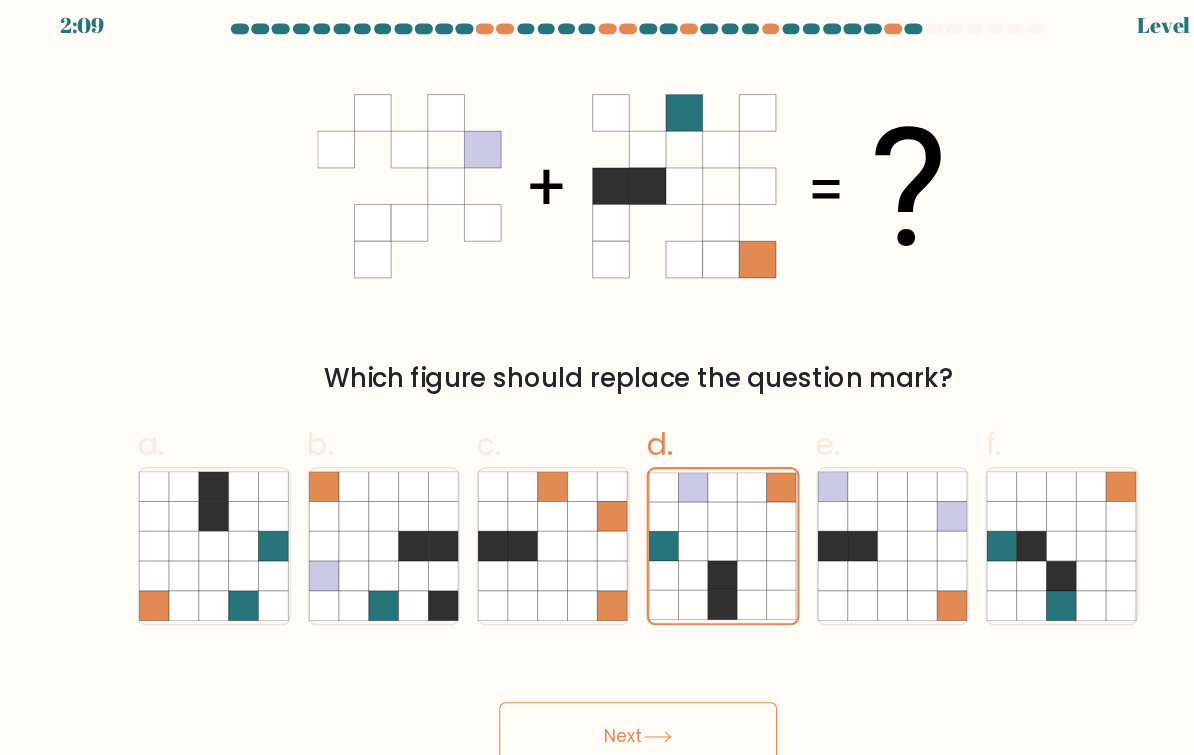 click on "Next" at bounding box center [597, 704] 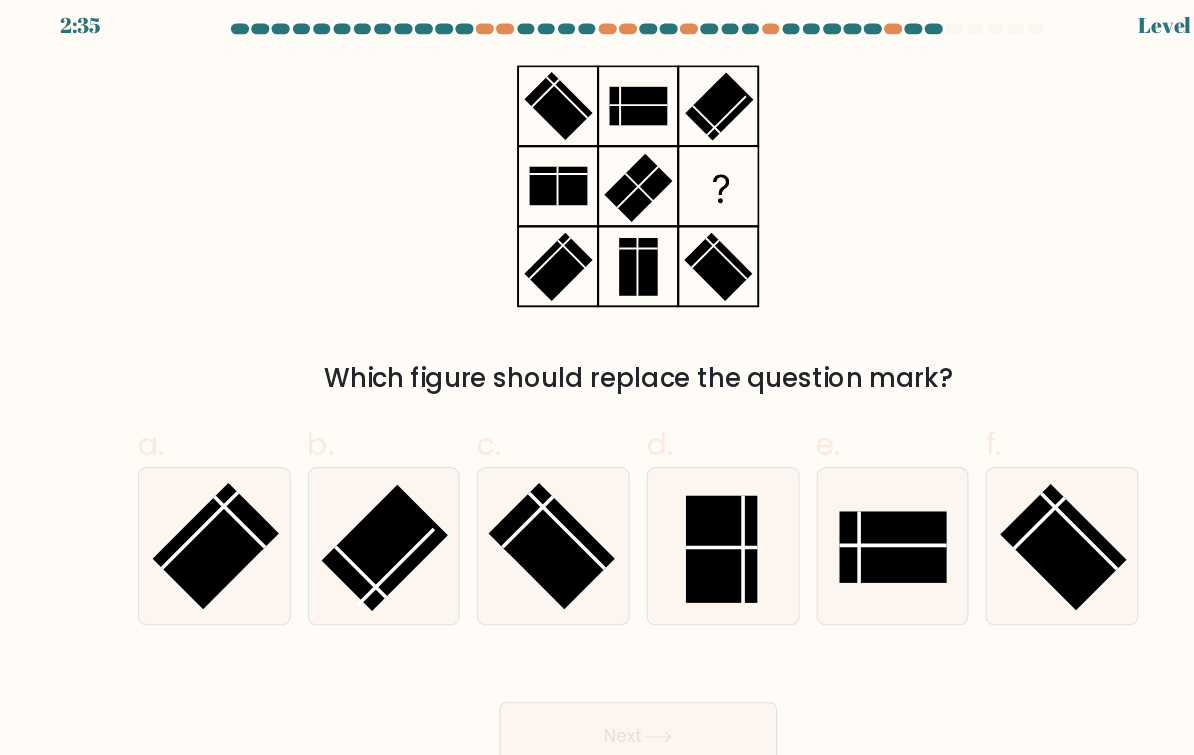 click at bounding box center (835, 526) 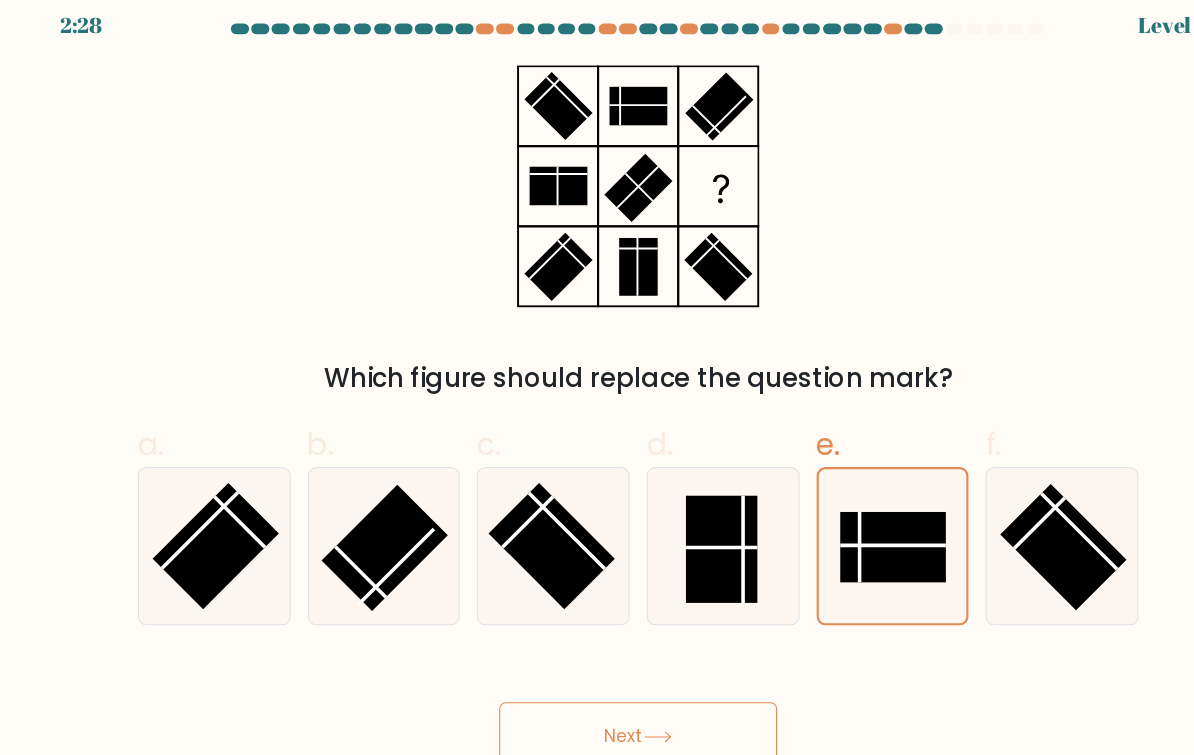 click at bounding box center [675, 528] 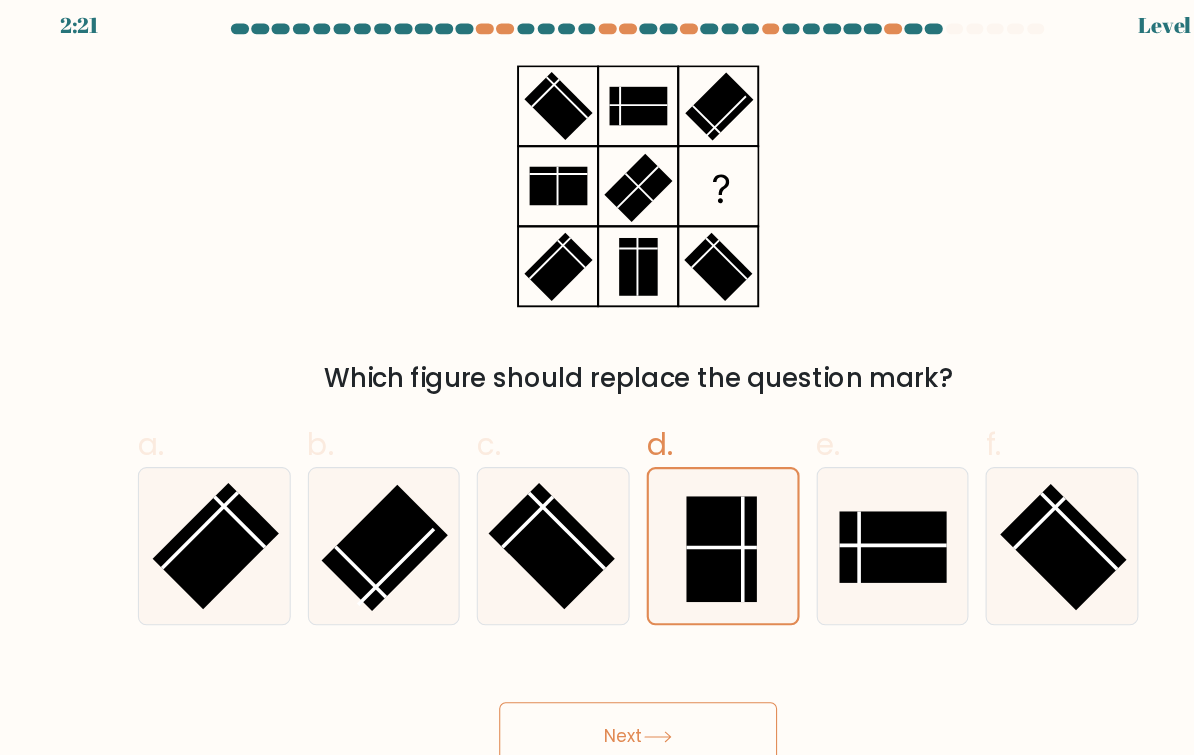 click on "Next" at bounding box center [597, 704] 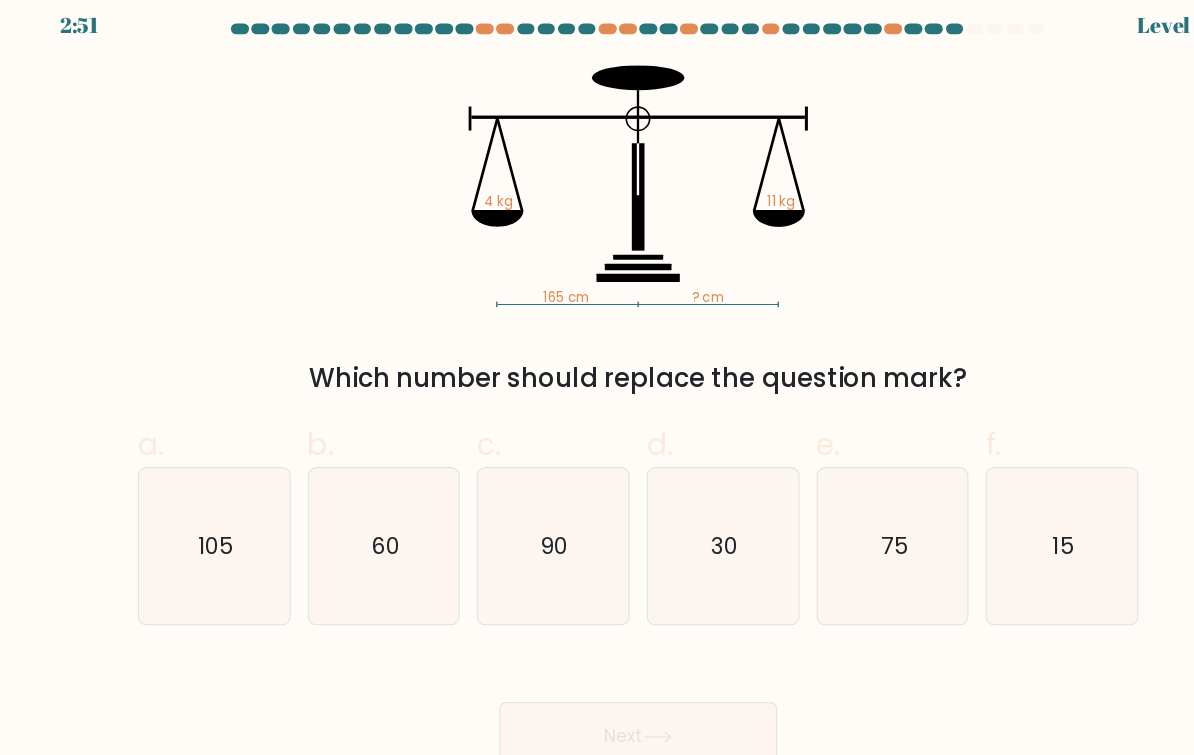 click on "105" at bounding box center [200, 526] 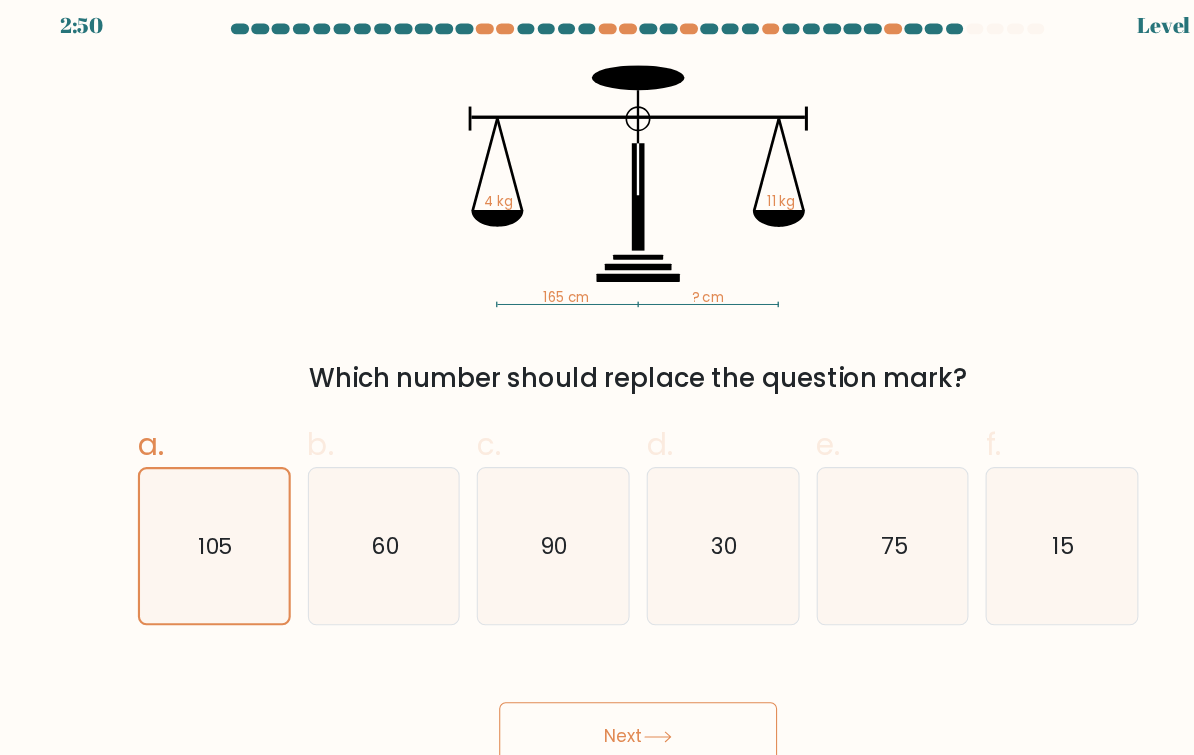 click on "Next" at bounding box center (597, 704) 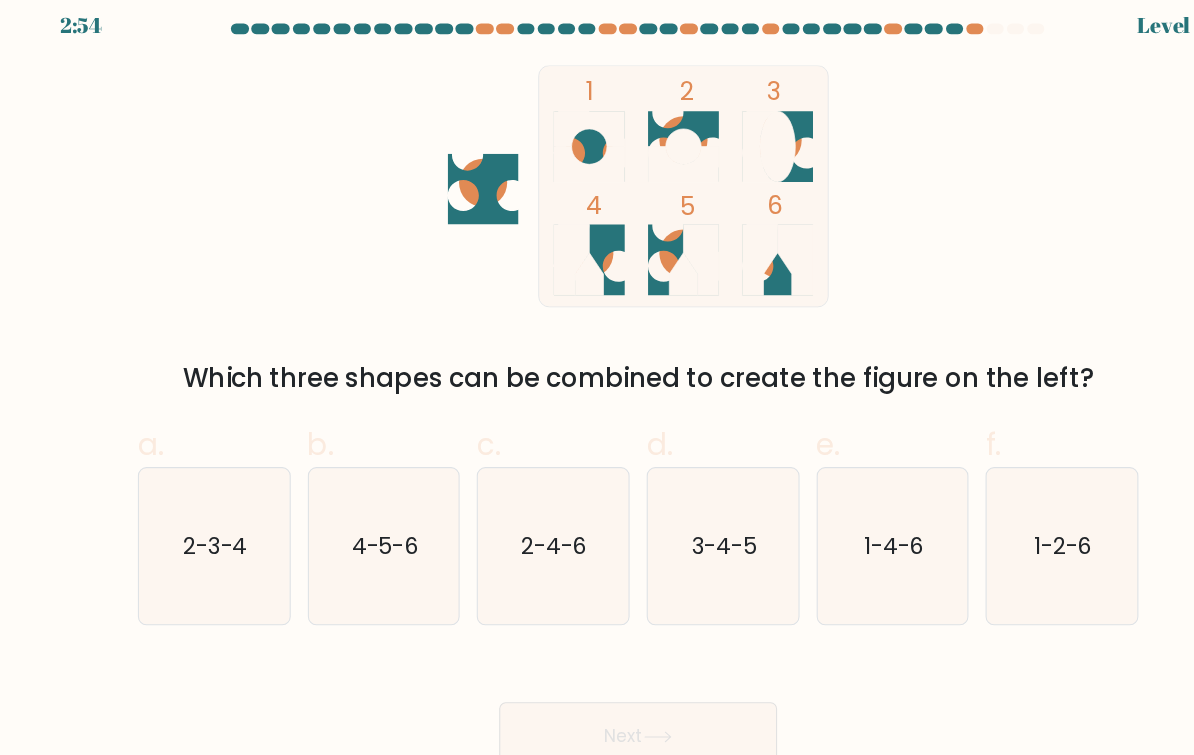 click on "1-2-6" at bounding box center (993, 526) 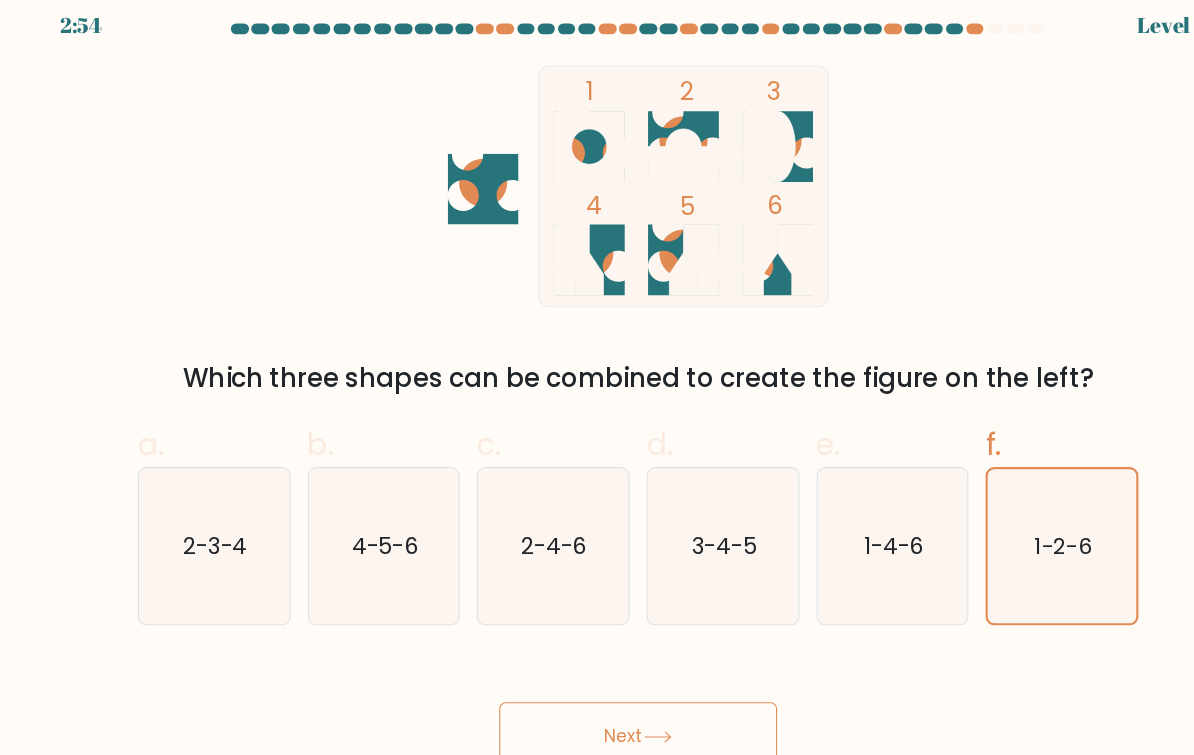 click on "Next" at bounding box center [597, 704] 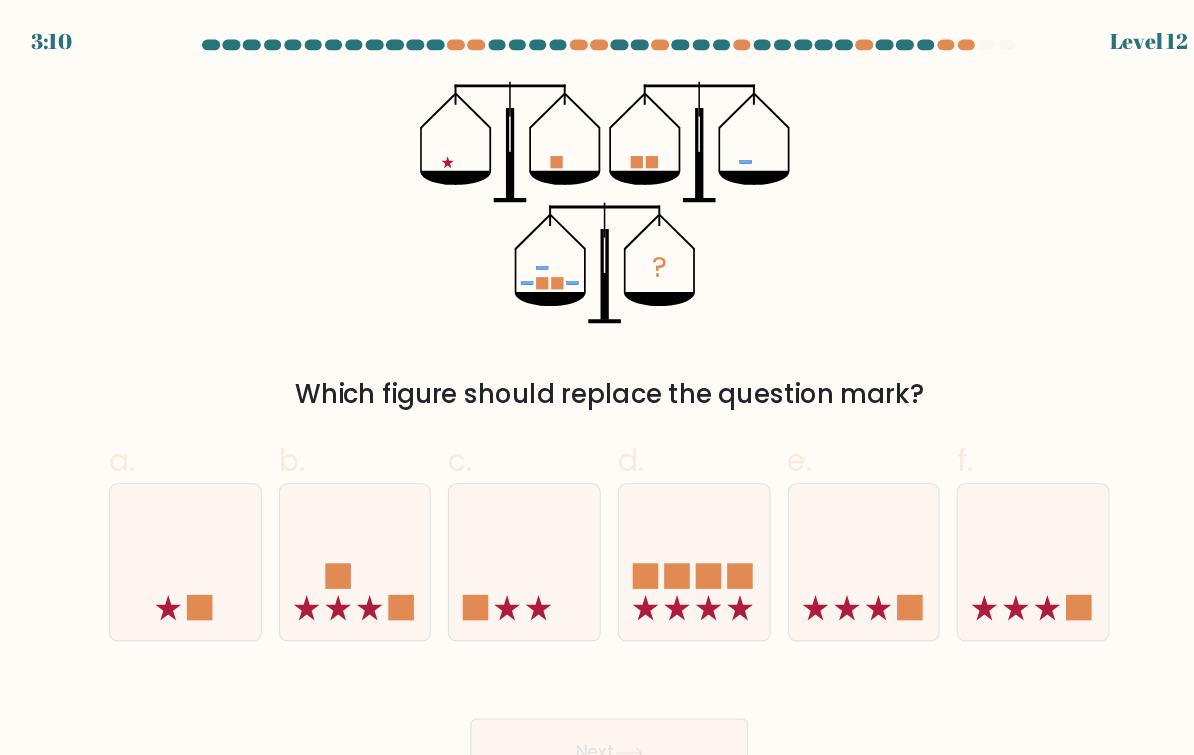 scroll, scrollTop: 34, scrollLeft: 0, axis: vertical 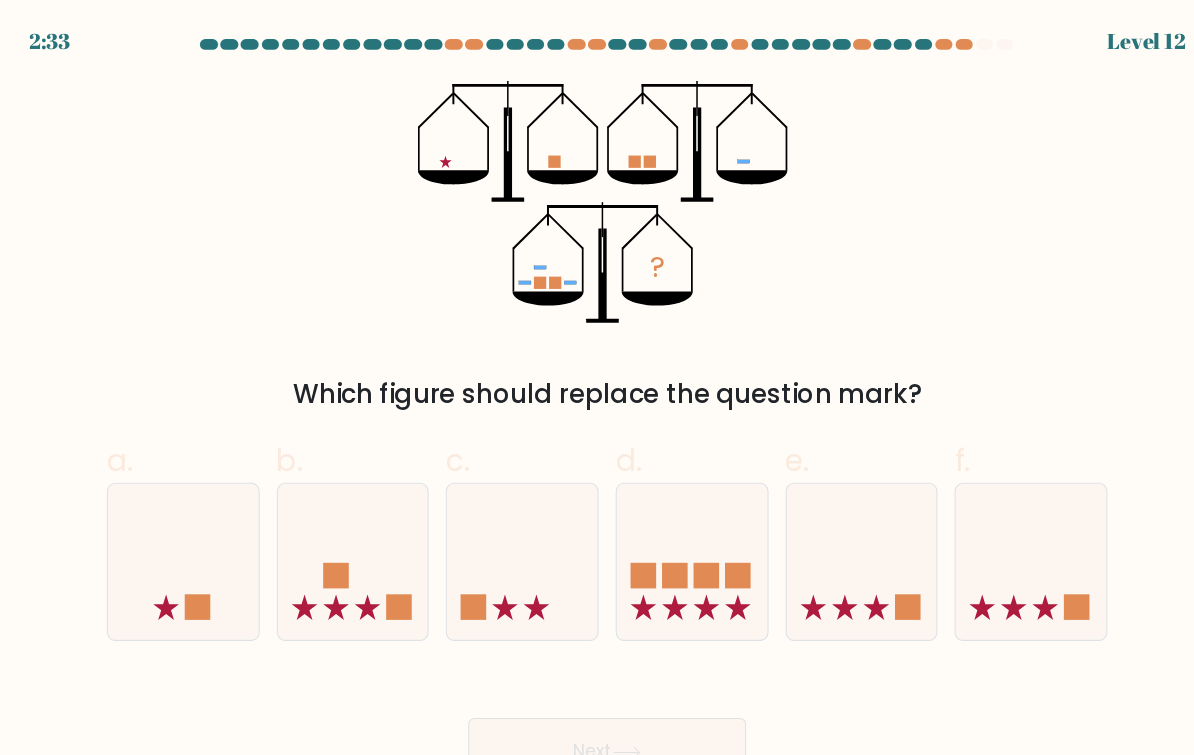 click at bounding box center [676, 526] 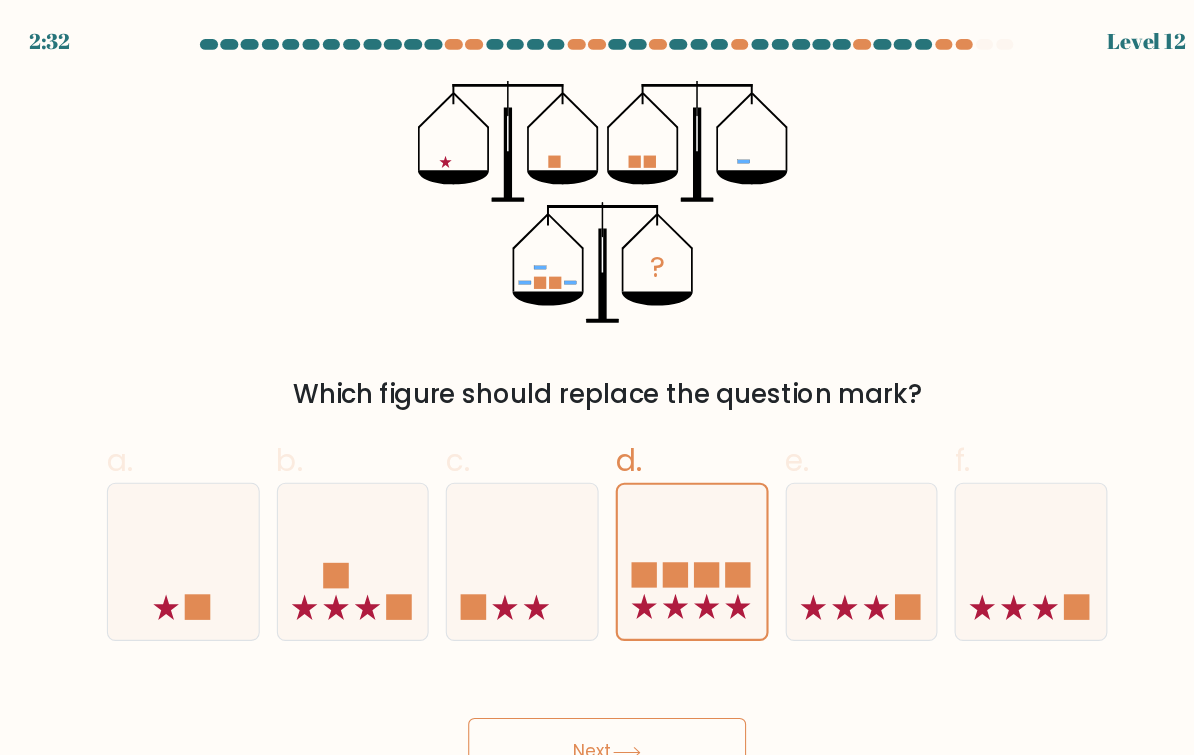 click on "2:32
Level 12" at bounding box center [597, 377] 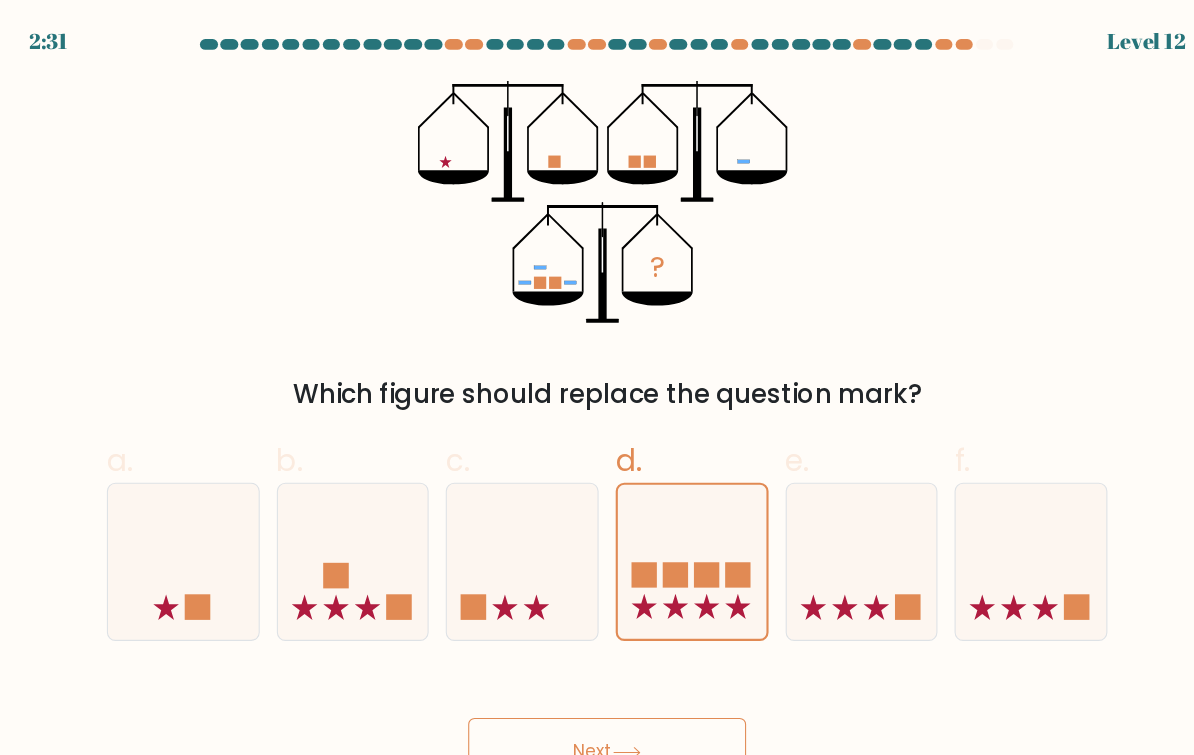click on "Next" at bounding box center (597, 704) 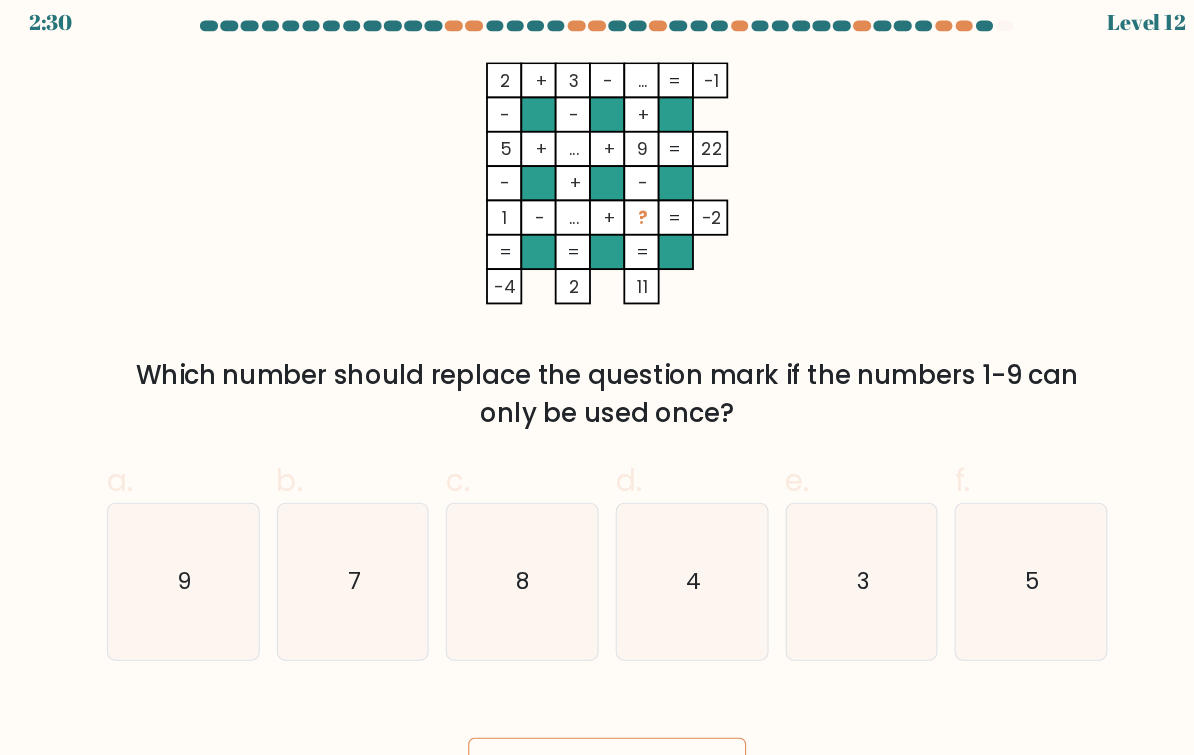 click on "Next" at bounding box center [597, 723] 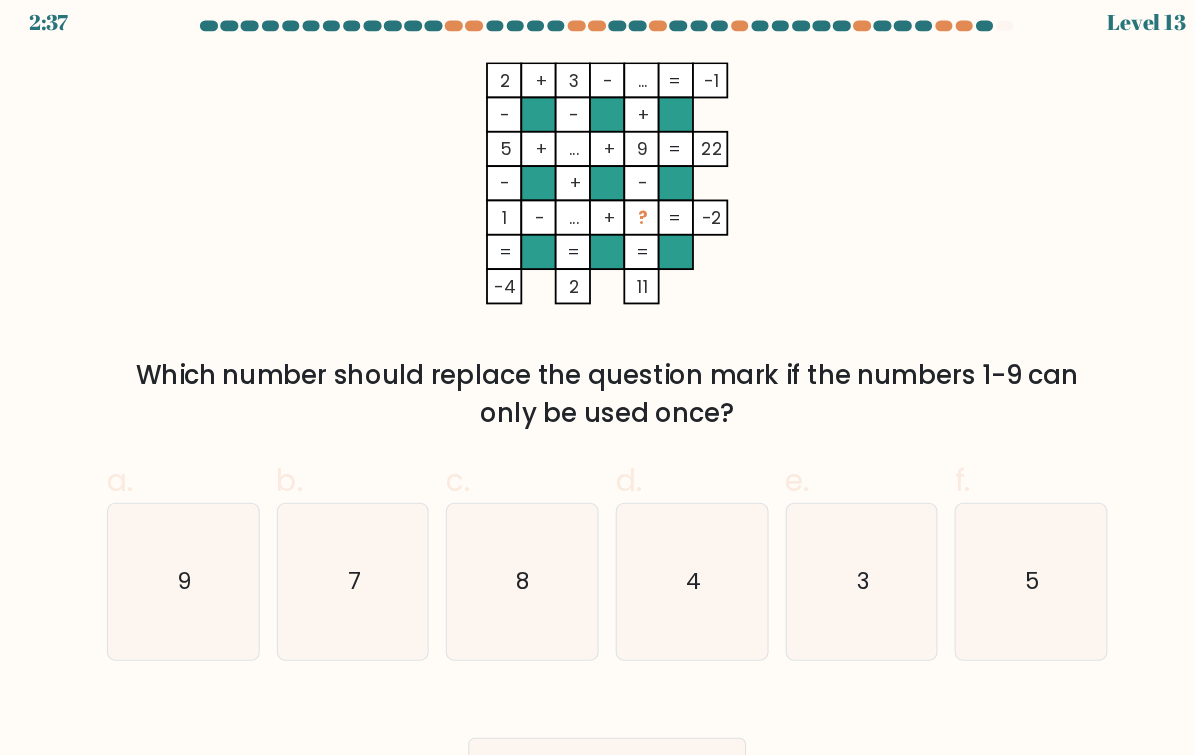 click on "7" at bounding box center [359, 545] 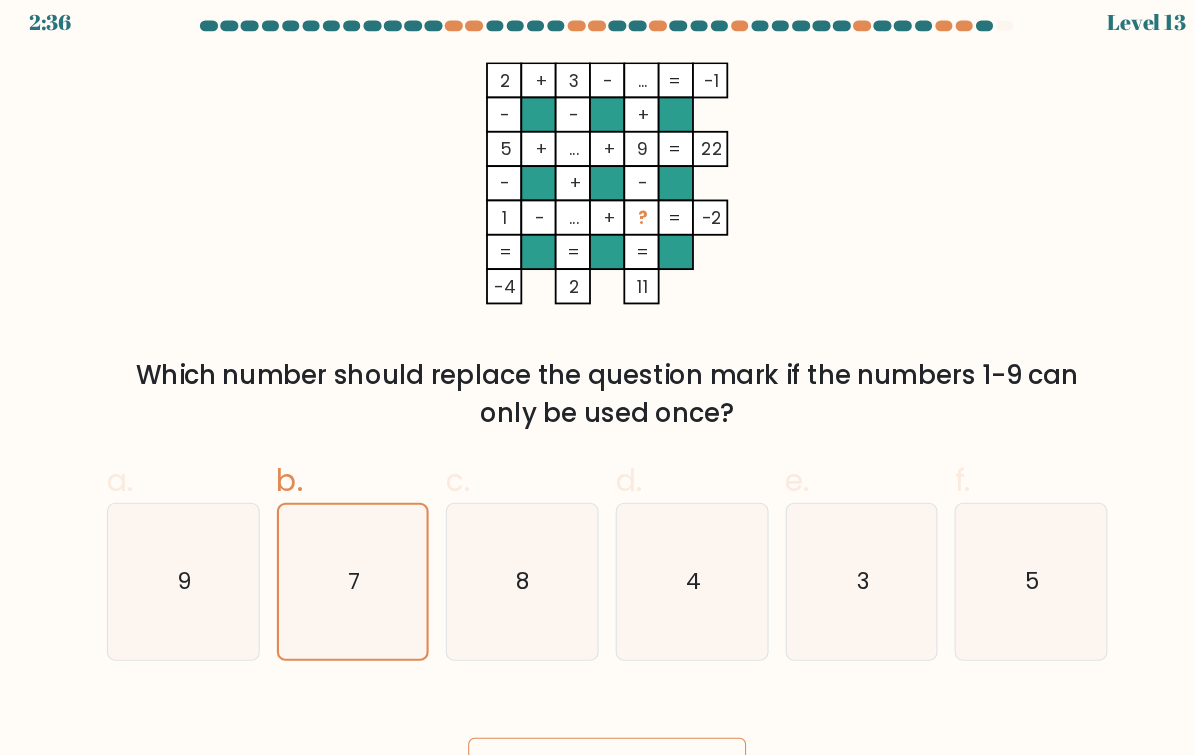 click on "Next" at bounding box center (597, 723) 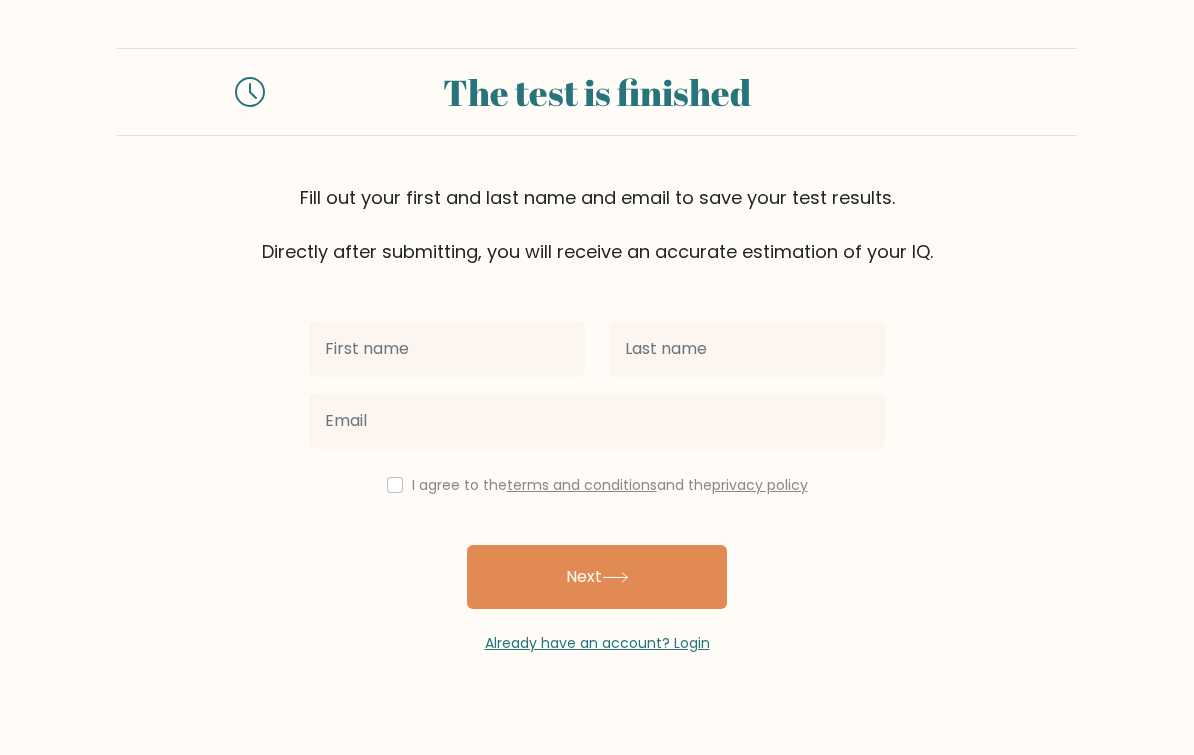 scroll, scrollTop: 0, scrollLeft: 0, axis: both 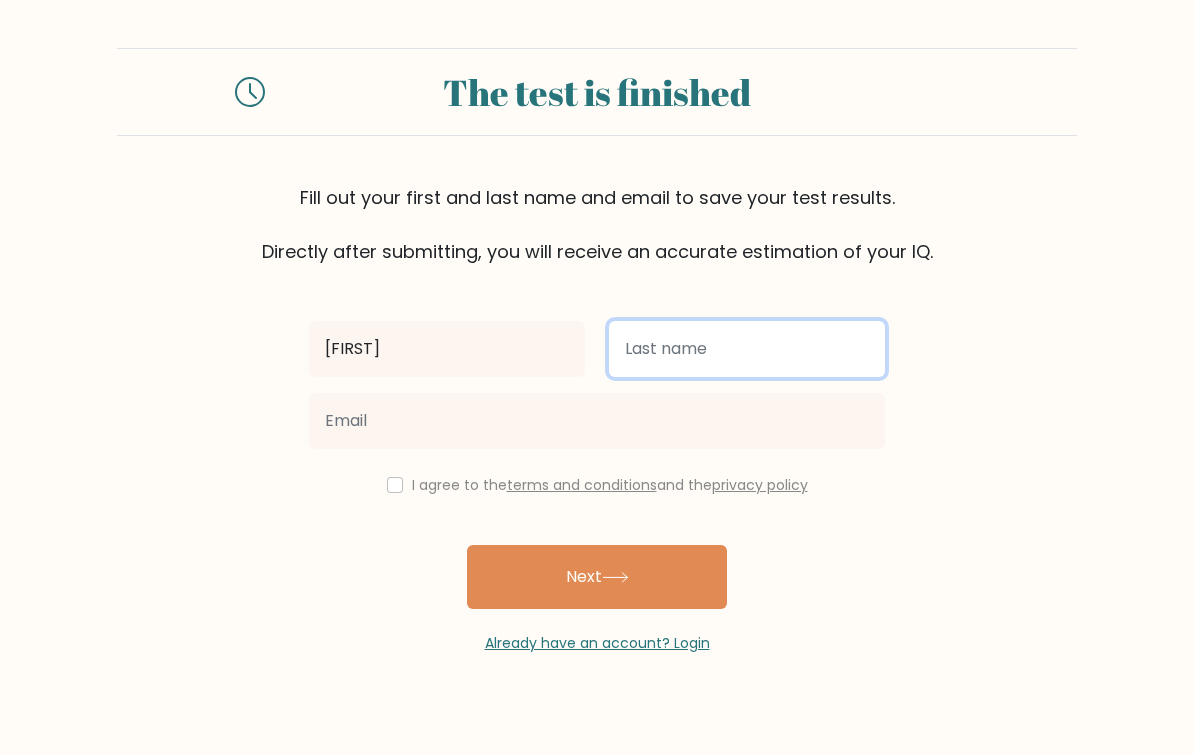 click at bounding box center (747, 349) 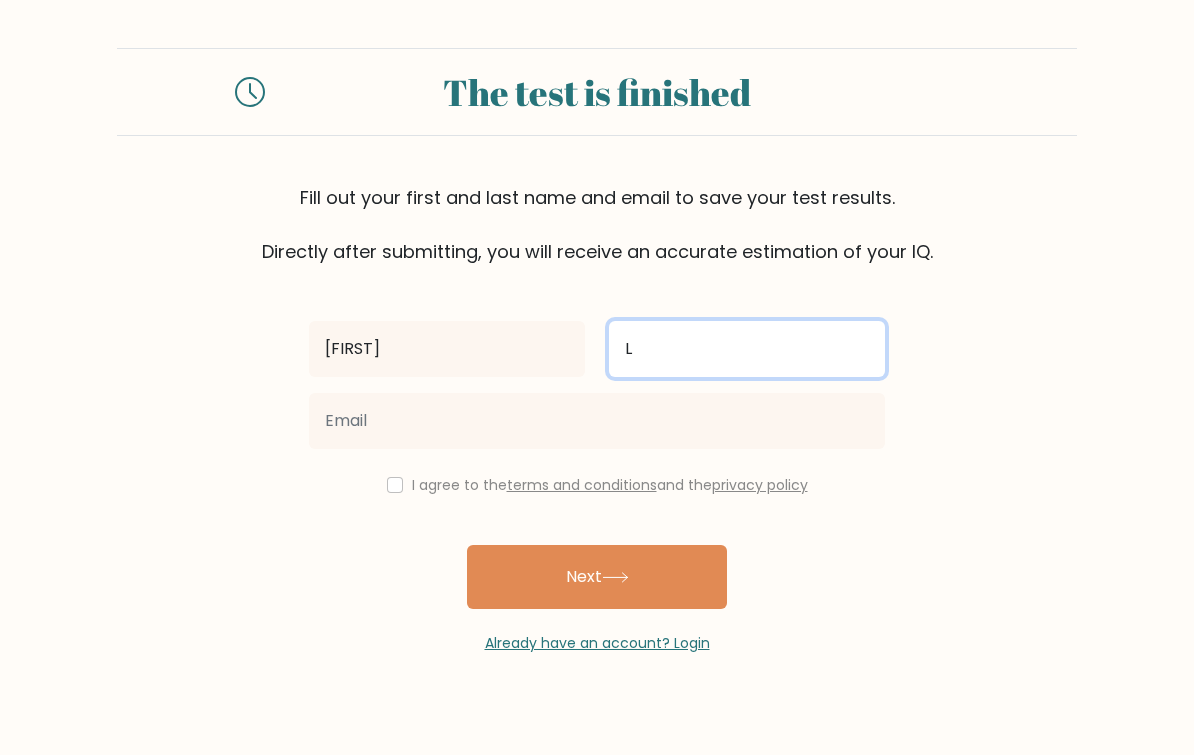 type on "L" 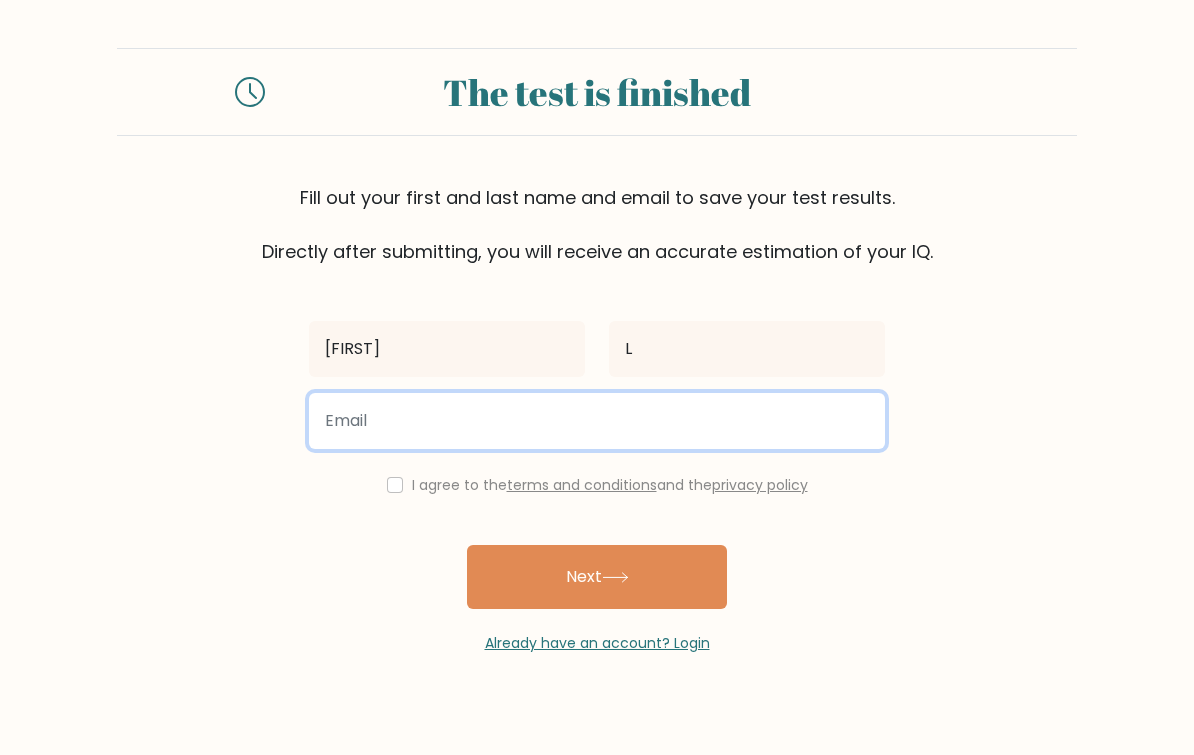 click at bounding box center [597, 421] 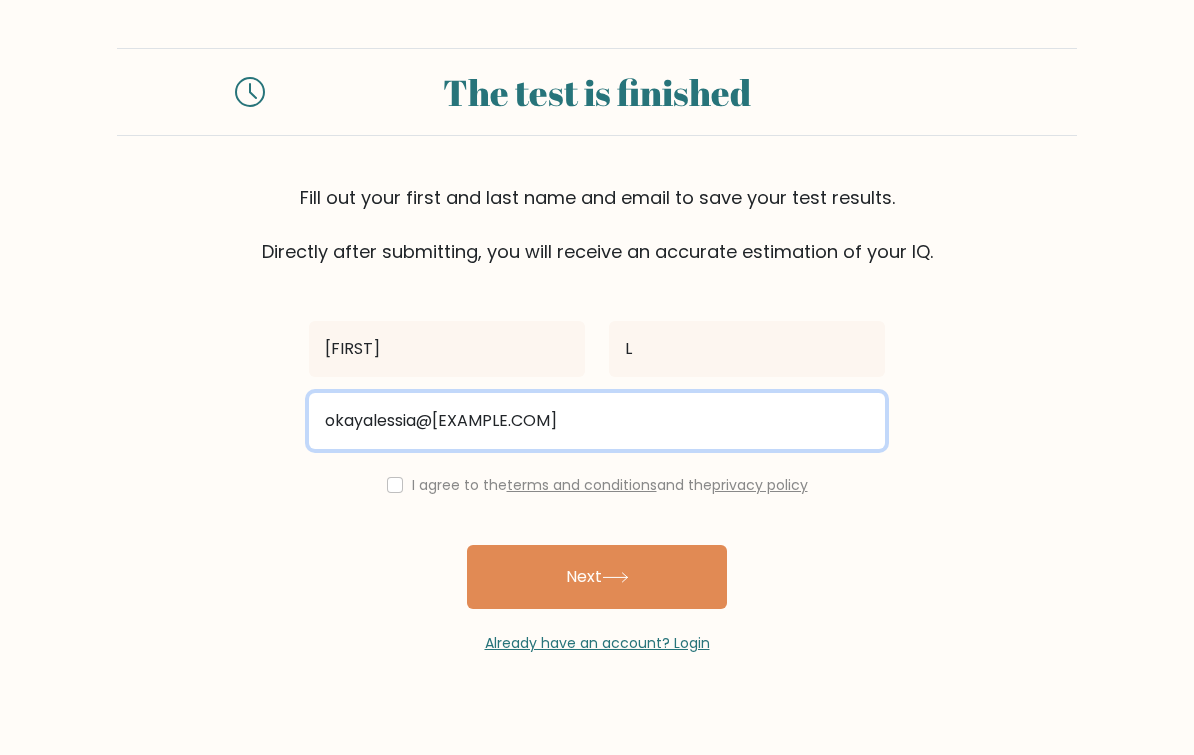 type on "okayalessia@gmail.com" 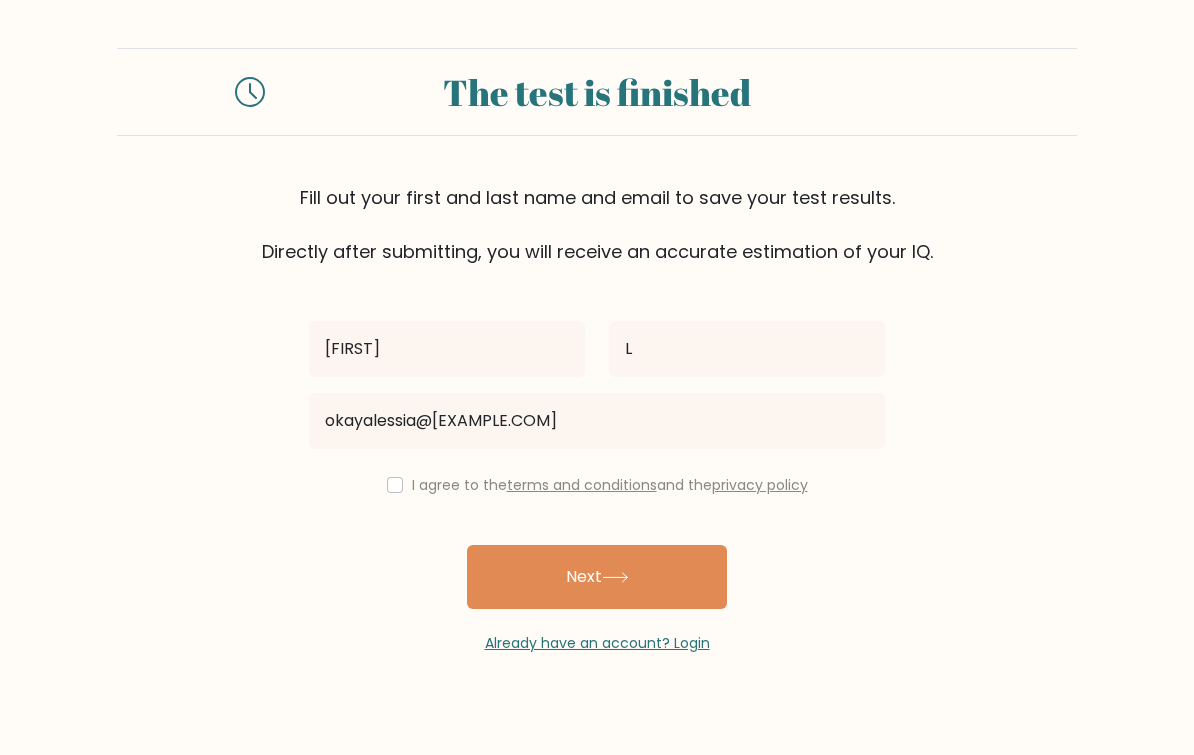 click at bounding box center (395, 485) 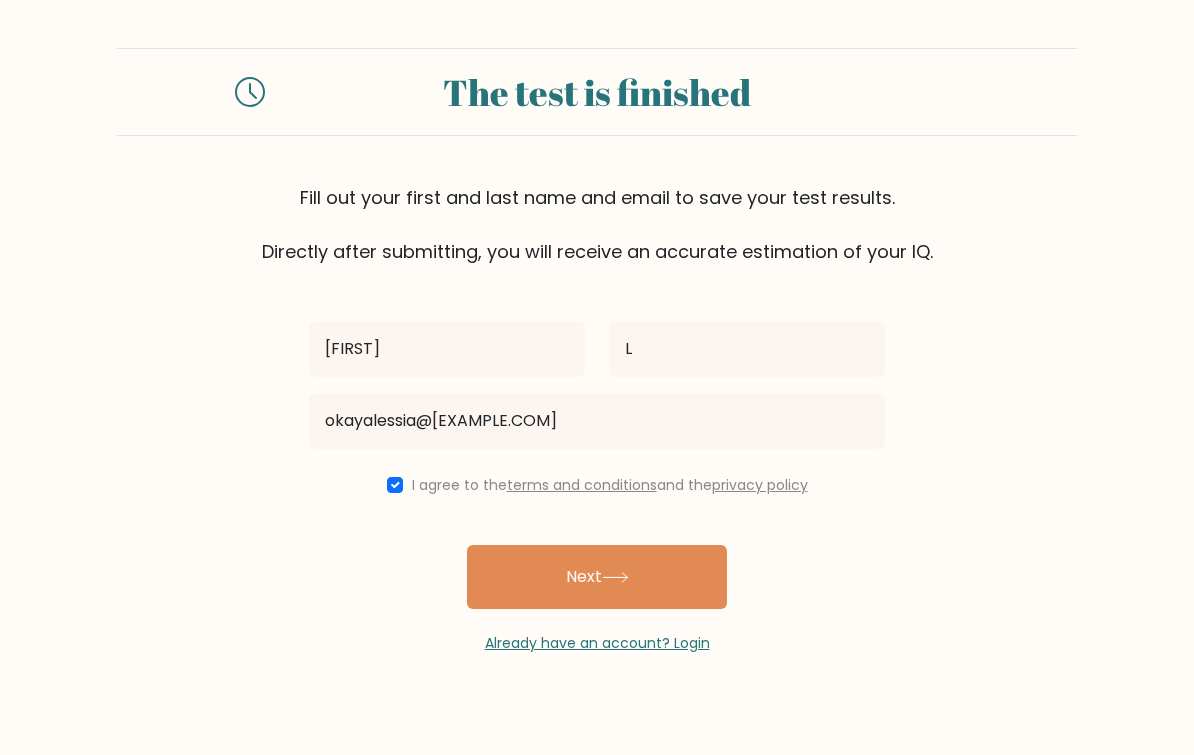 click on "Next" at bounding box center (597, 577) 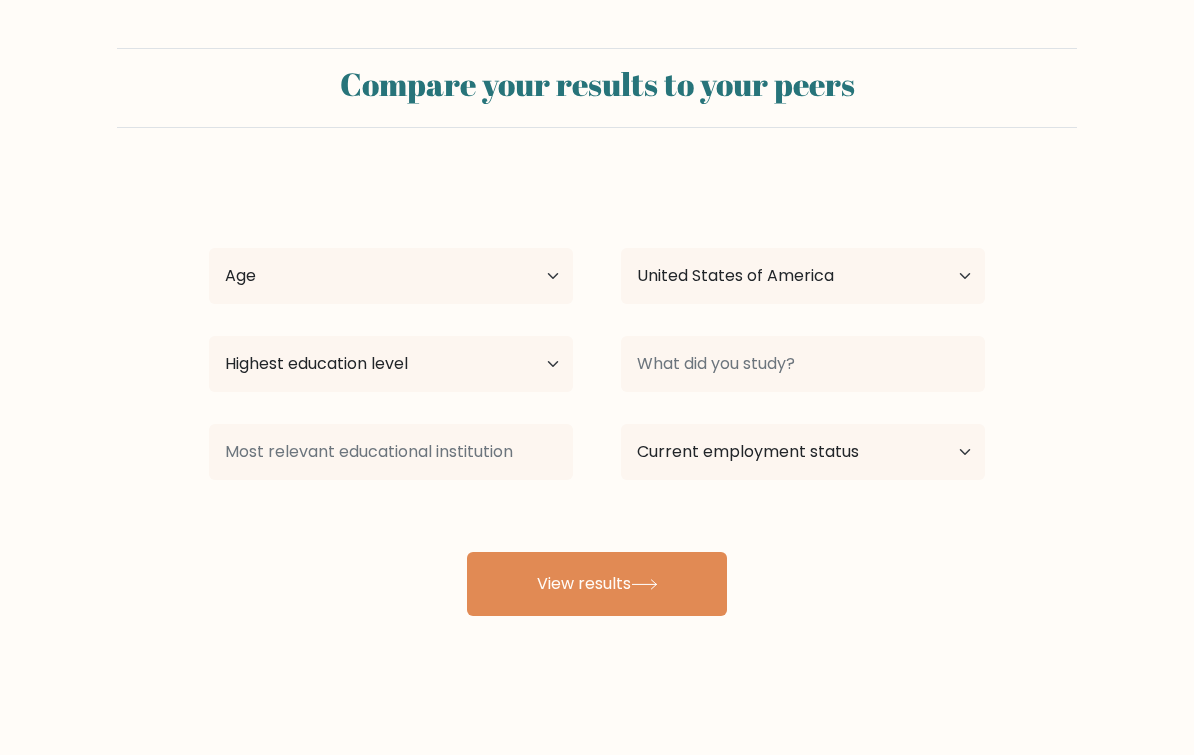 scroll, scrollTop: 0, scrollLeft: 0, axis: both 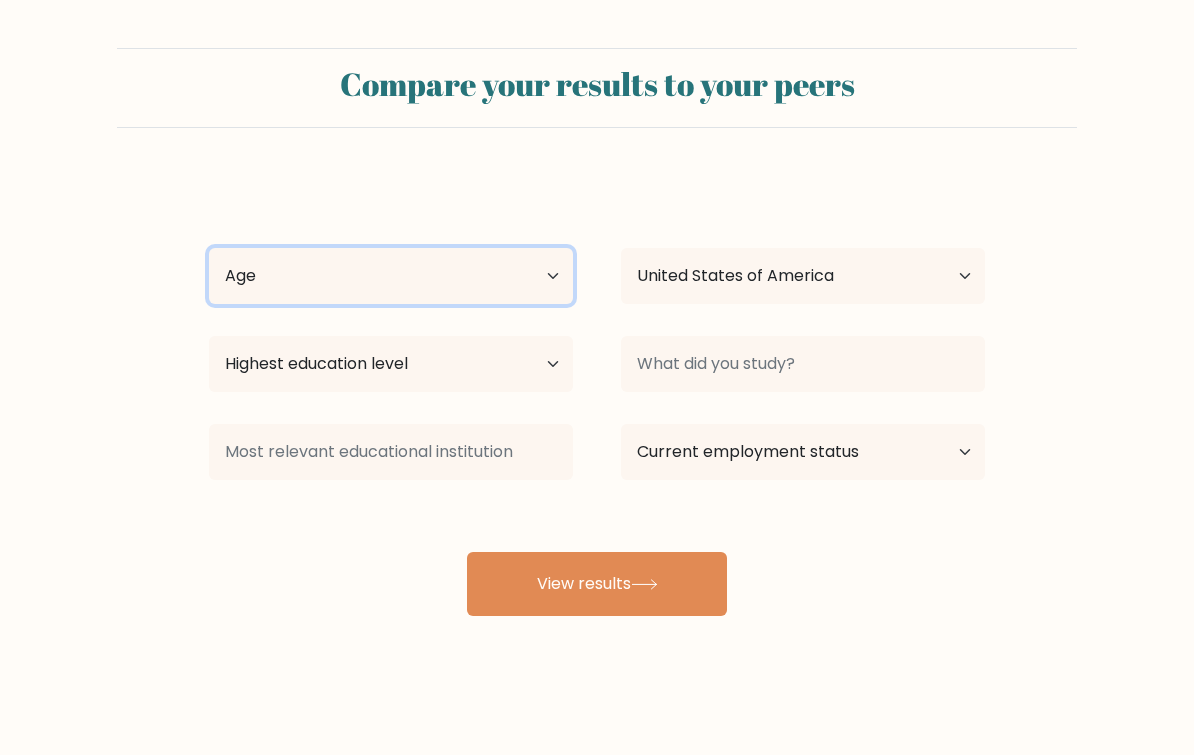 click on "Age
Under 18 years old
18-24 years old
25-34 years old
35-44 years old
45-54 years old
55-64 years old
65 years old and above" at bounding box center (391, 276) 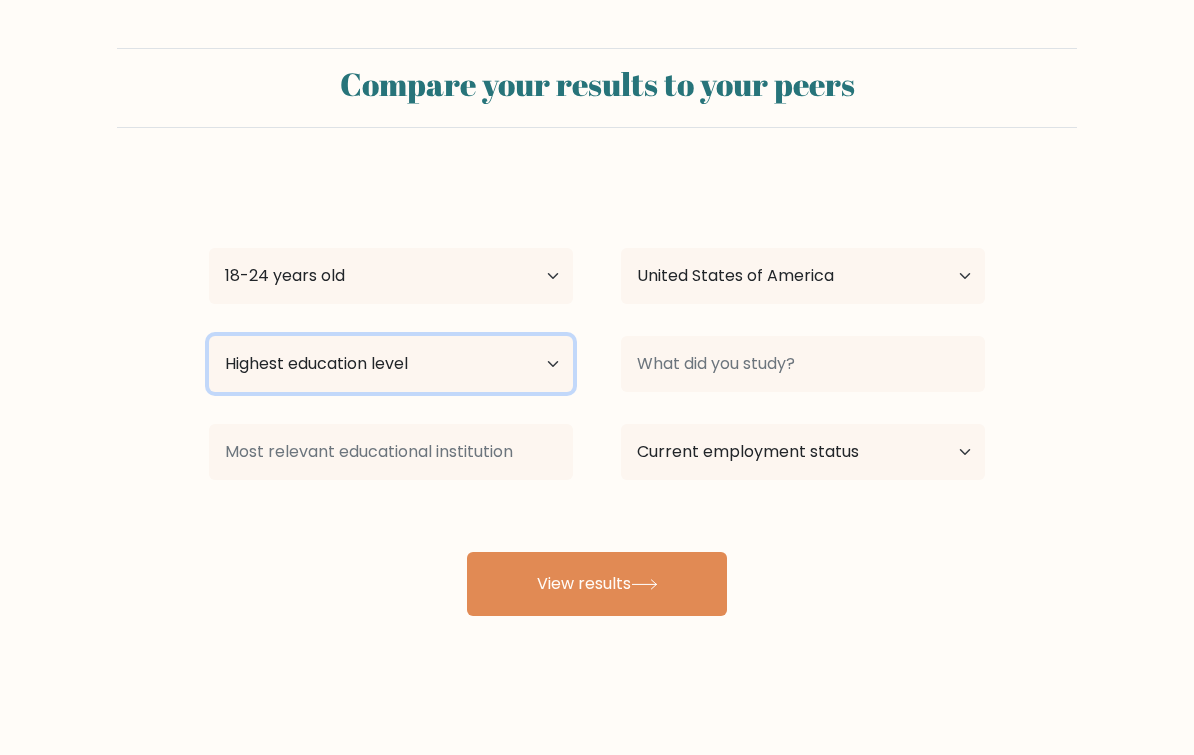 click on "Highest education level
No schooling
Primary
Lower Secondary
Upper Secondary
Occupation Specific
Bachelor's degree
Master's degree
Doctoral degree" at bounding box center [391, 364] 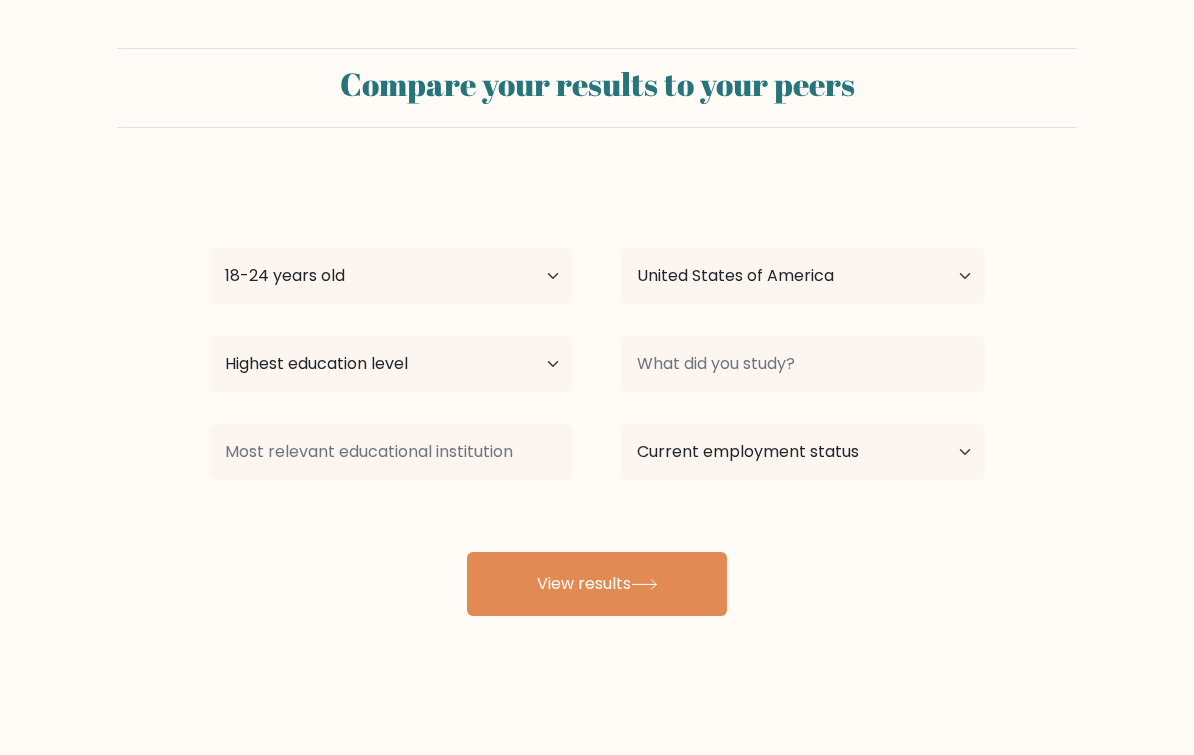 click on "View results" at bounding box center (597, 584) 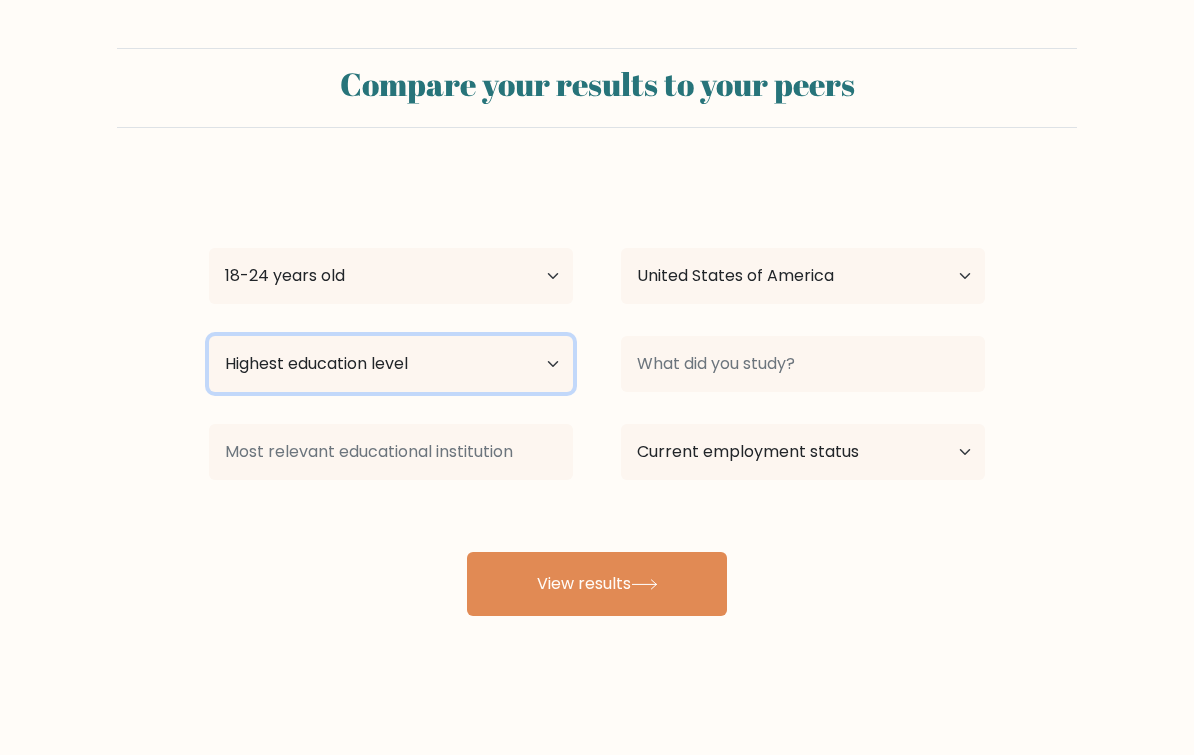 click on "Highest education level
No schooling
Primary
Lower Secondary
Upper Secondary
Occupation Specific
Bachelor's degree
Master's degree
Doctoral degree" at bounding box center [391, 364] 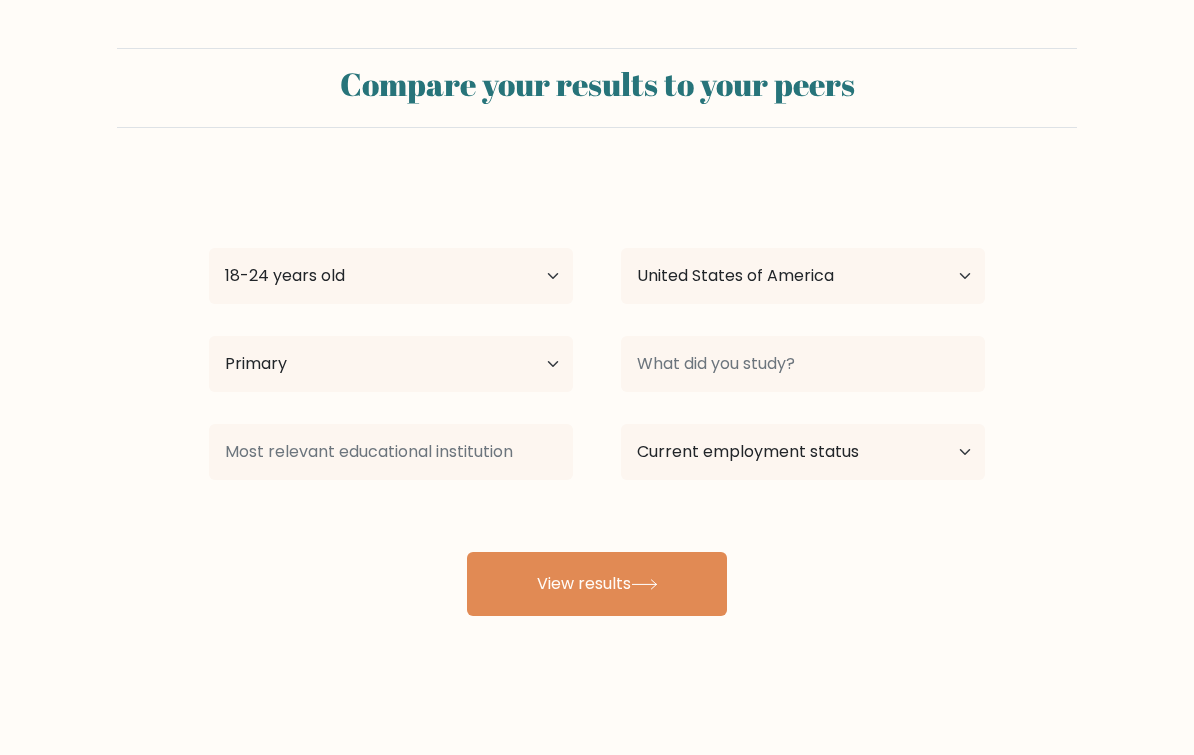 click on "View results" at bounding box center [597, 584] 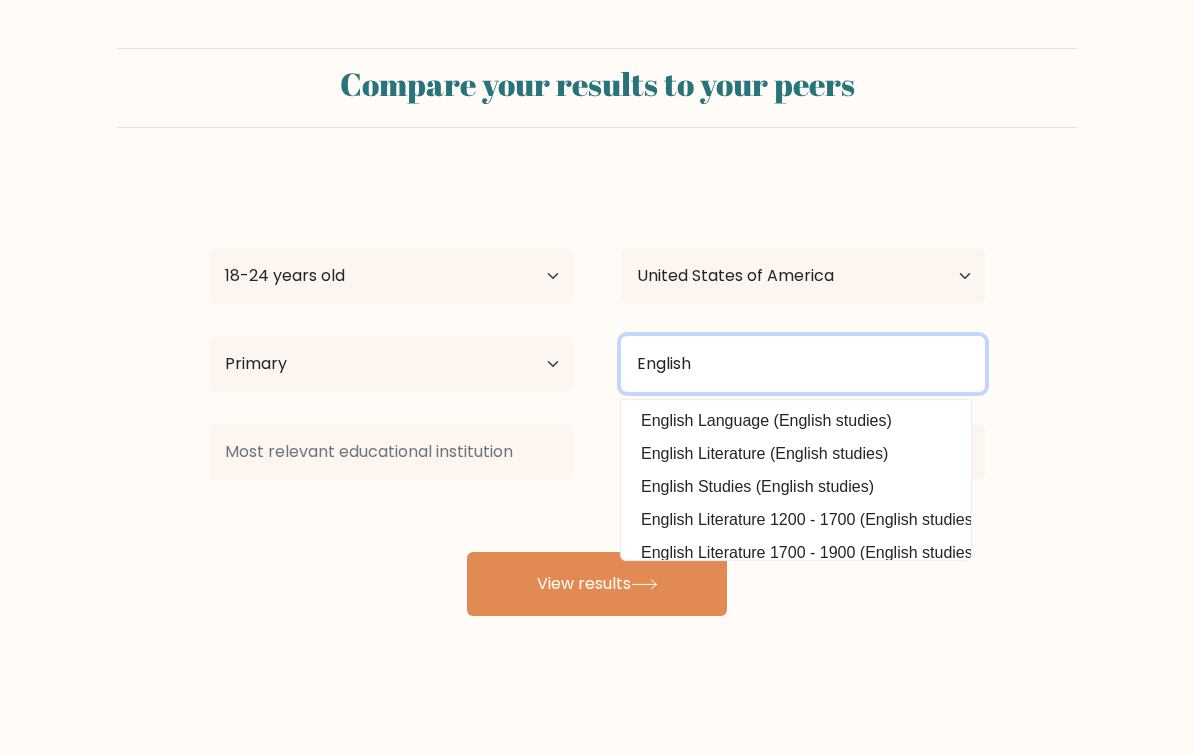 type on "English" 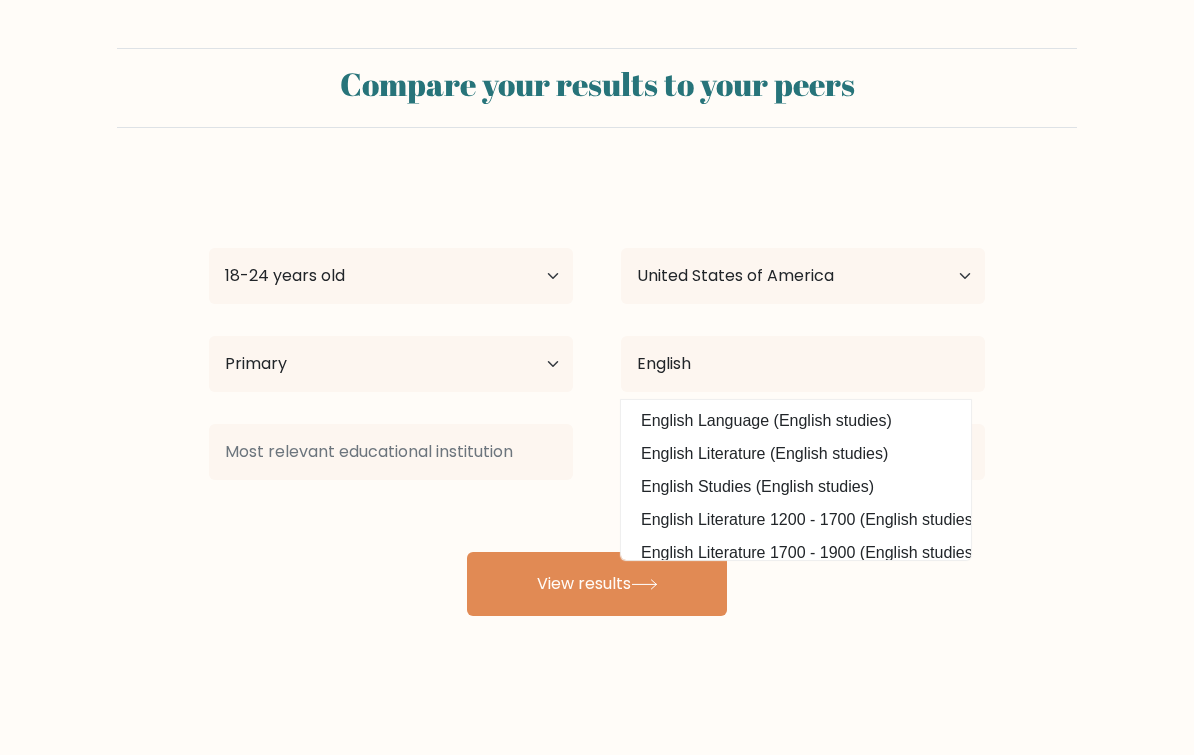 click on "View results" at bounding box center [597, 584] 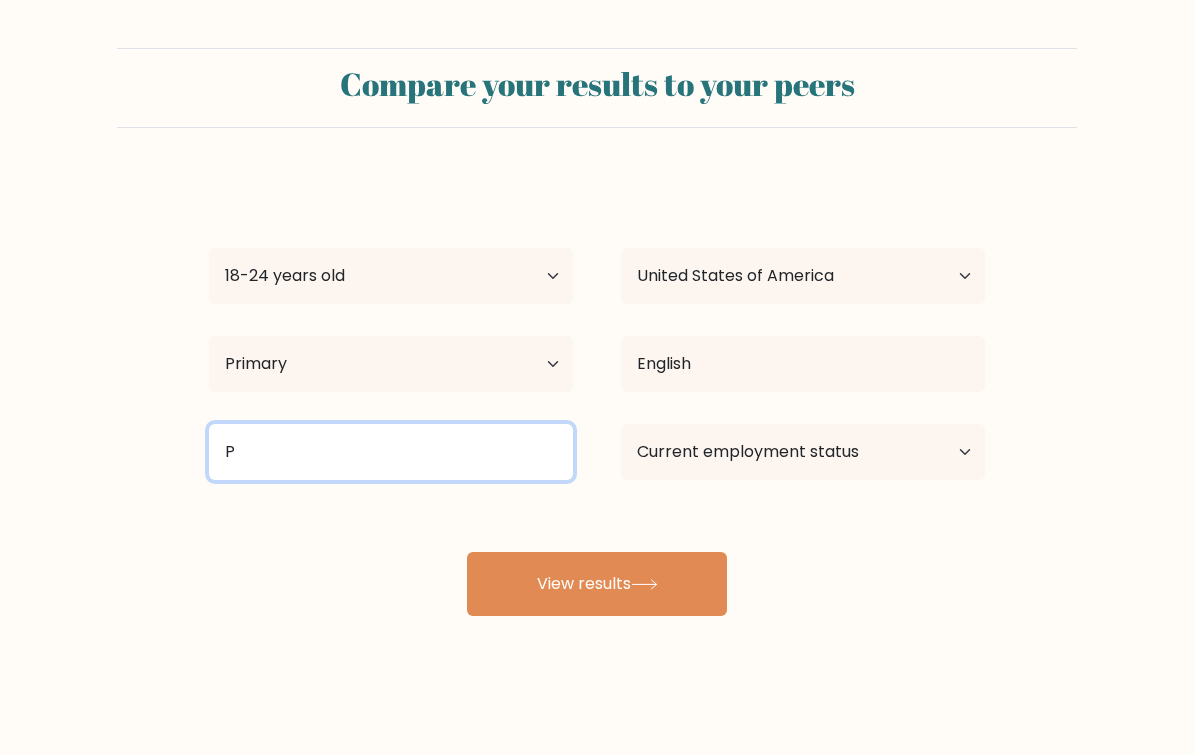 type on "P" 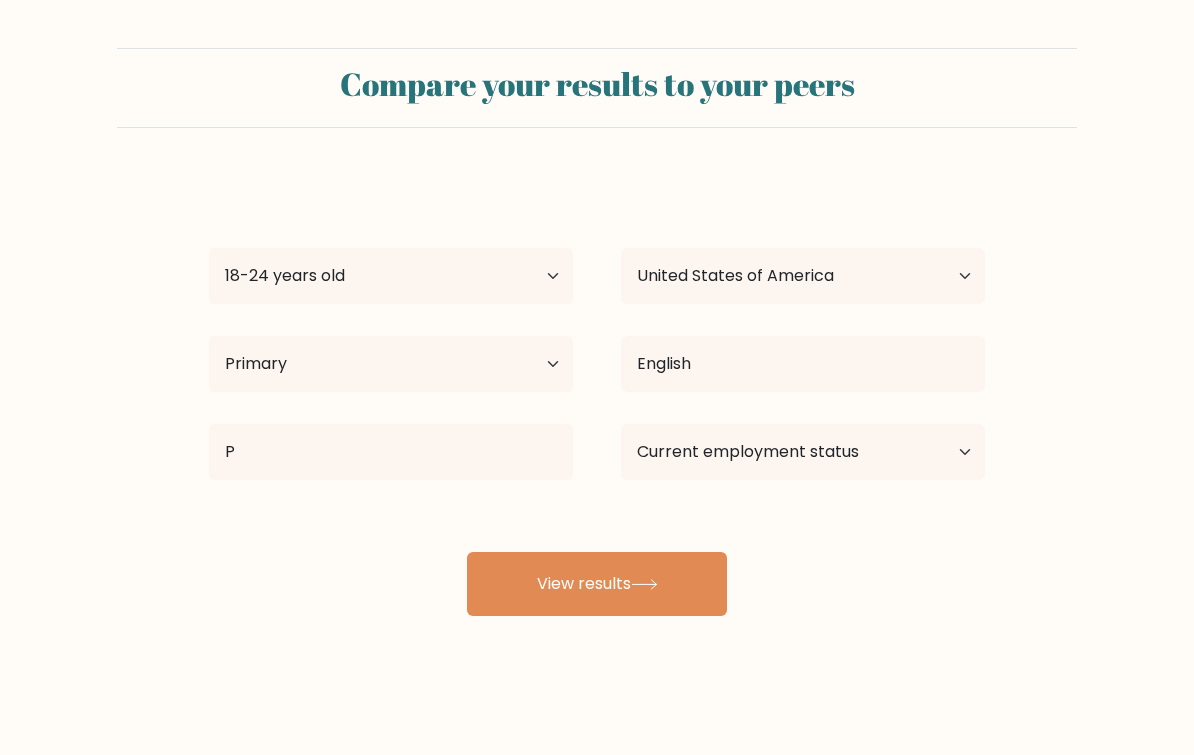 click on "View results" at bounding box center [597, 584] 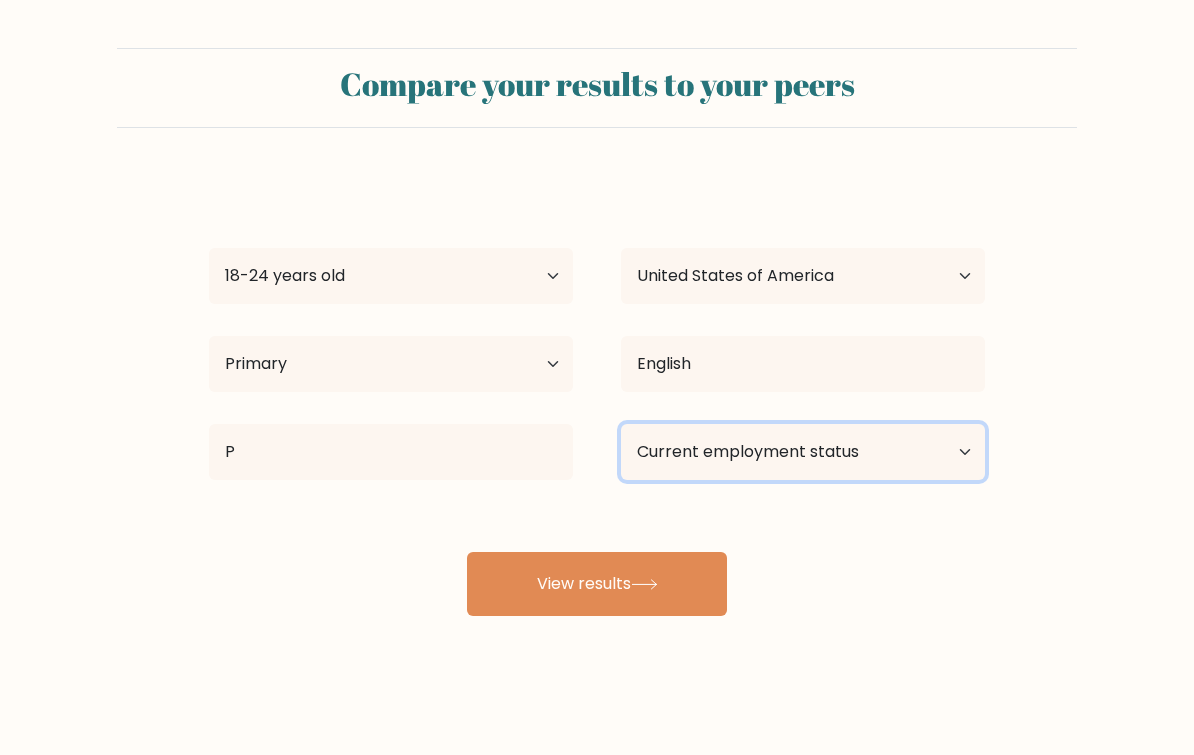 click on "Current employment status
Employed
Student
Retired
Other / prefer not to answer" at bounding box center [803, 452] 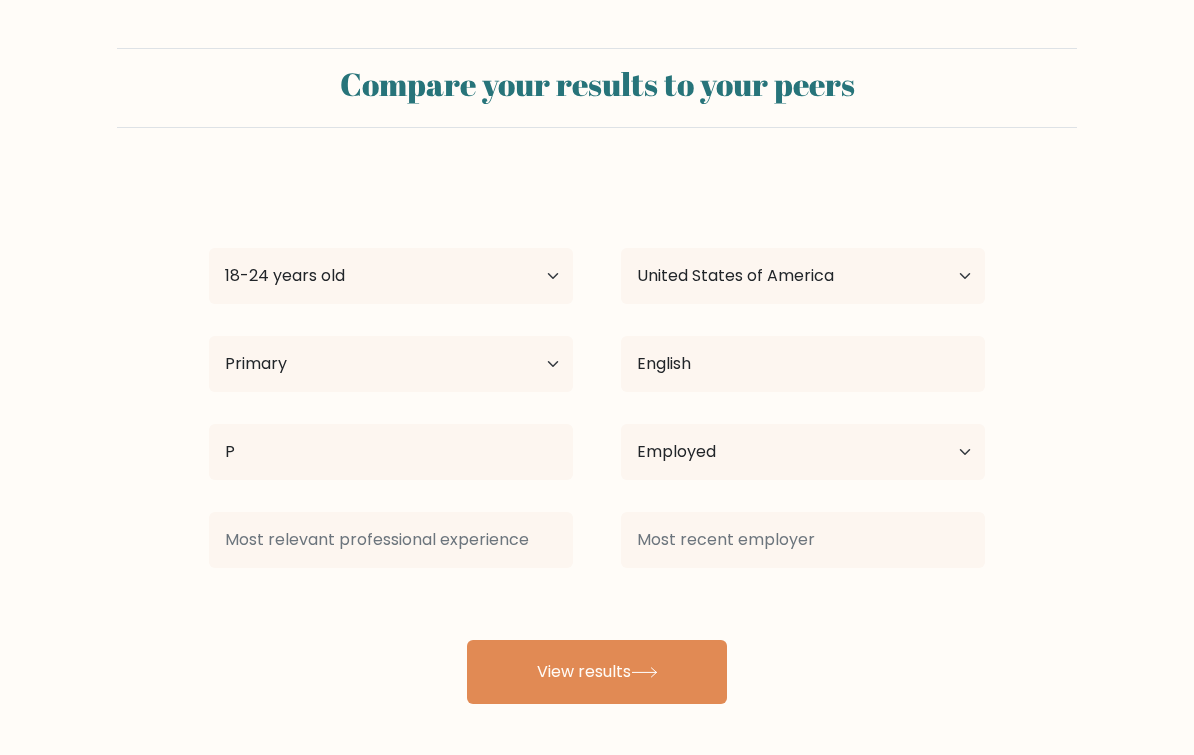 click on "Alessia
L
Age
Under 18 years old
18-24 years old
25-34 years old
35-44 years old
45-54 years old
55-64 years old
65 years old and above
Country
Afghanistan
Albania
Algeria
American Samoa
Andorra
Angola
Anguilla
Antarctica
Antigua and Barbuda
Argentina
Armenia
Aruba
Australia
Austria
Azerbaijan
Bahamas
Bahrain
Bangladesh
Barbados
Belarus
Belgium
Belize
Benin
Bermuda
Bhutan
Bolivia
Bonaire, Sint Eustatius and Saba
Bosnia and Herzegovina
Botswana
Bouvet Island
Brazil
Brunei
P" at bounding box center (597, 440) 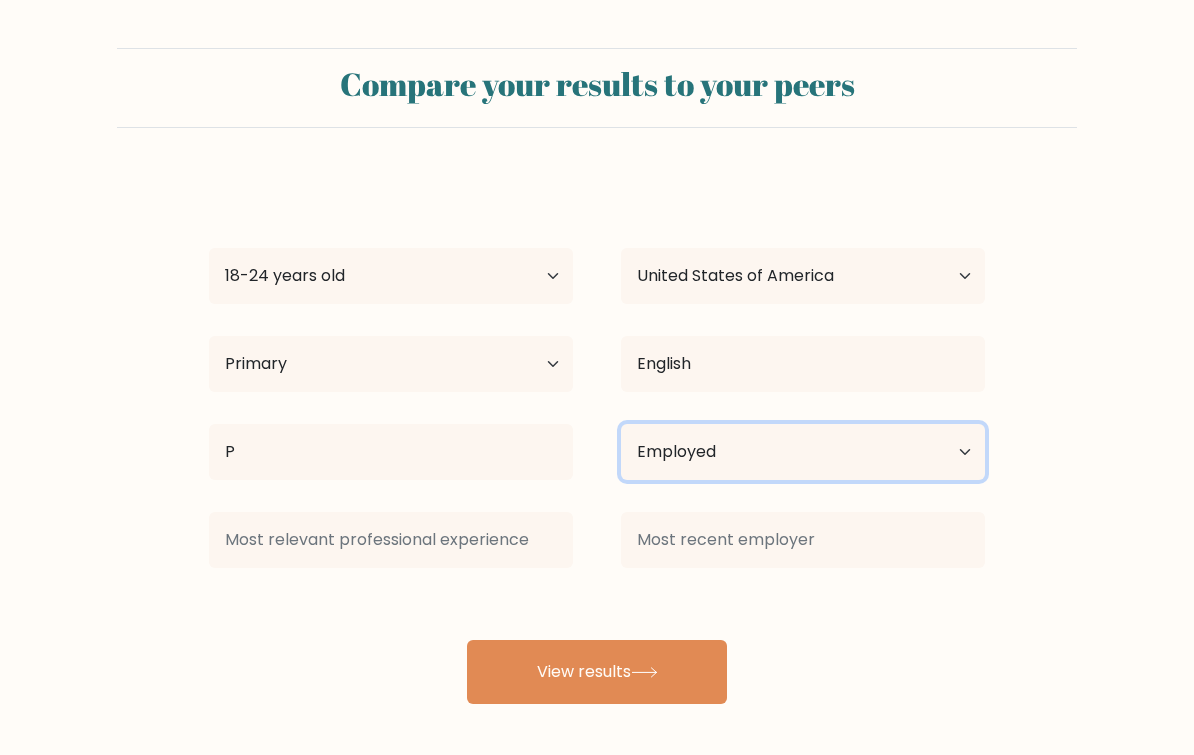click on "Current employment status
Employed
Student
Retired
Other / prefer not to answer" at bounding box center [803, 452] 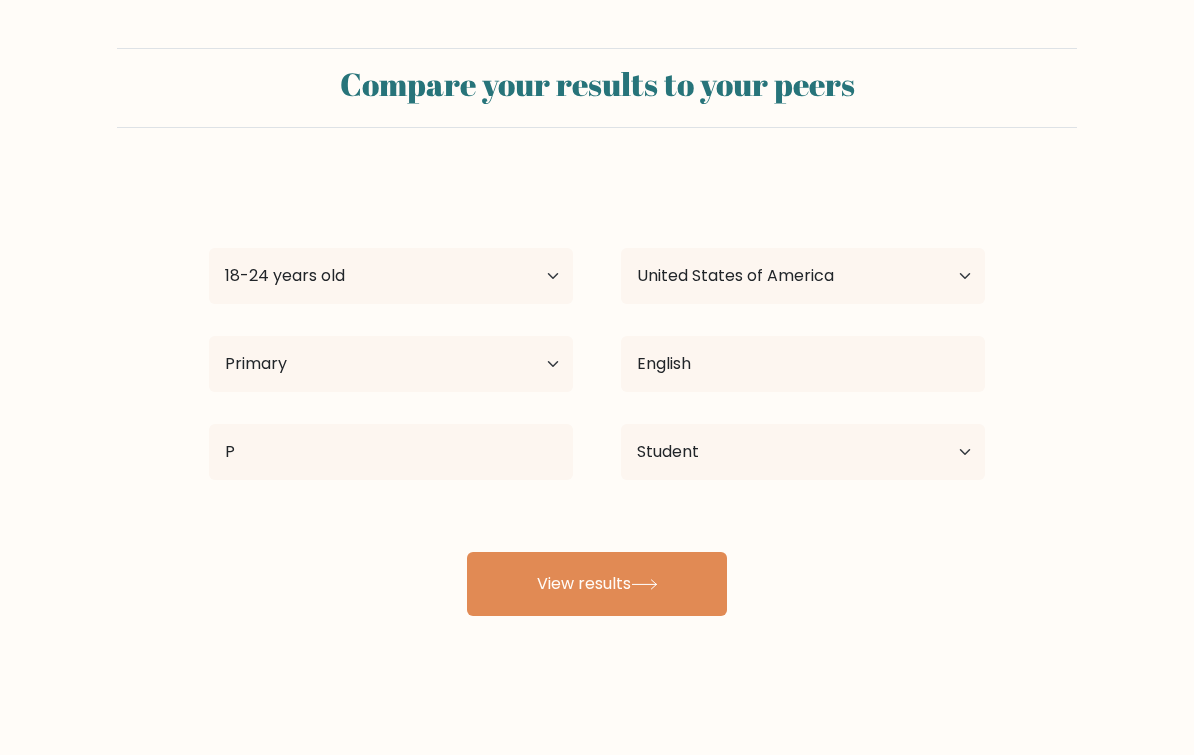 click on "View results" at bounding box center (597, 584) 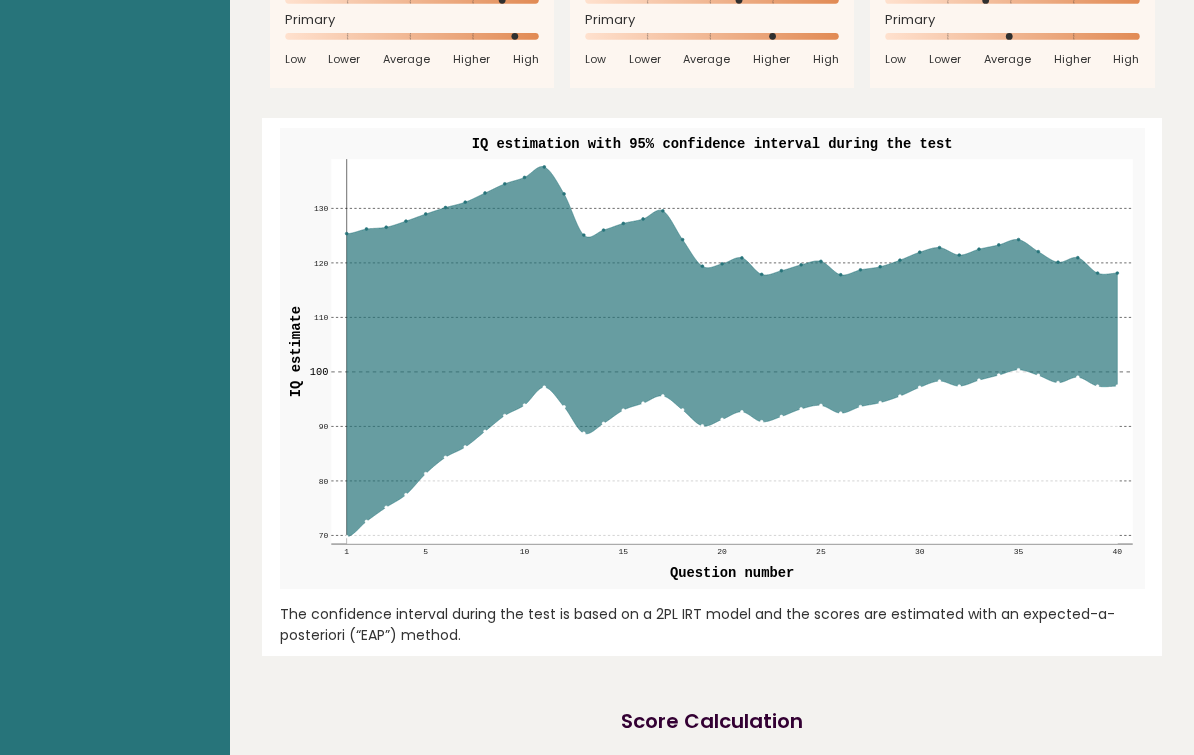 scroll, scrollTop: 2279, scrollLeft: 0, axis: vertical 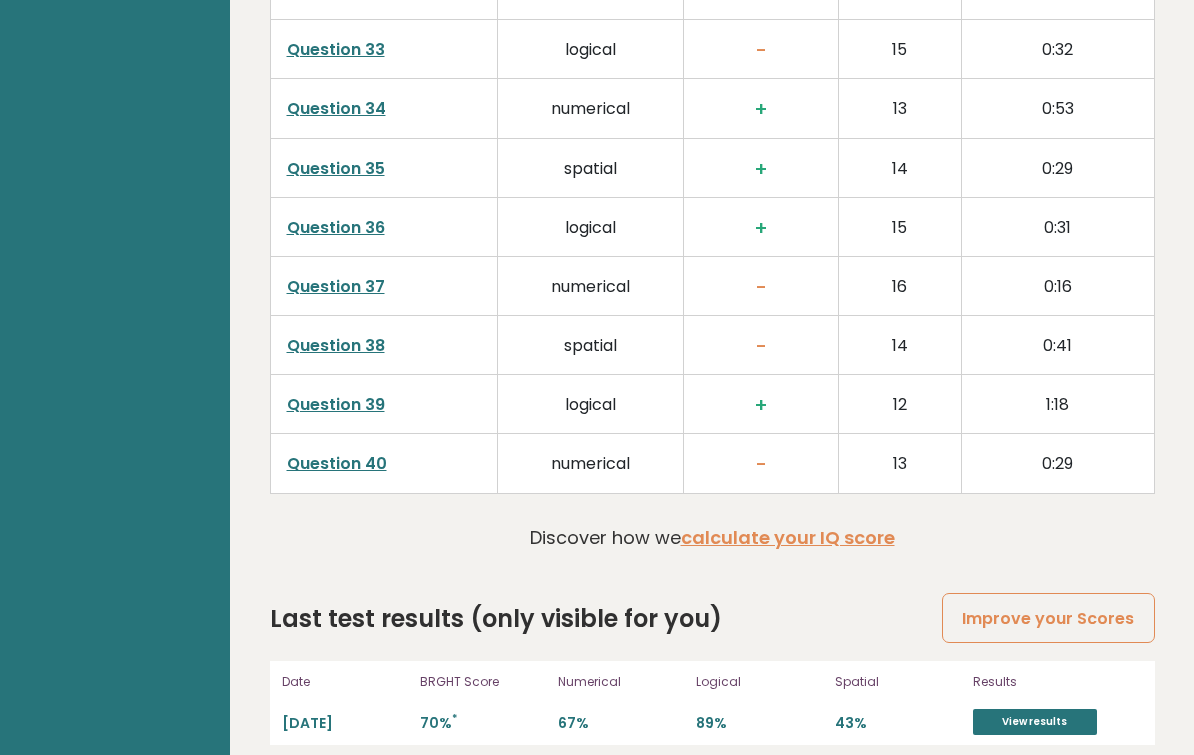 click on "Question
40" at bounding box center (337, 463) 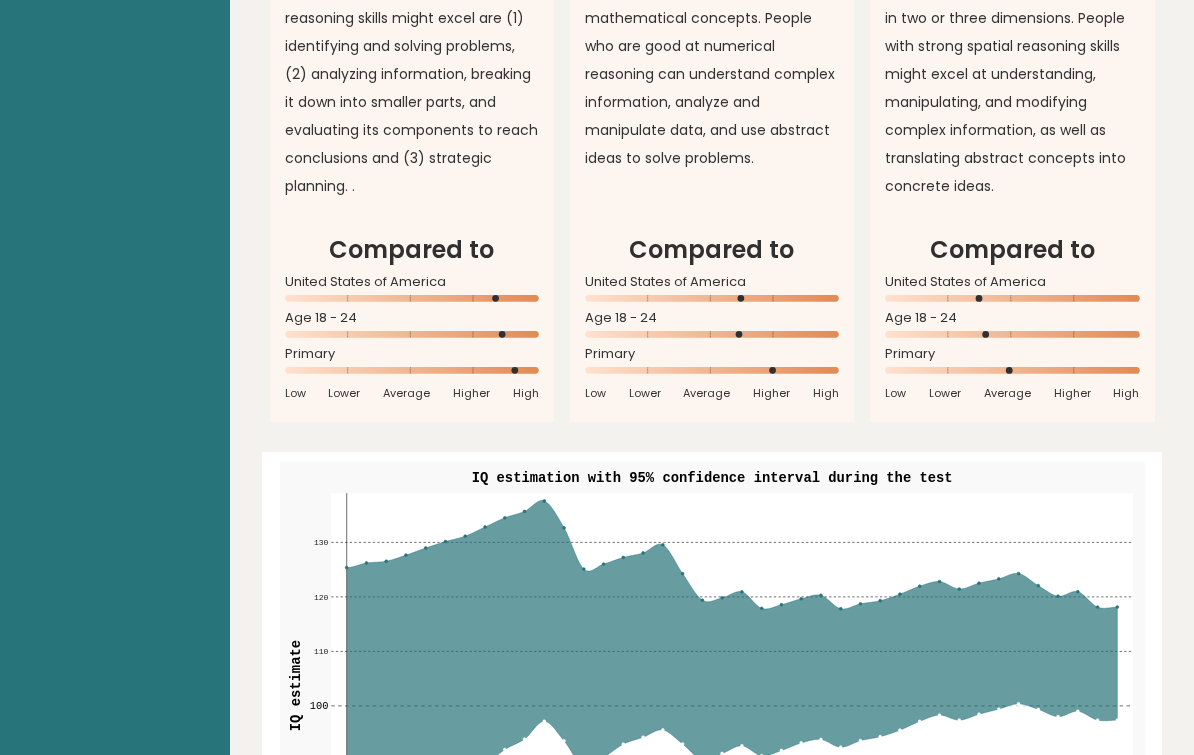 scroll, scrollTop: 1946, scrollLeft: 0, axis: vertical 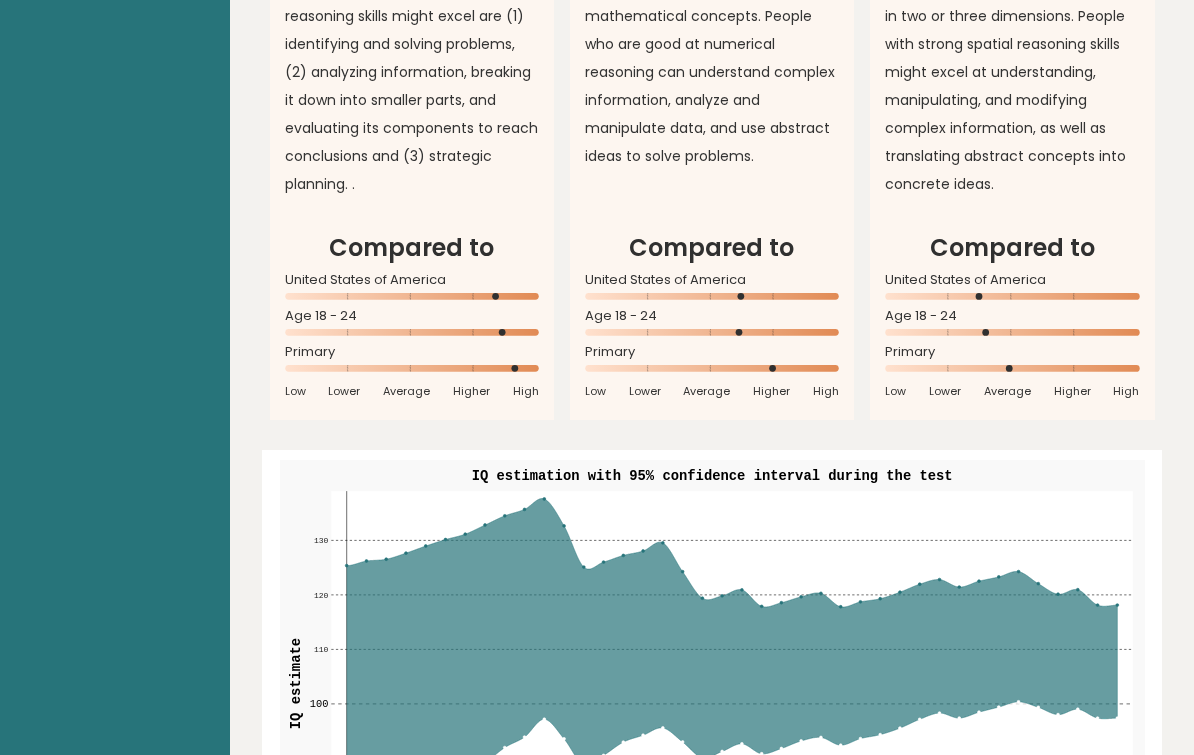 click on "Age 18 - 24" at bounding box center (412, 281) 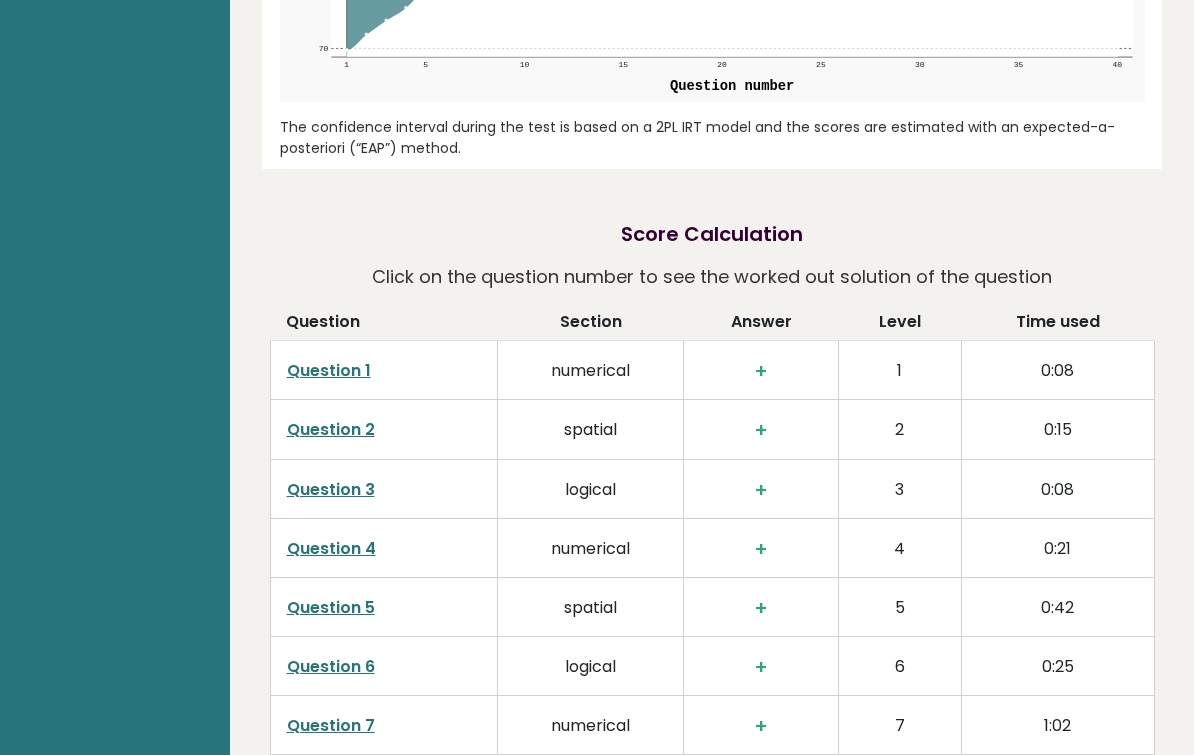 scroll, scrollTop: 2898, scrollLeft: 0, axis: vertical 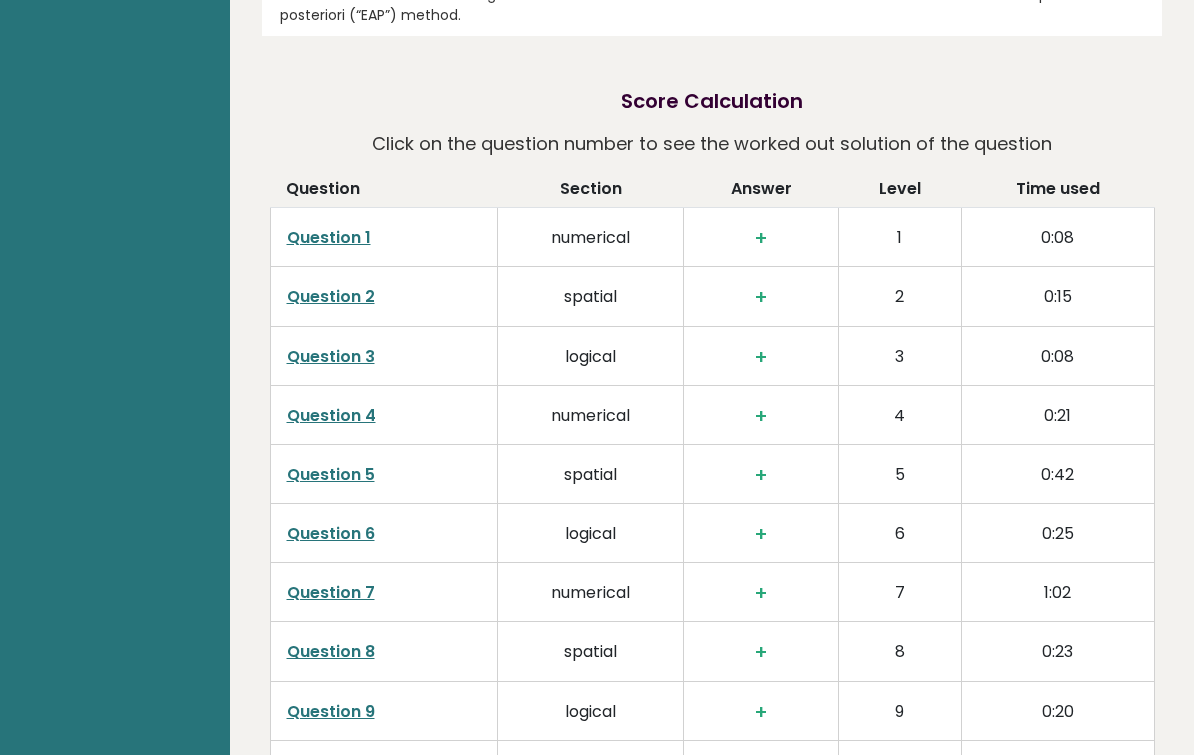 click on "Question
1" at bounding box center (329, 238) 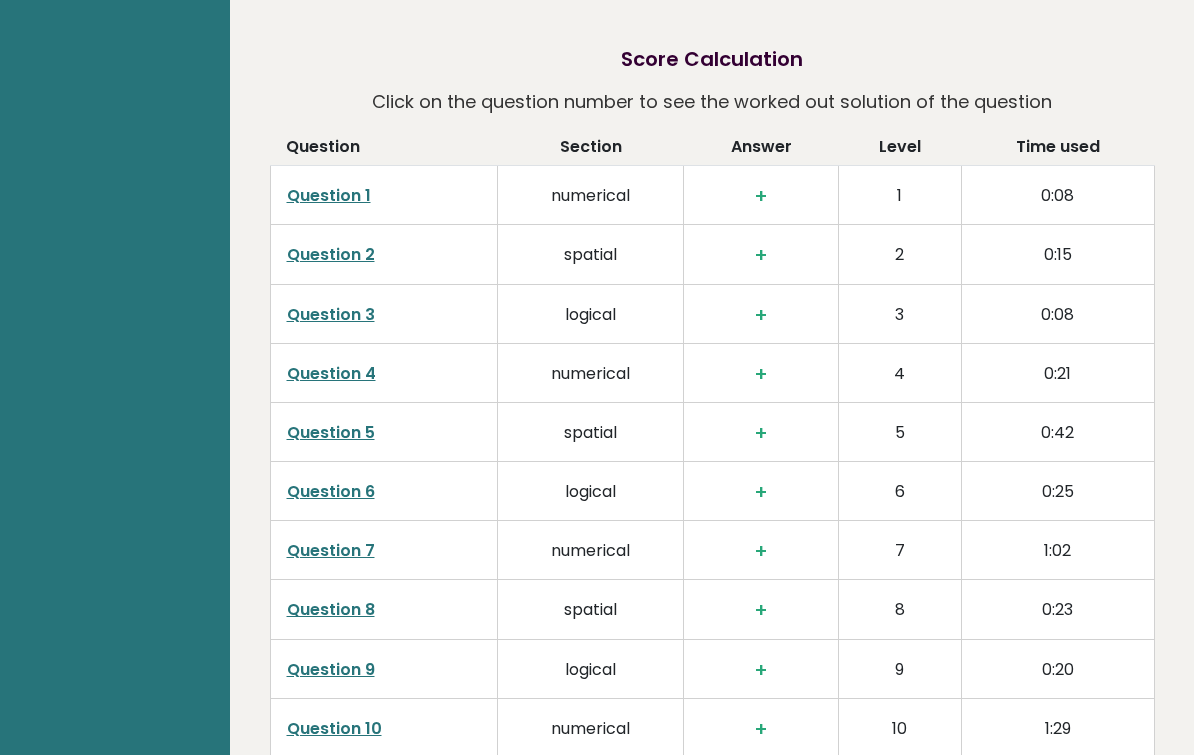 scroll, scrollTop: 2945, scrollLeft: 0, axis: vertical 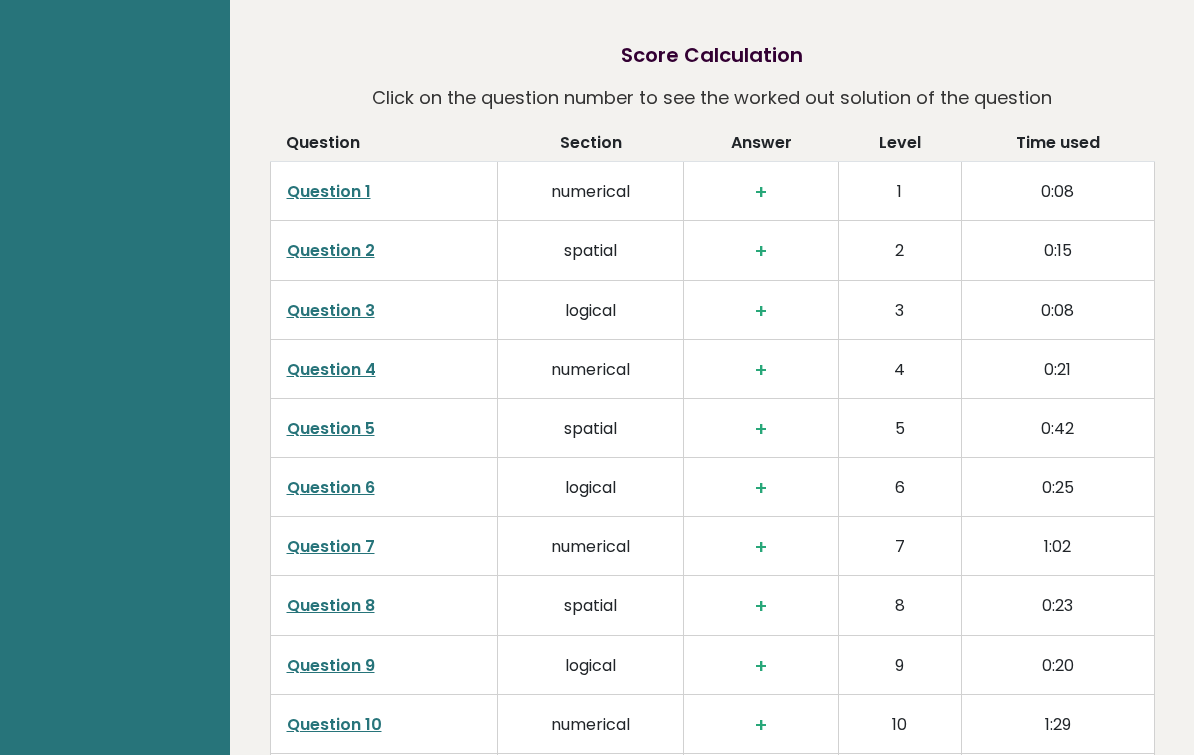 click on "Question
3" at bounding box center [331, 310] 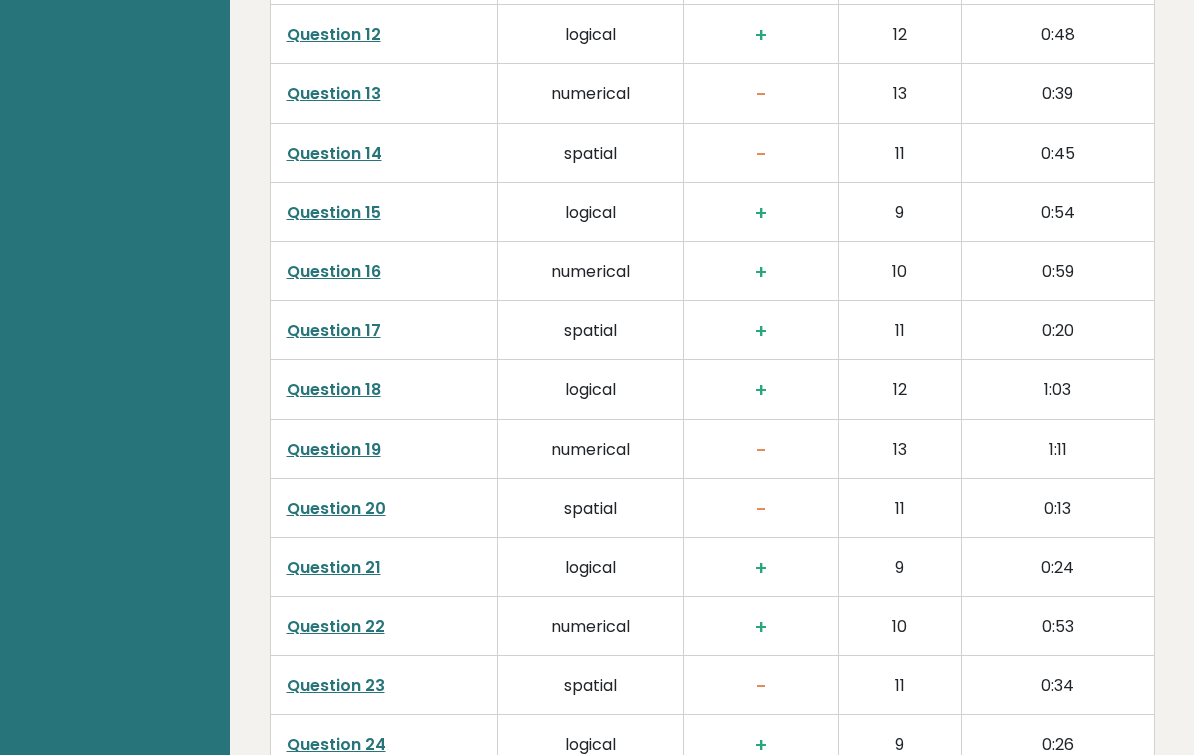 scroll, scrollTop: 3752, scrollLeft: 0, axis: vertical 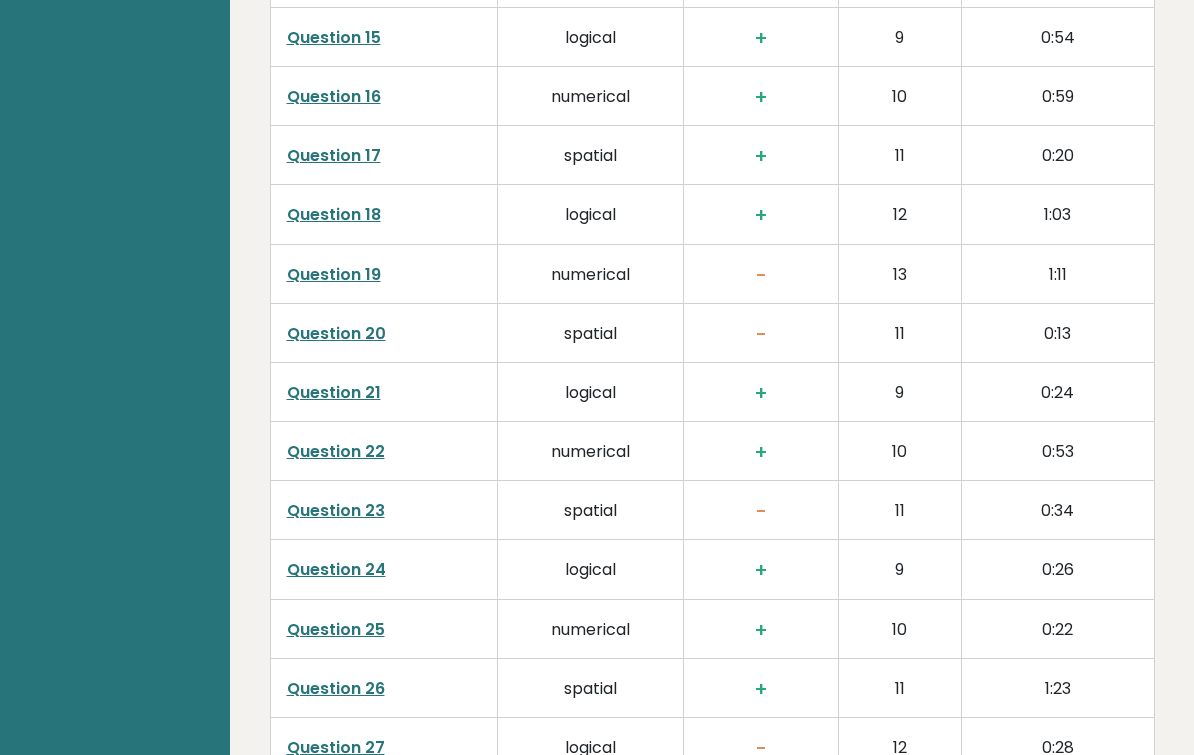 click on "Question
19" at bounding box center (334, 275) 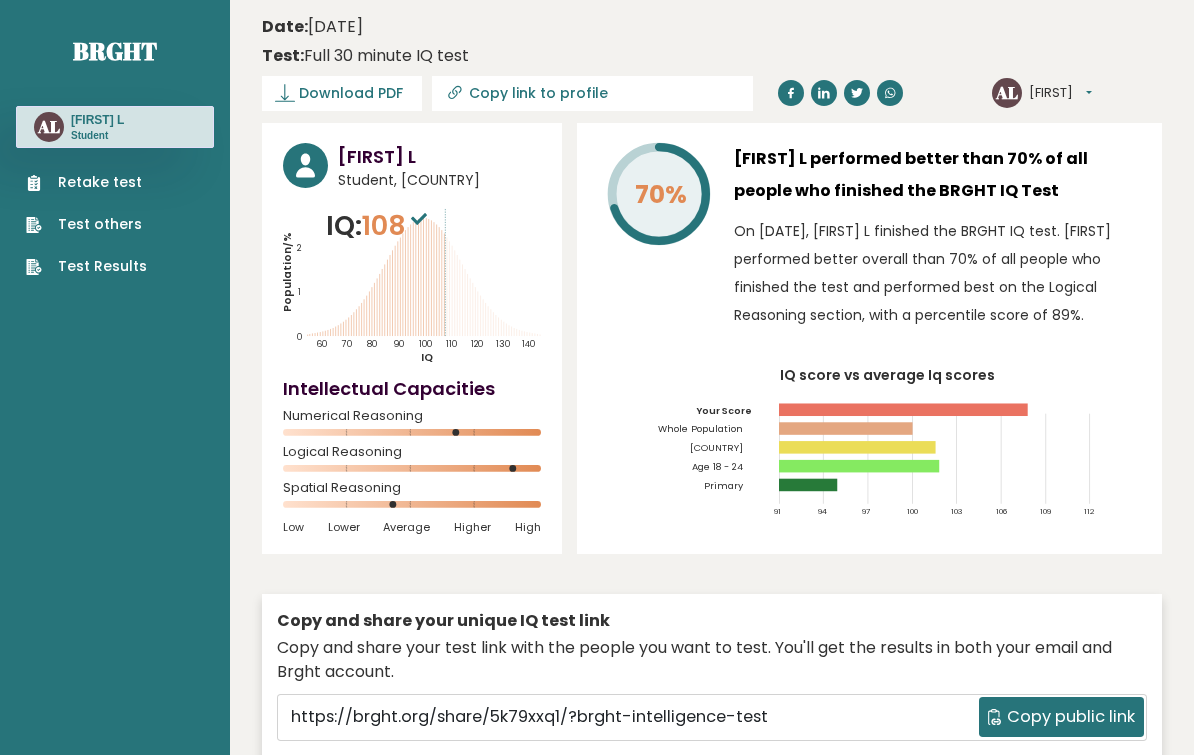 scroll, scrollTop: 3964, scrollLeft: 0, axis: vertical 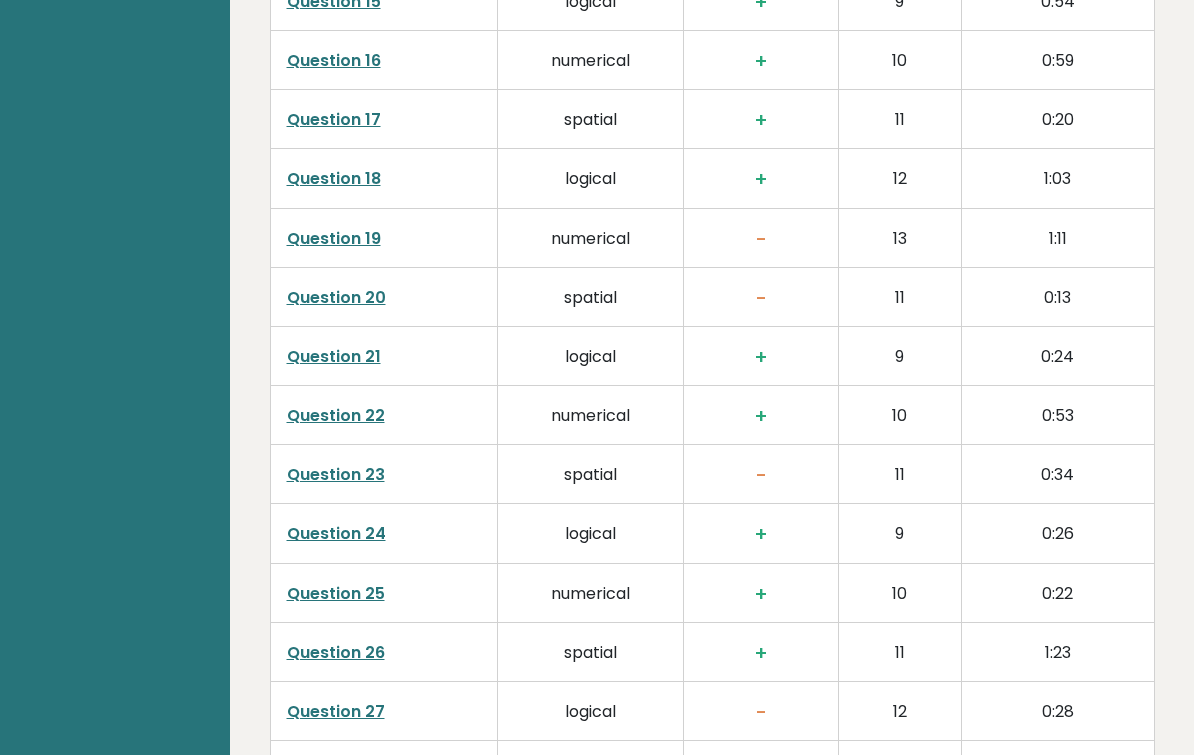 click on "Question
20" at bounding box center [336, 297] 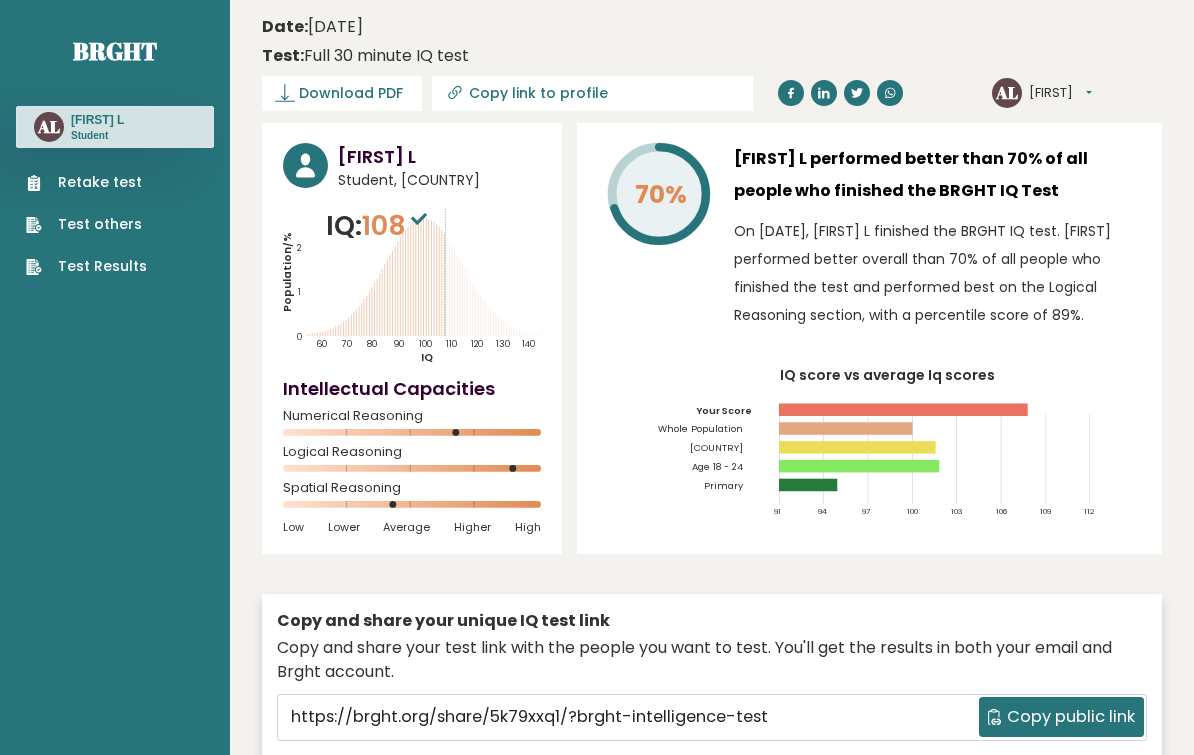 click on "Retake test" at bounding box center [86, 182] 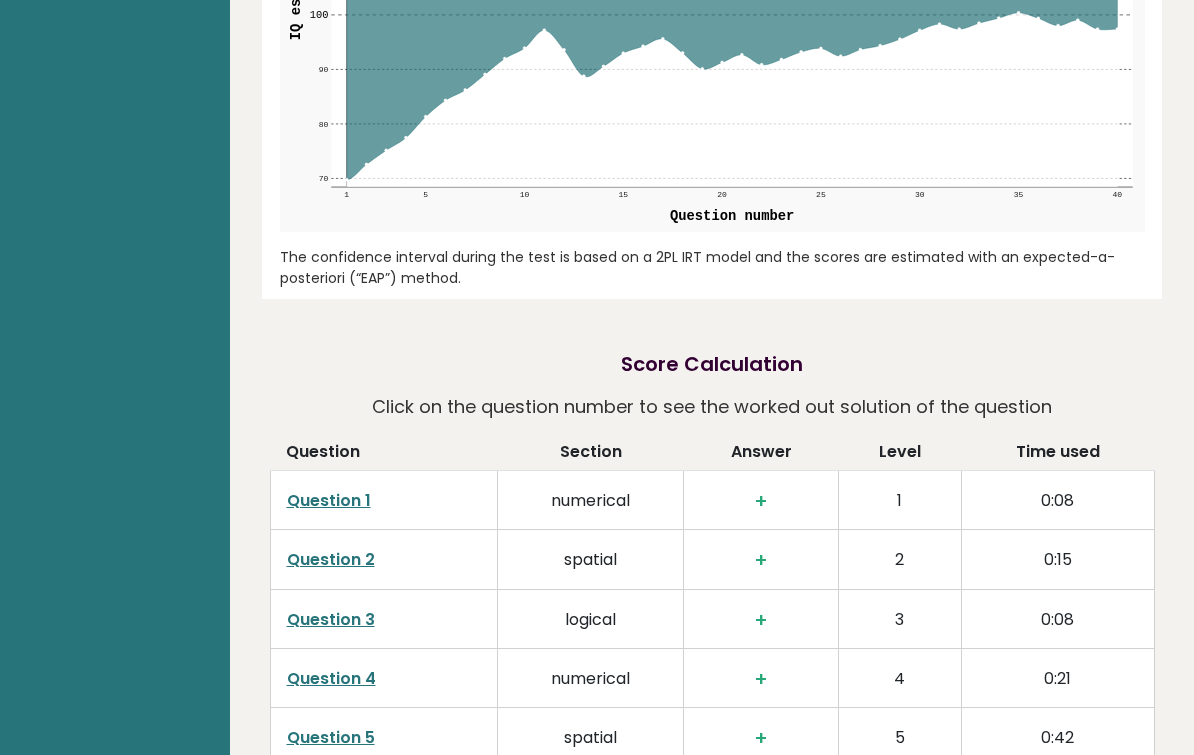 scroll, scrollTop: 2685, scrollLeft: 0, axis: vertical 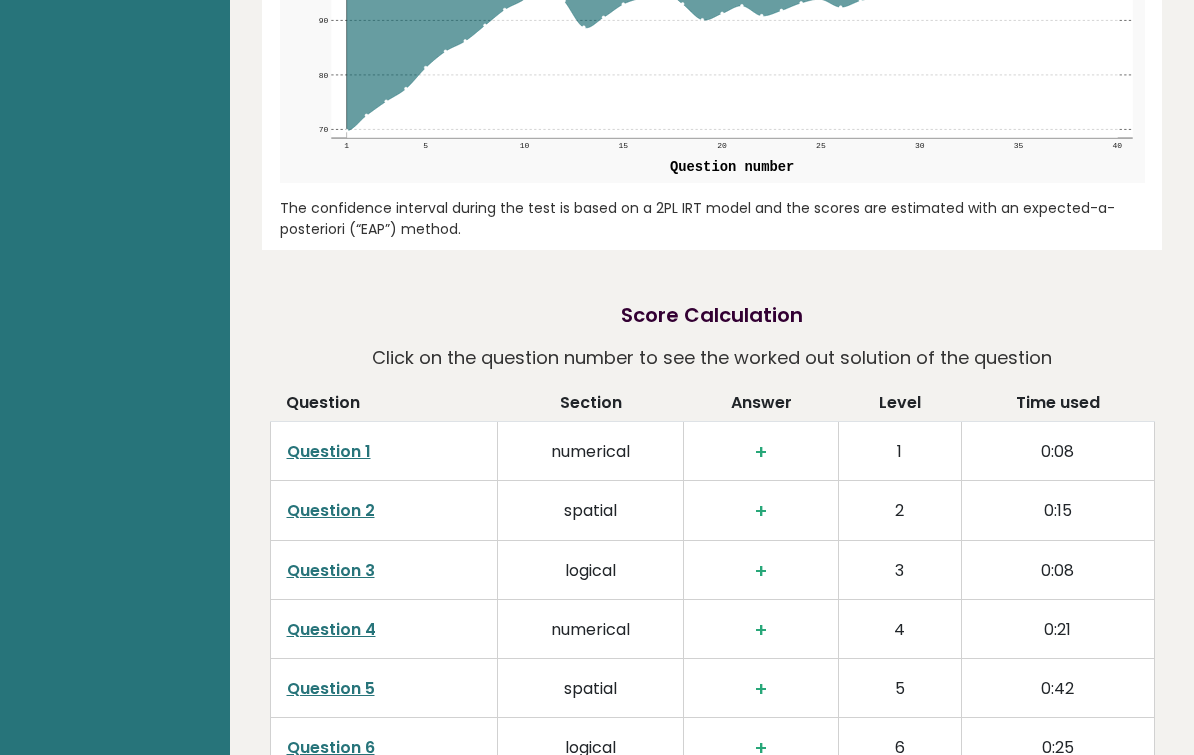 click on "Question
1" at bounding box center (329, 451) 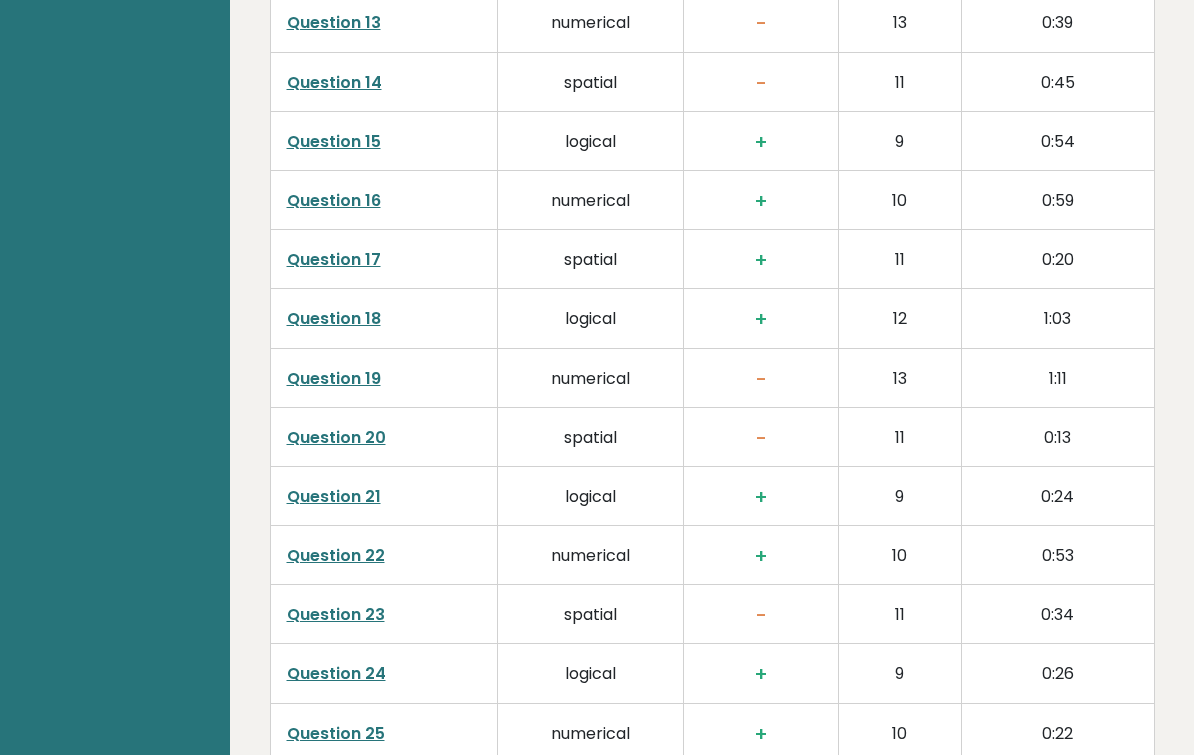 scroll, scrollTop: 3956, scrollLeft: 0, axis: vertical 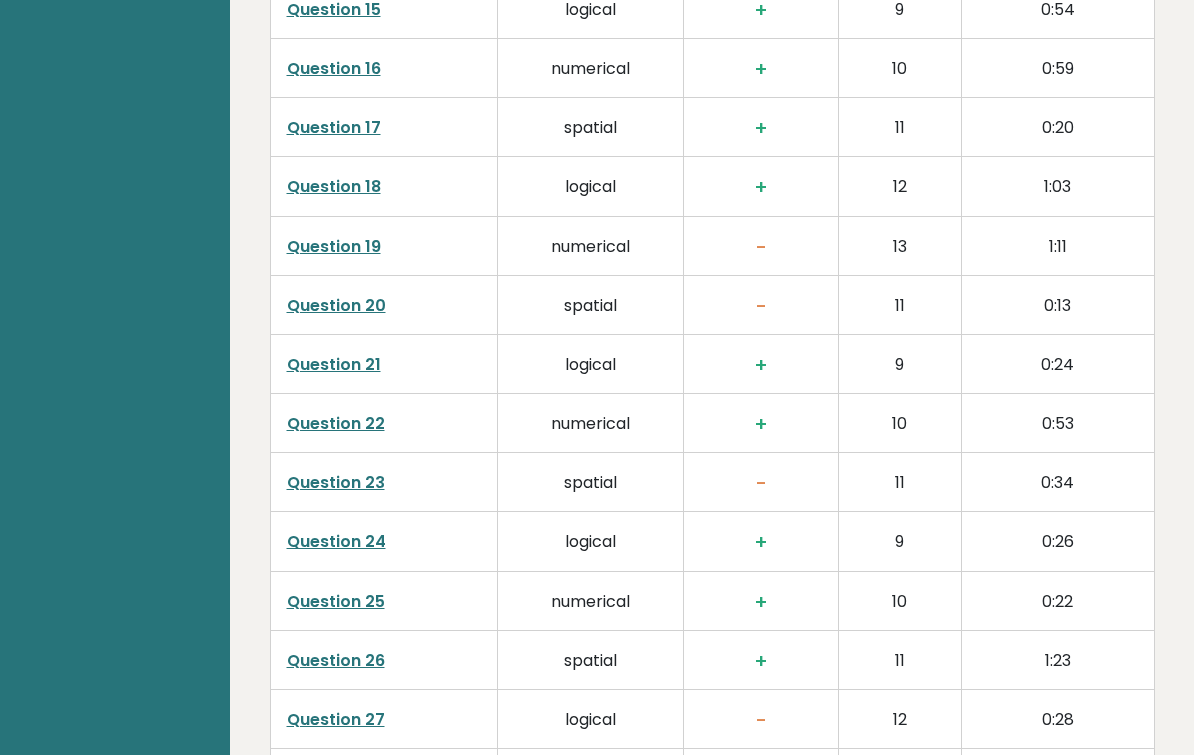 click on "Question
20" at bounding box center [336, 305] 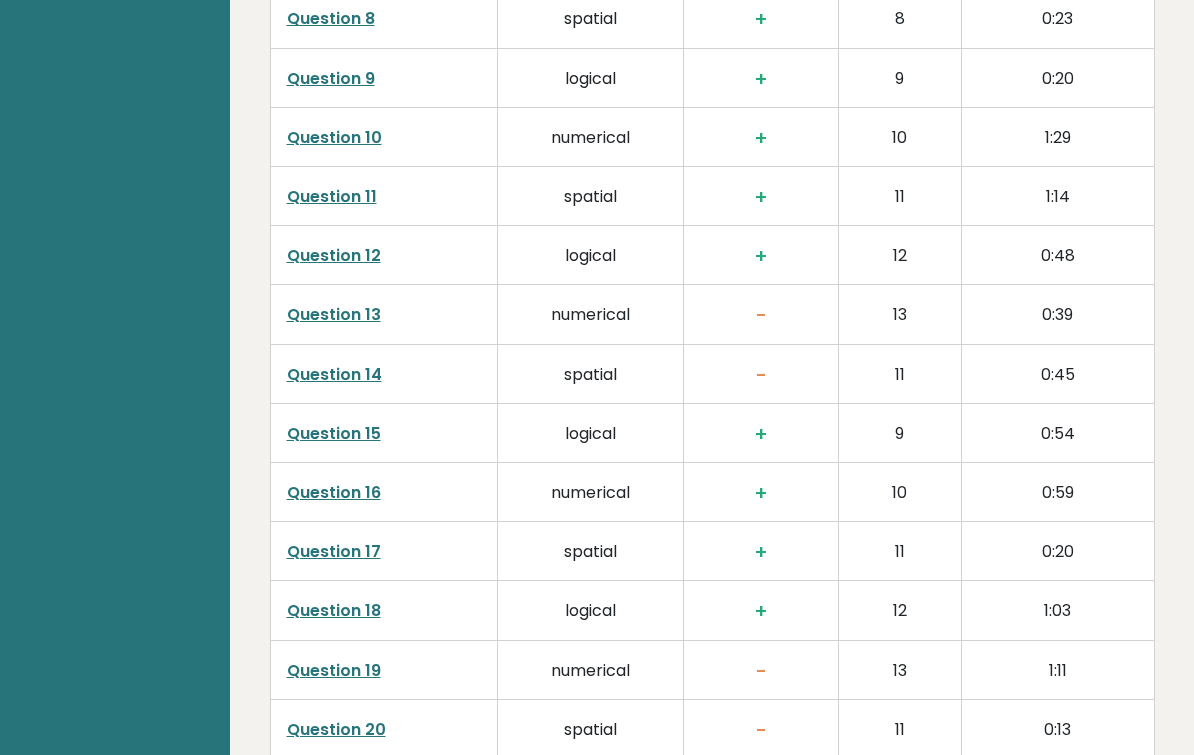 scroll, scrollTop: 3533, scrollLeft: 0, axis: vertical 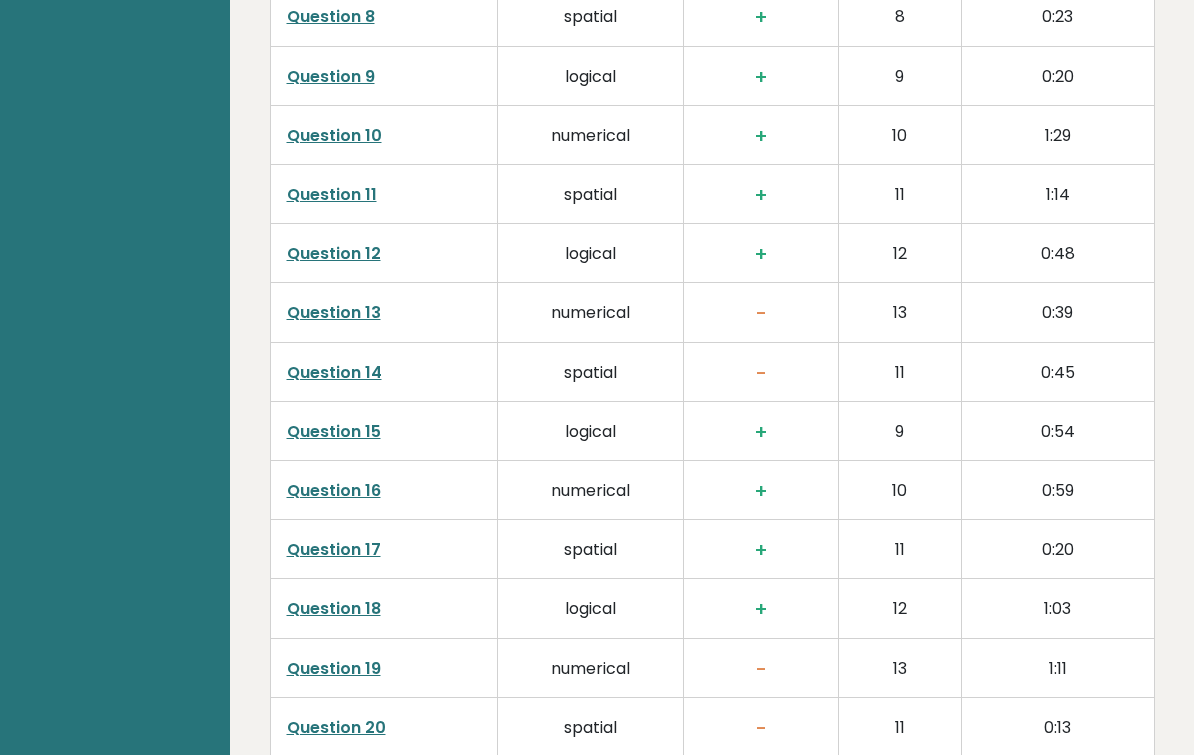 click on "Question
13" at bounding box center [334, 313] 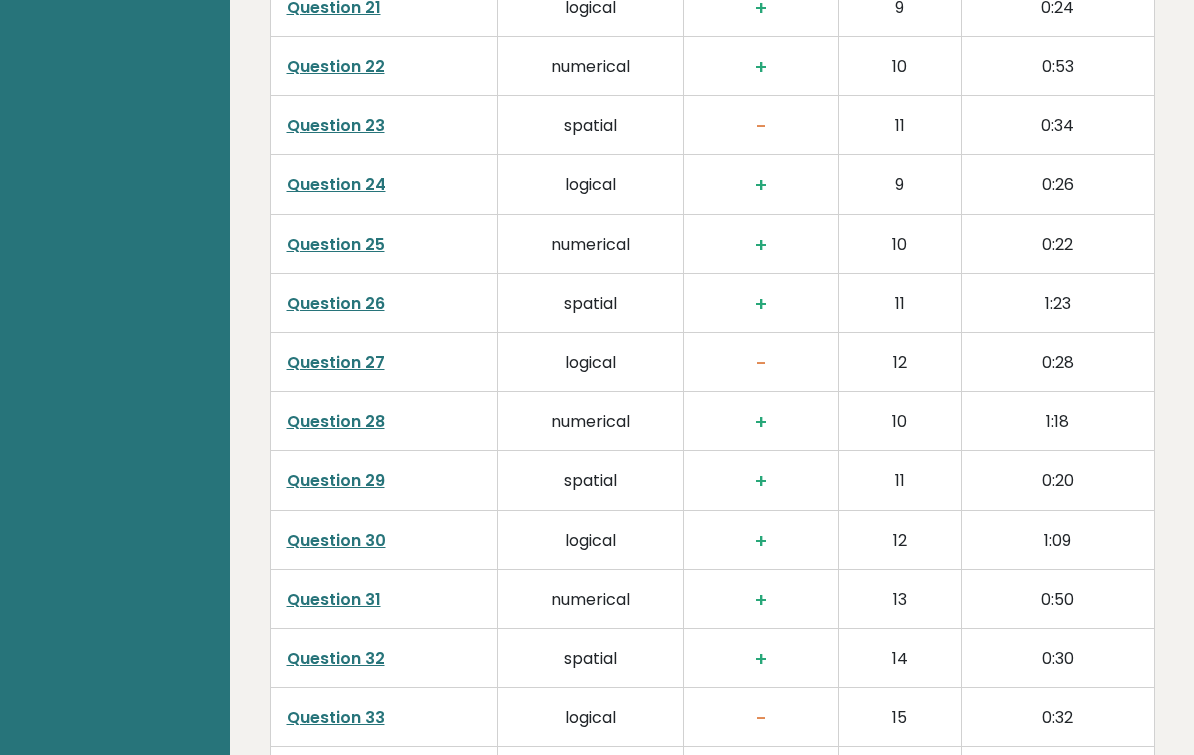 scroll, scrollTop: 4296, scrollLeft: 0, axis: vertical 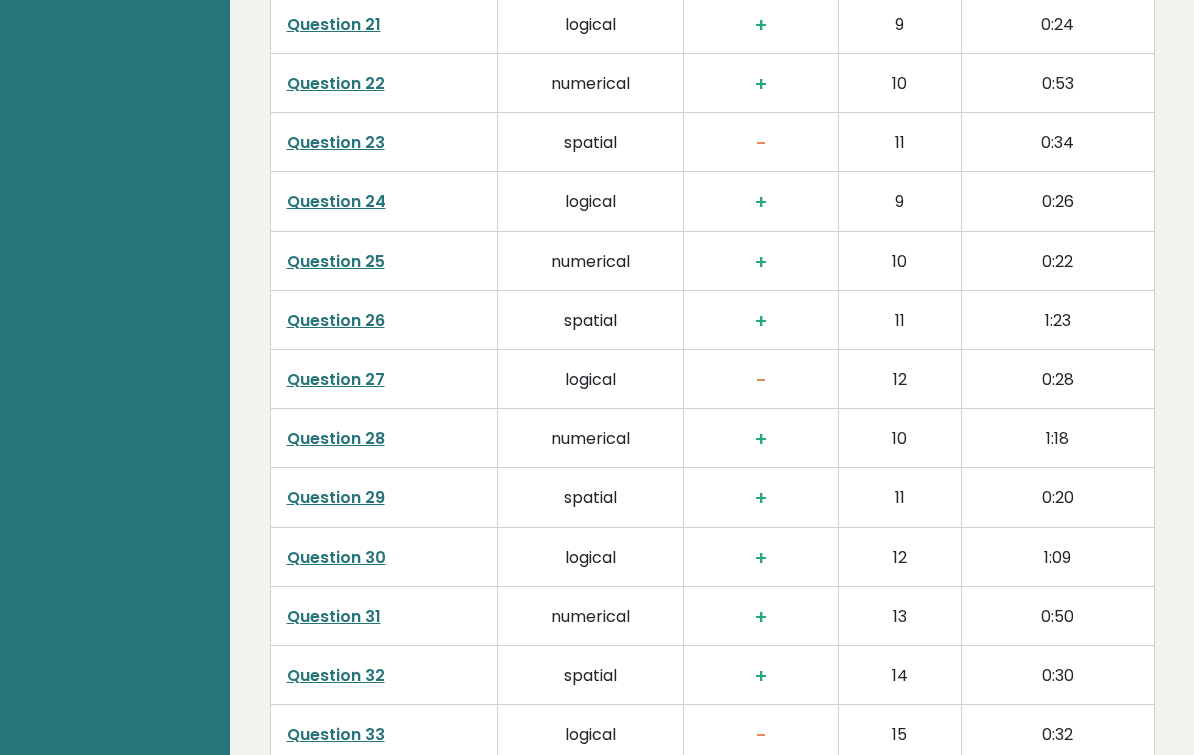 click on "Question
27" at bounding box center (336, 379) 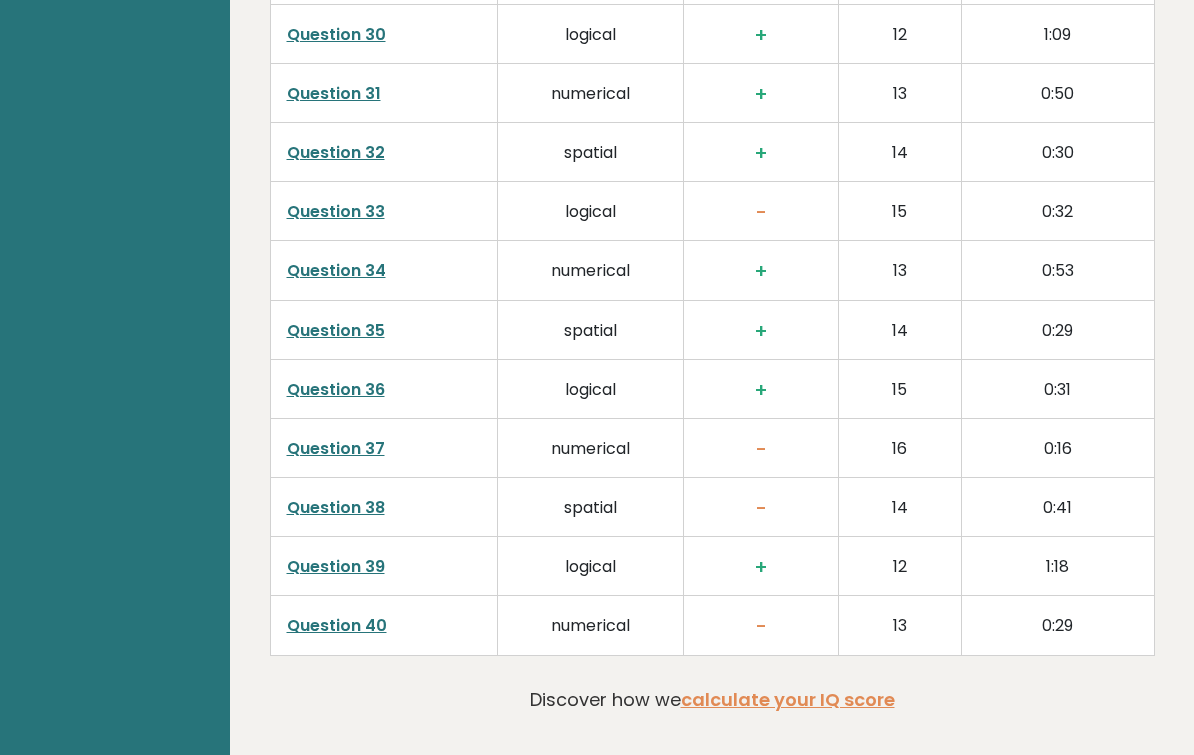 scroll, scrollTop: 4981, scrollLeft: 0, axis: vertical 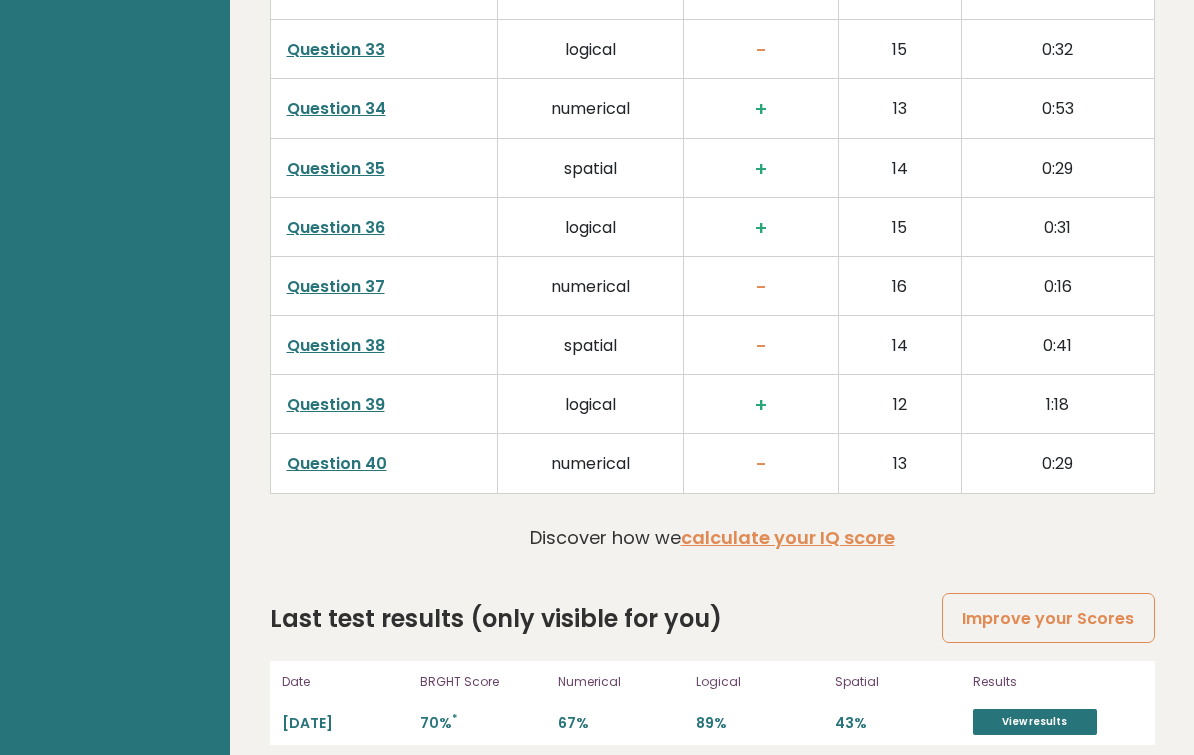 click on "Question
40" at bounding box center (337, 463) 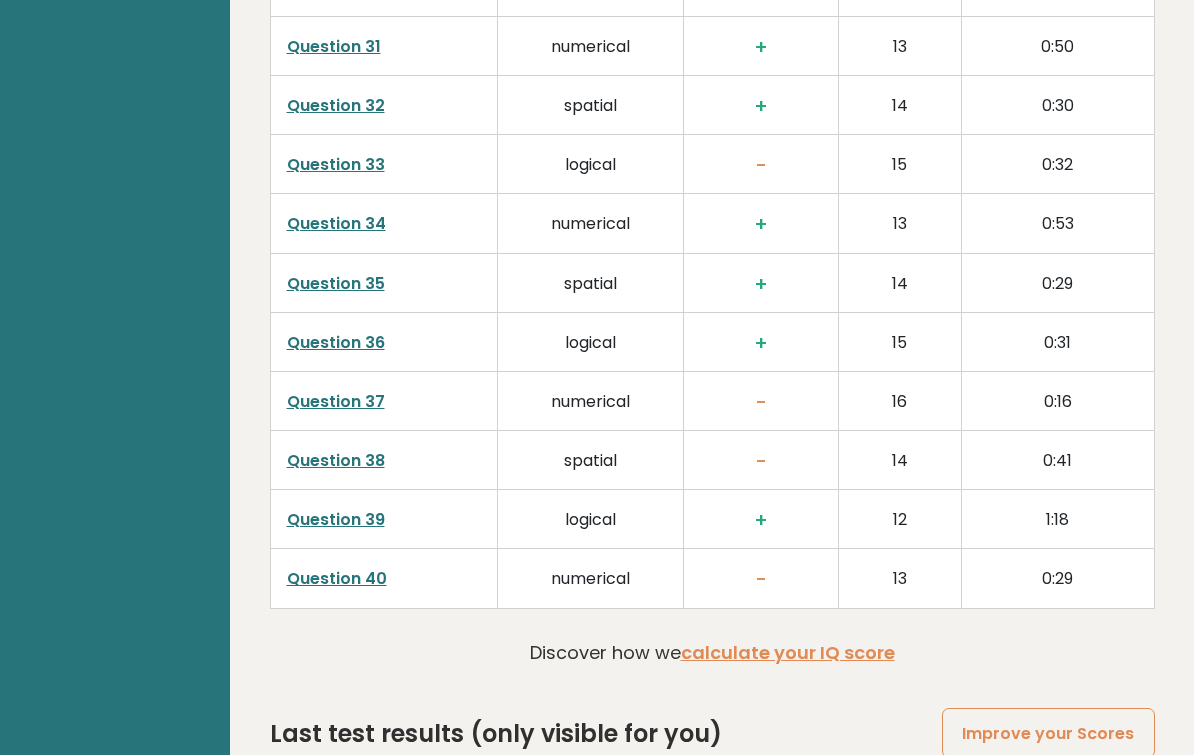 scroll, scrollTop: 4865, scrollLeft: 0, axis: vertical 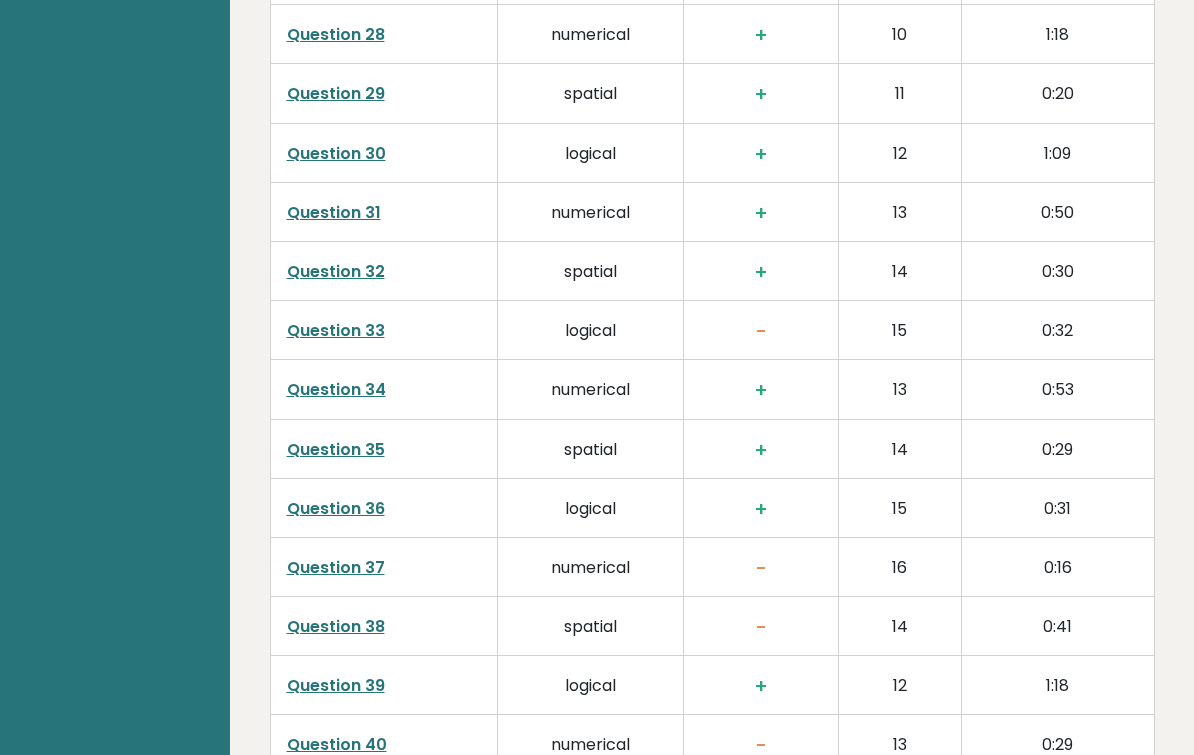 click on "Question
32" at bounding box center [336, 271] 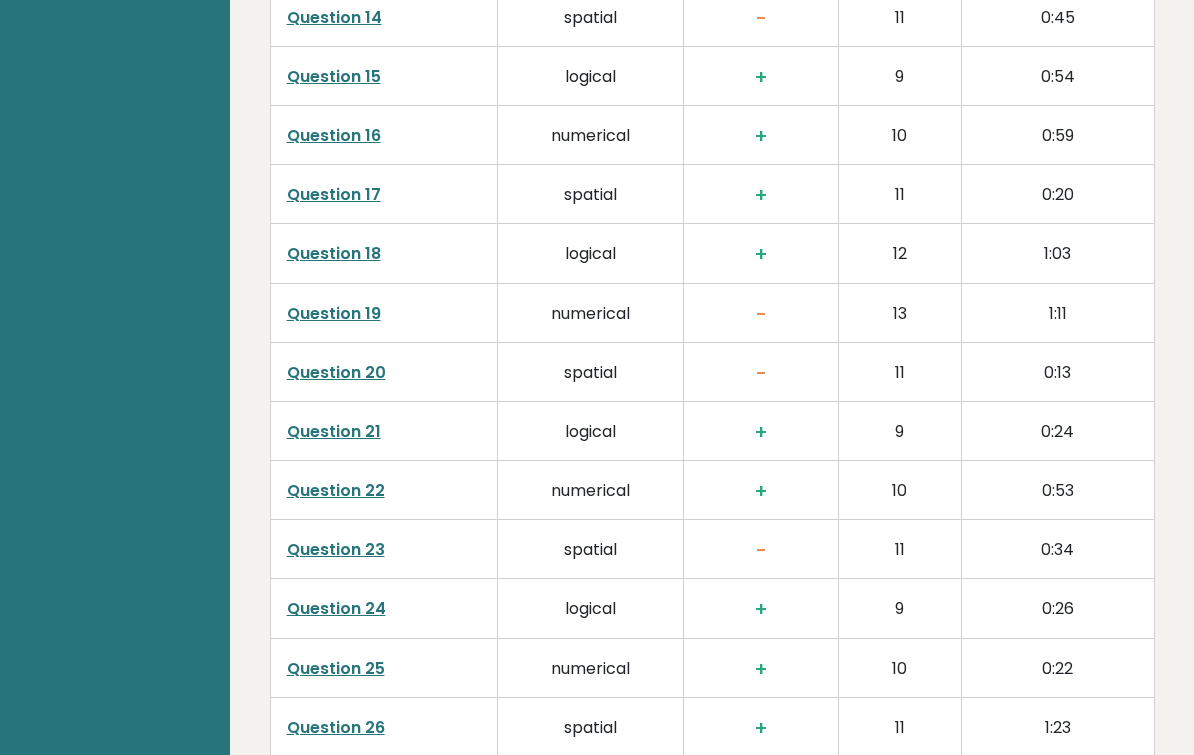 scroll, scrollTop: 3801, scrollLeft: 0, axis: vertical 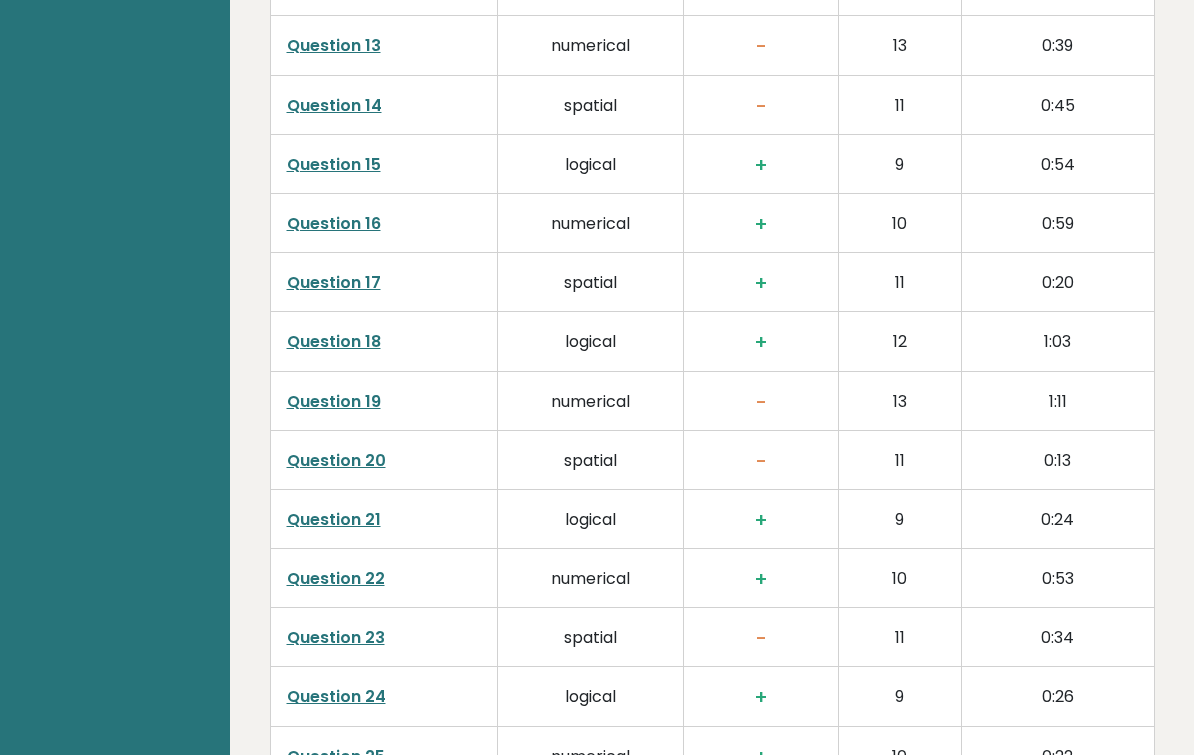 click on "Question
19" at bounding box center (334, 401) 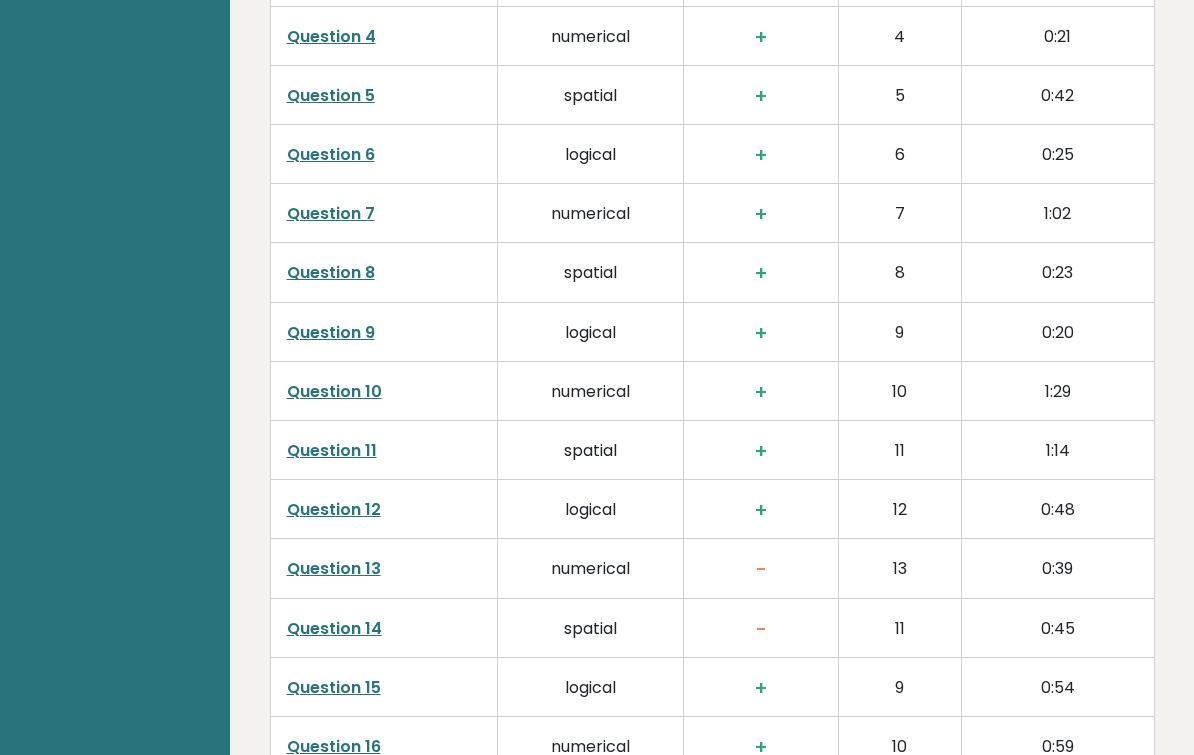 scroll, scrollTop: 3075, scrollLeft: 0, axis: vertical 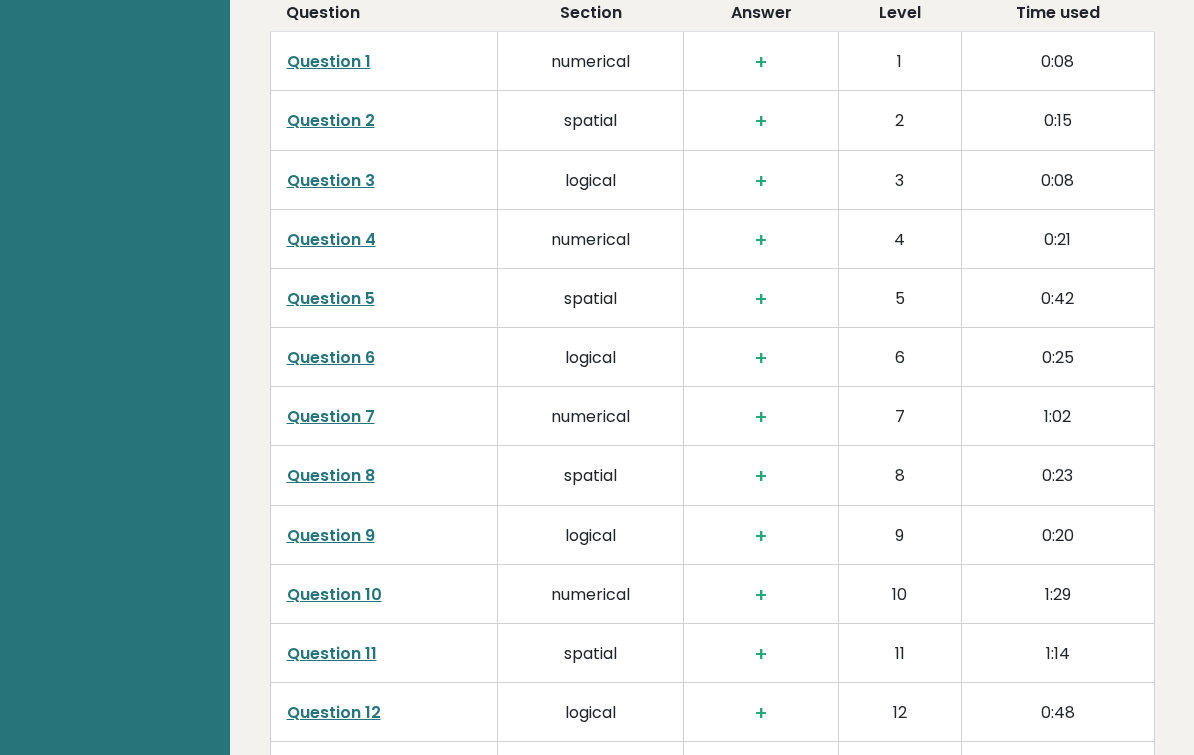 click on "Question
1" at bounding box center [329, 61] 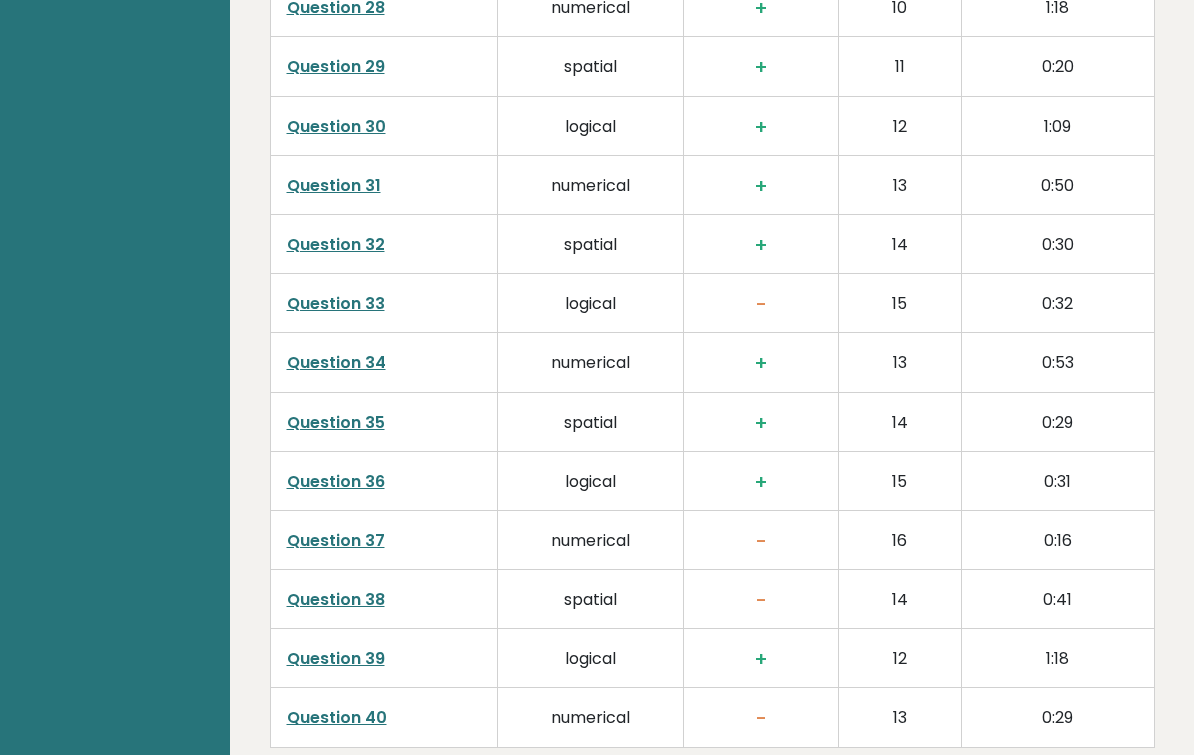 scroll, scrollTop: 4981, scrollLeft: 0, axis: vertical 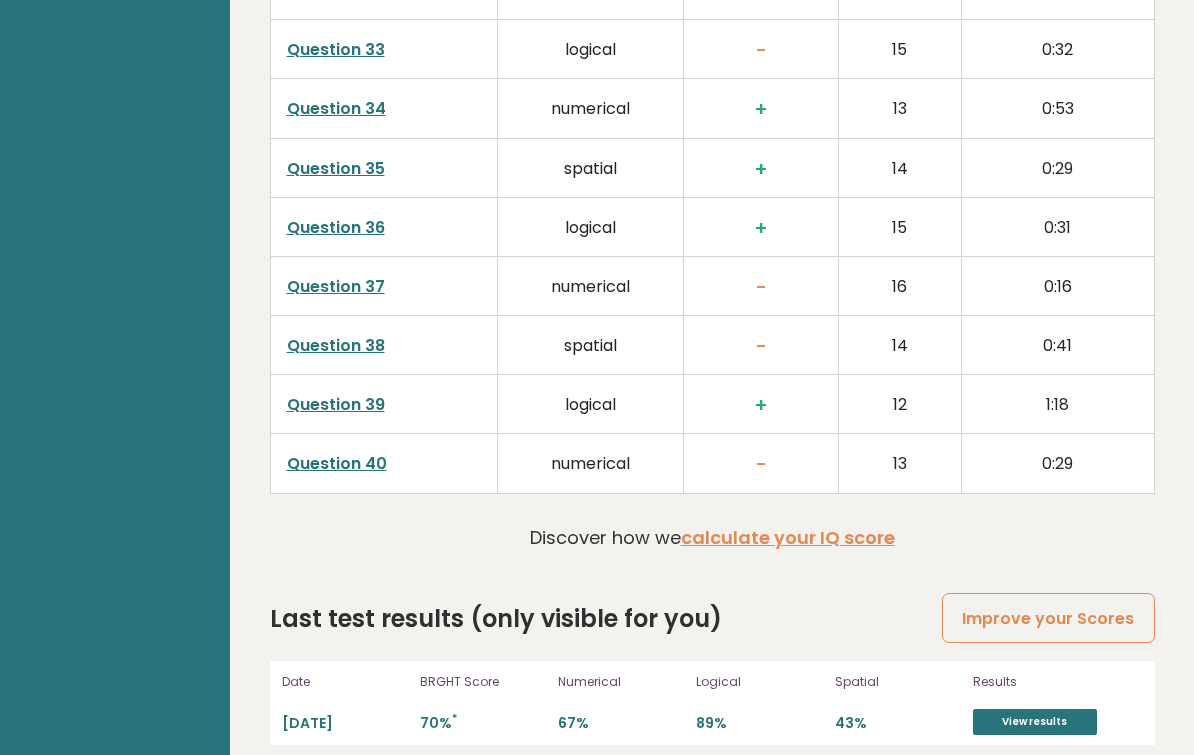 click on "Question
39" at bounding box center [336, 404] 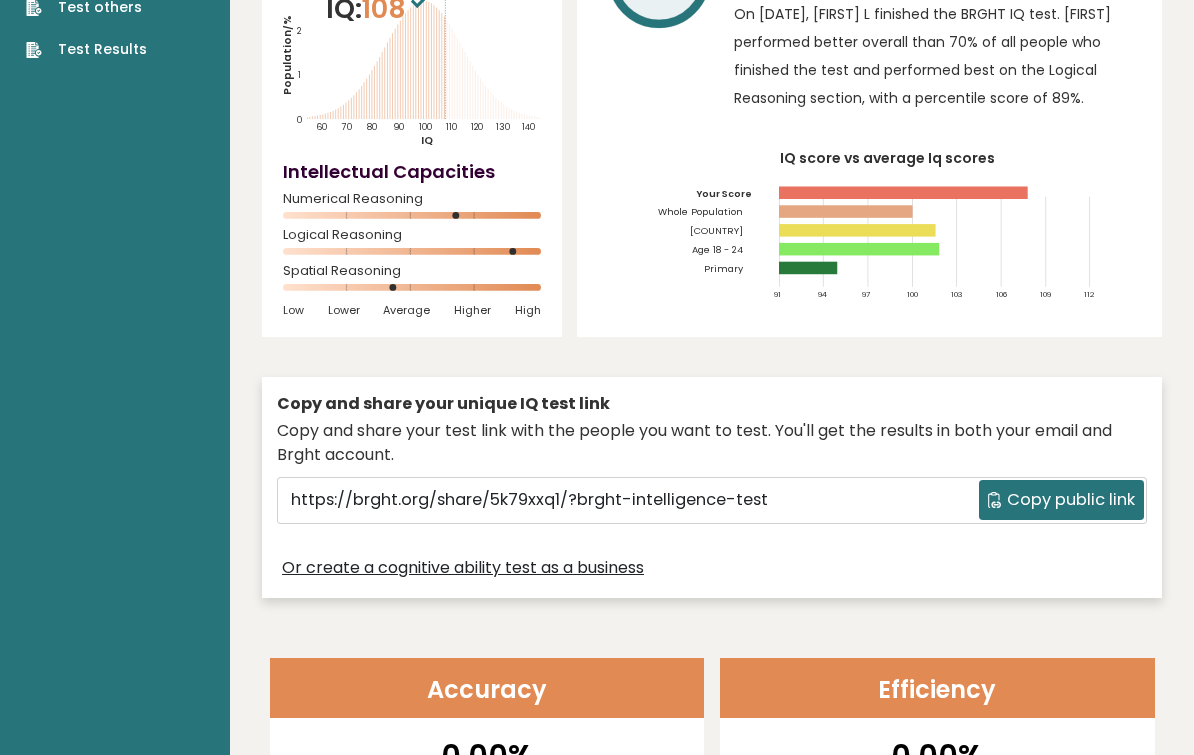 scroll, scrollTop: 0, scrollLeft: 0, axis: both 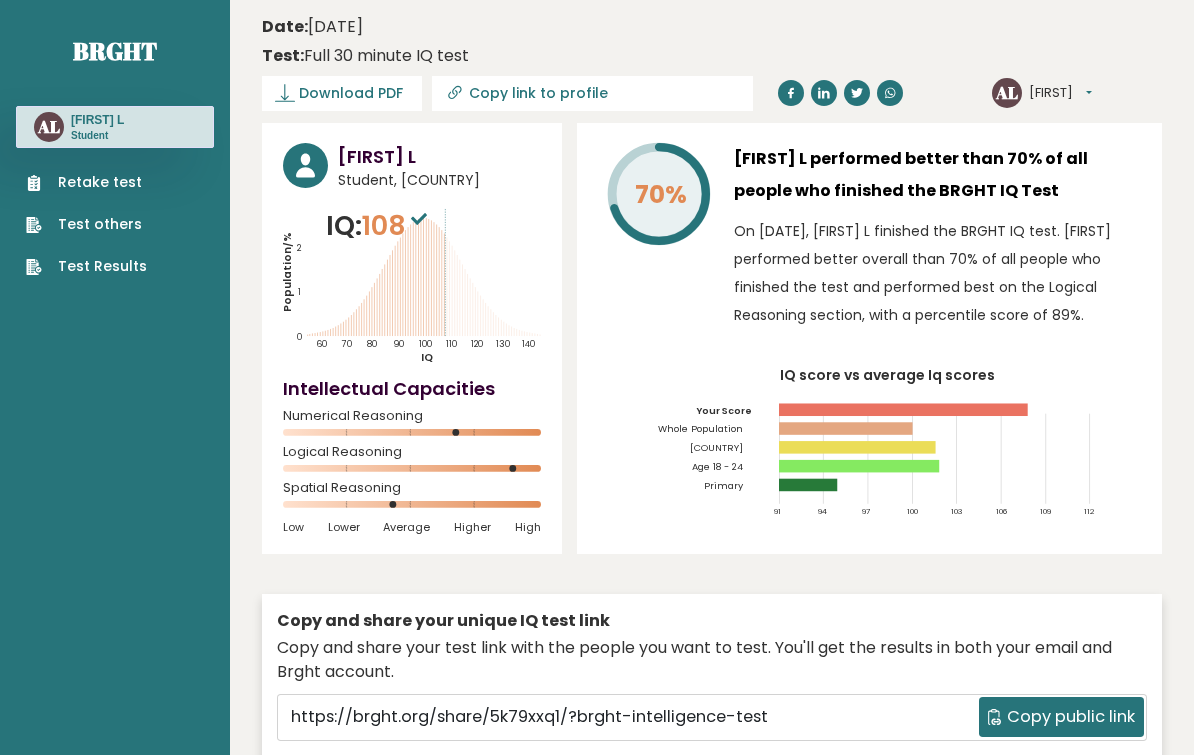 click on "Retake test
Test others
Test Results" at bounding box center (115, 212) 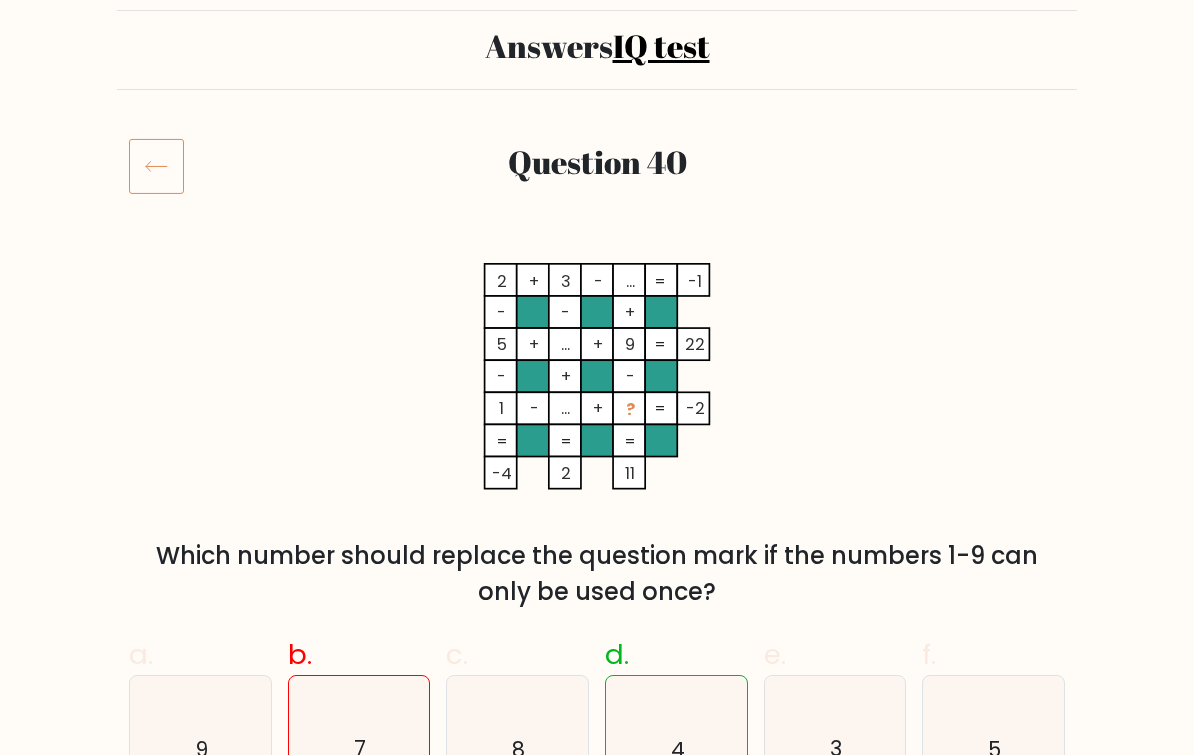 scroll, scrollTop: 0, scrollLeft: 0, axis: both 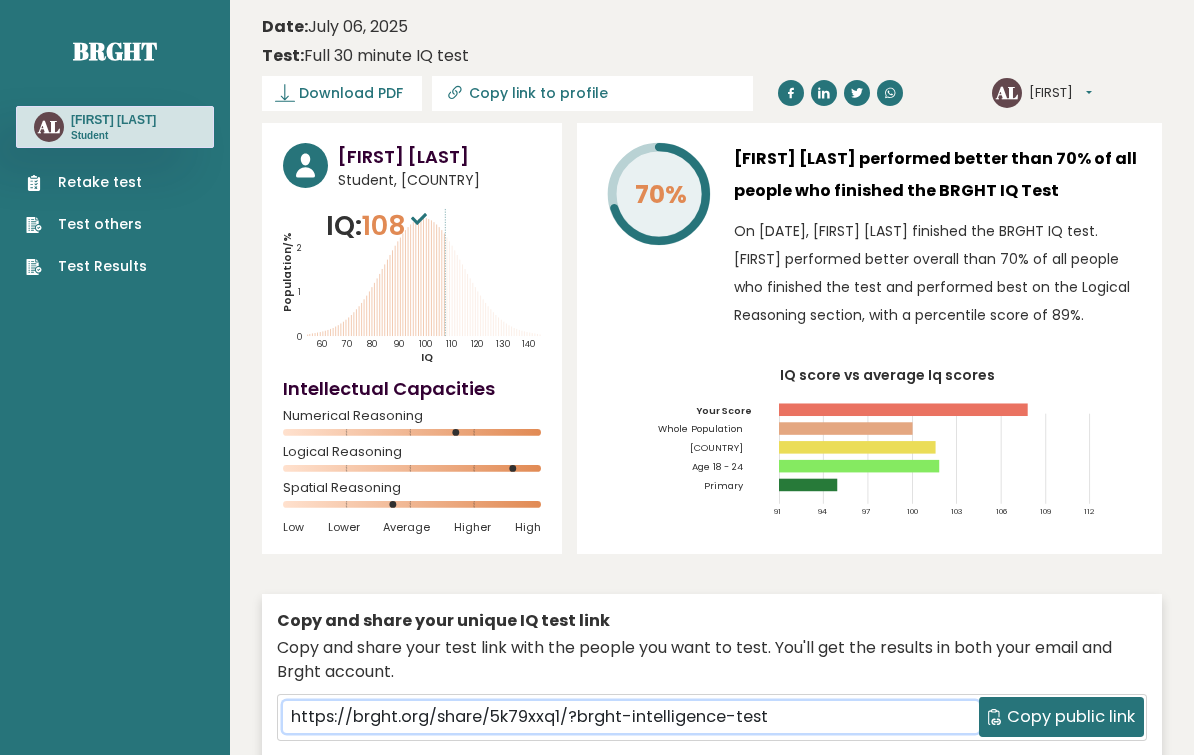 click on "https://brght.org/share/5k79xxq1/?brght-intelligence-test" at bounding box center (631, 717) 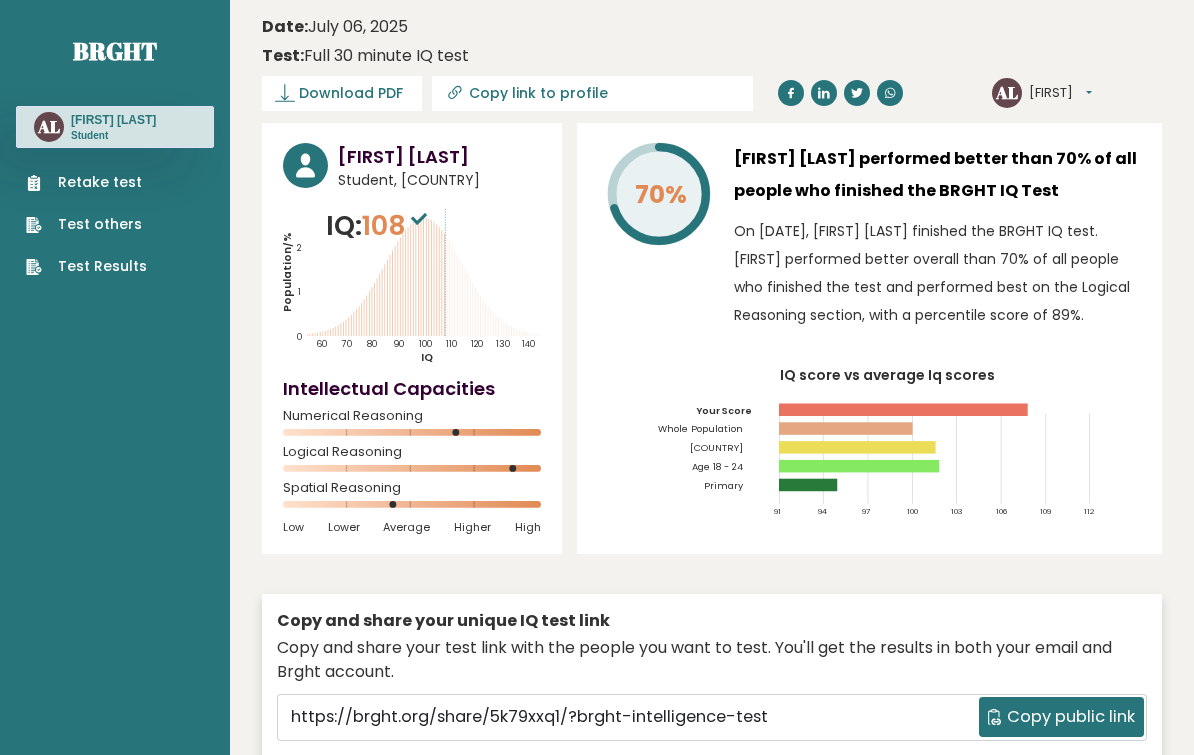 click on "Retake test" at bounding box center [86, 182] 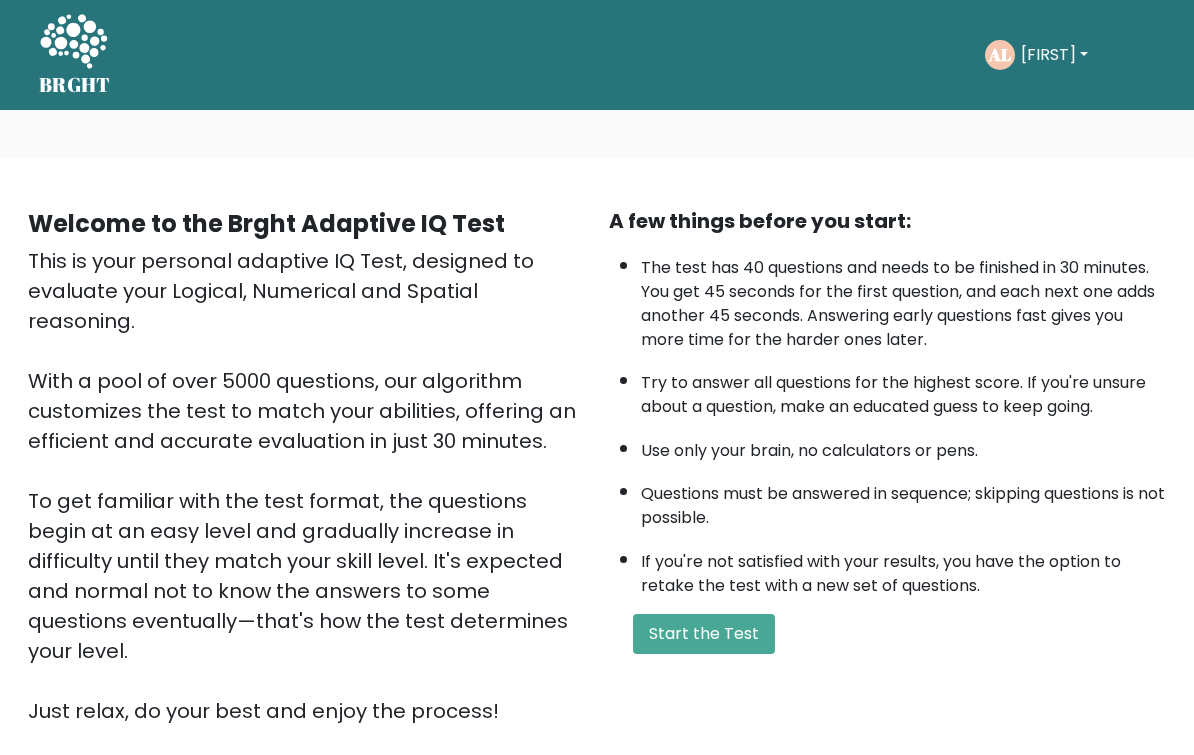 scroll, scrollTop: 0, scrollLeft: 0, axis: both 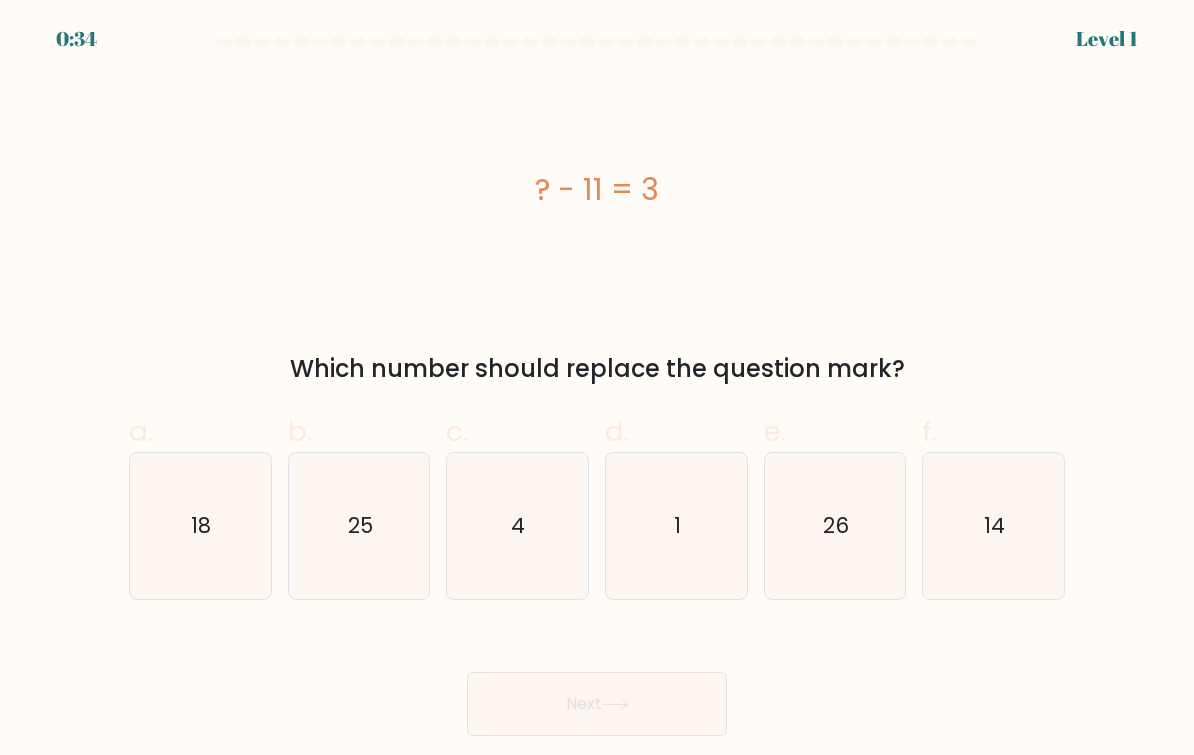 click on "14" at bounding box center [993, 526] 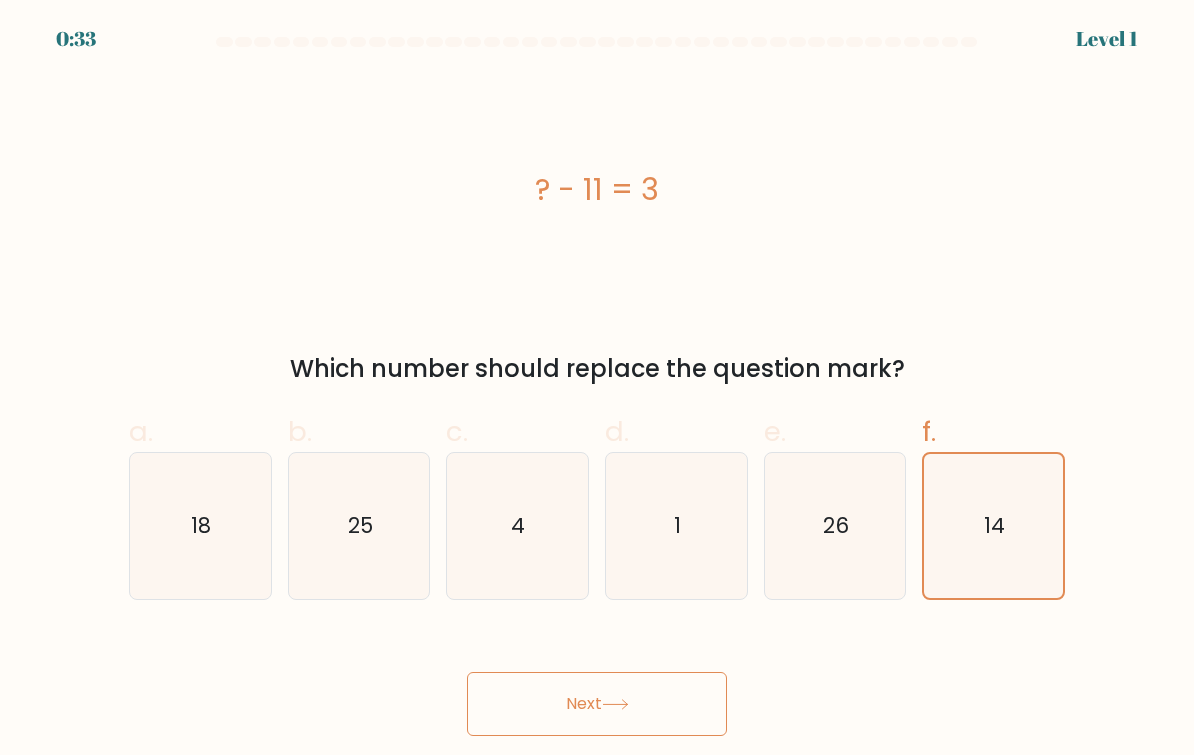 click on "Next" at bounding box center [597, 704] 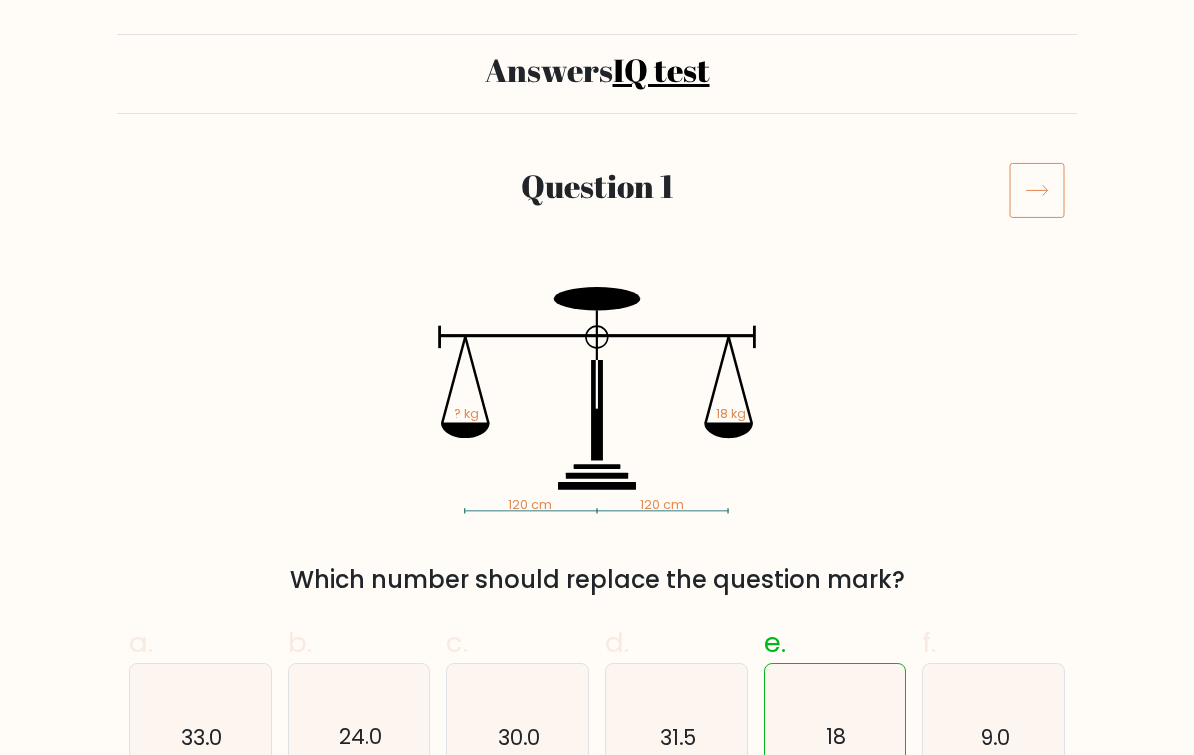 scroll, scrollTop: 0, scrollLeft: 0, axis: both 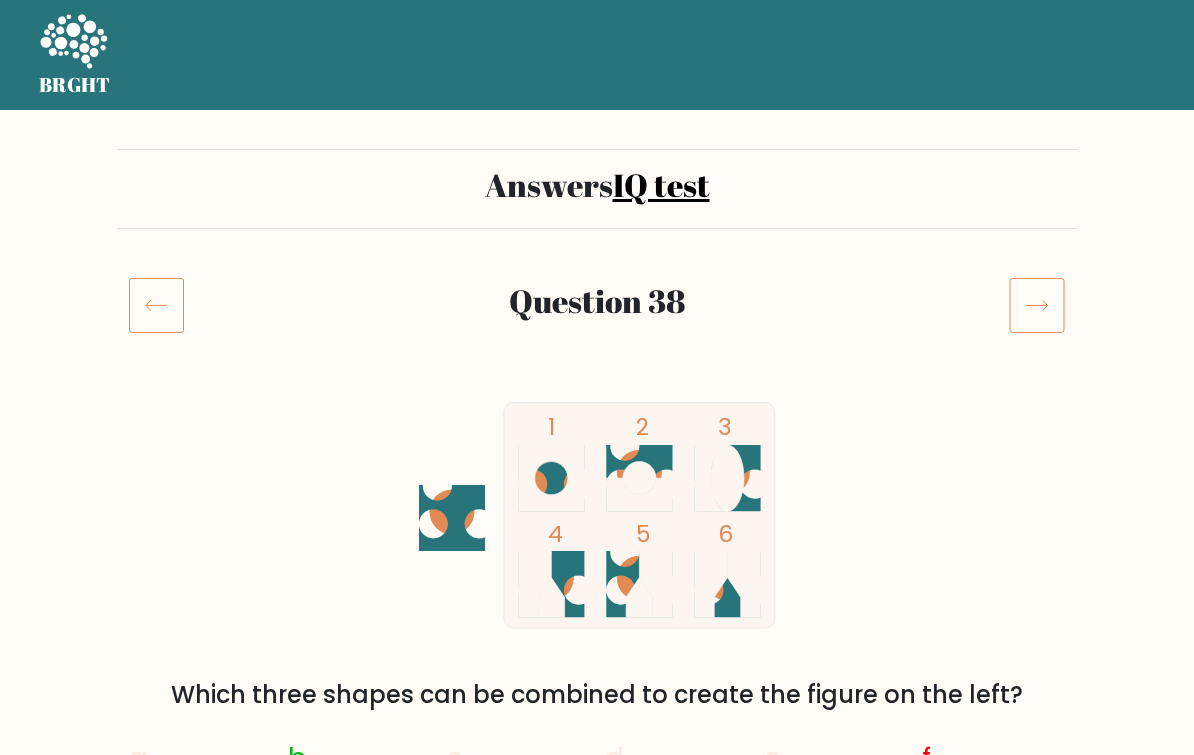 click on "1
2
3
4
5
6" at bounding box center (597, 515) 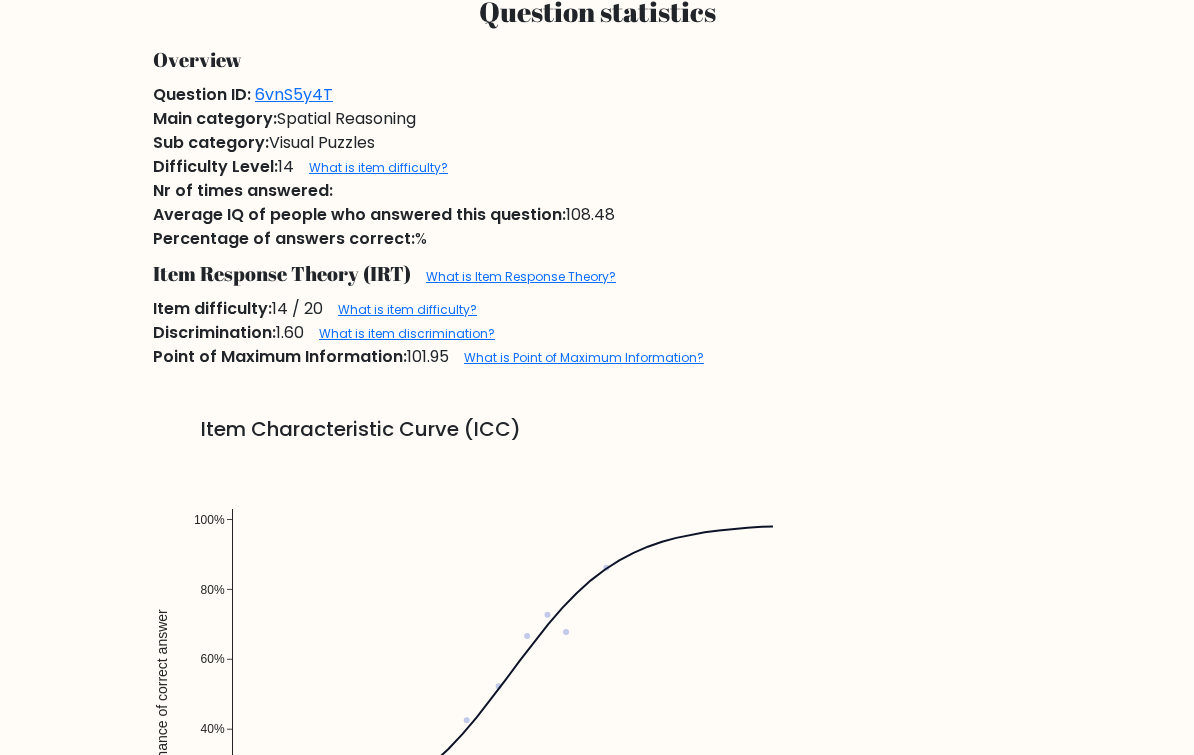 scroll, scrollTop: 1335, scrollLeft: 0, axis: vertical 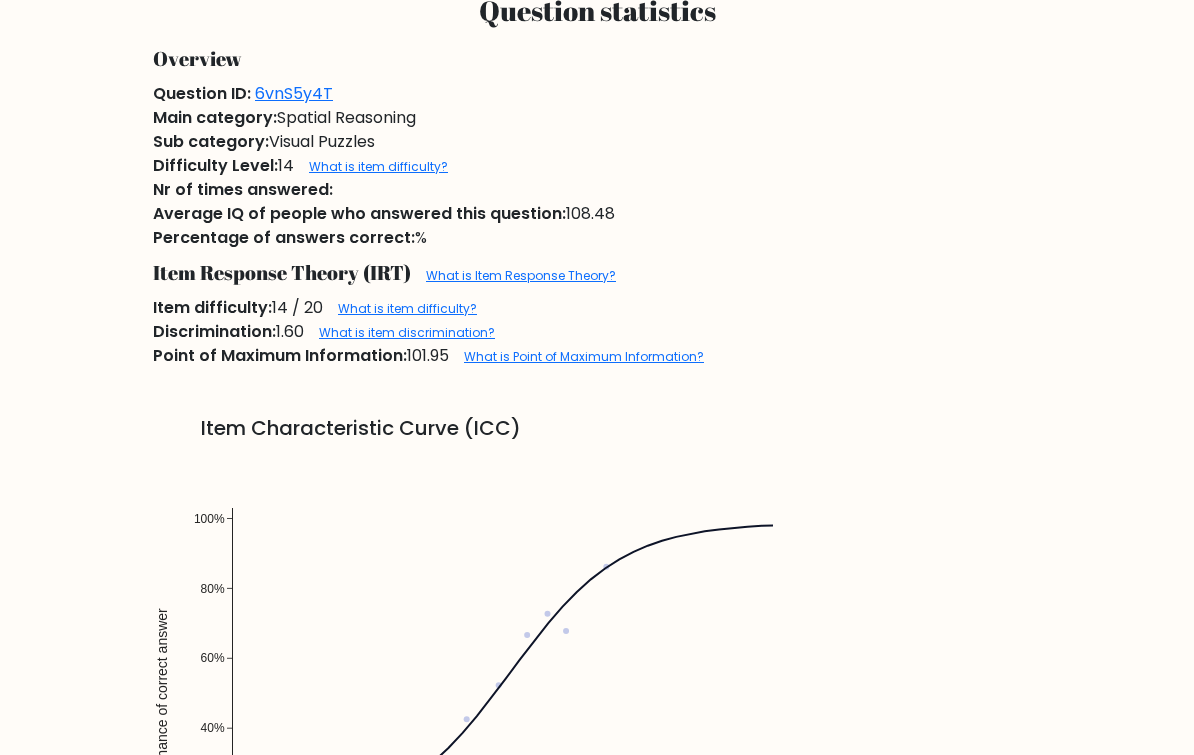 click on "What is item discrimination?" at bounding box center [407, 333] 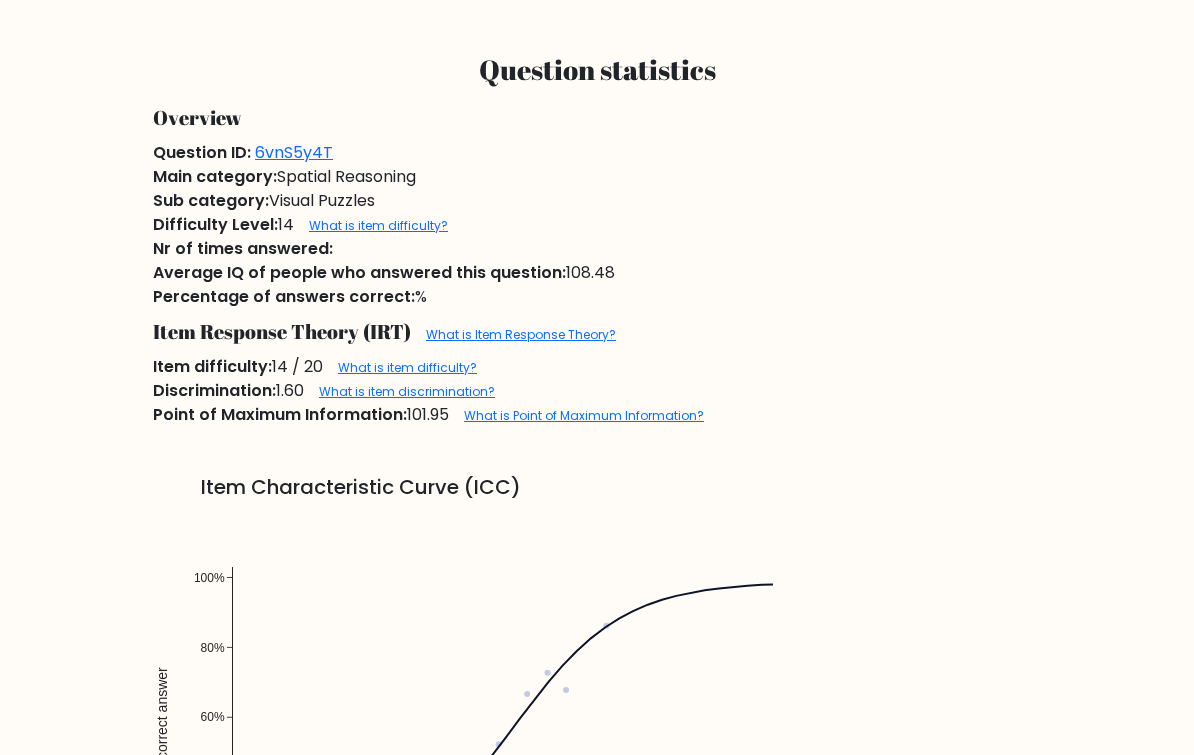 scroll, scrollTop: 1222, scrollLeft: 0, axis: vertical 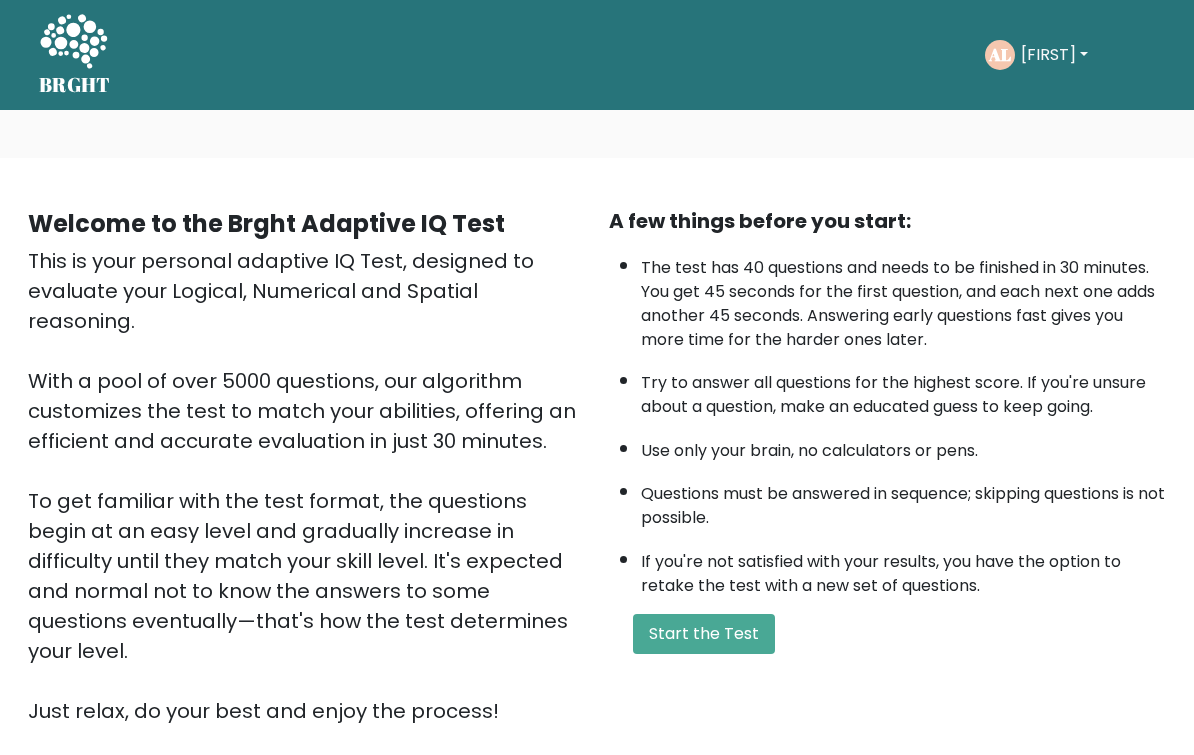 click on "Start the Test" at bounding box center (704, 634) 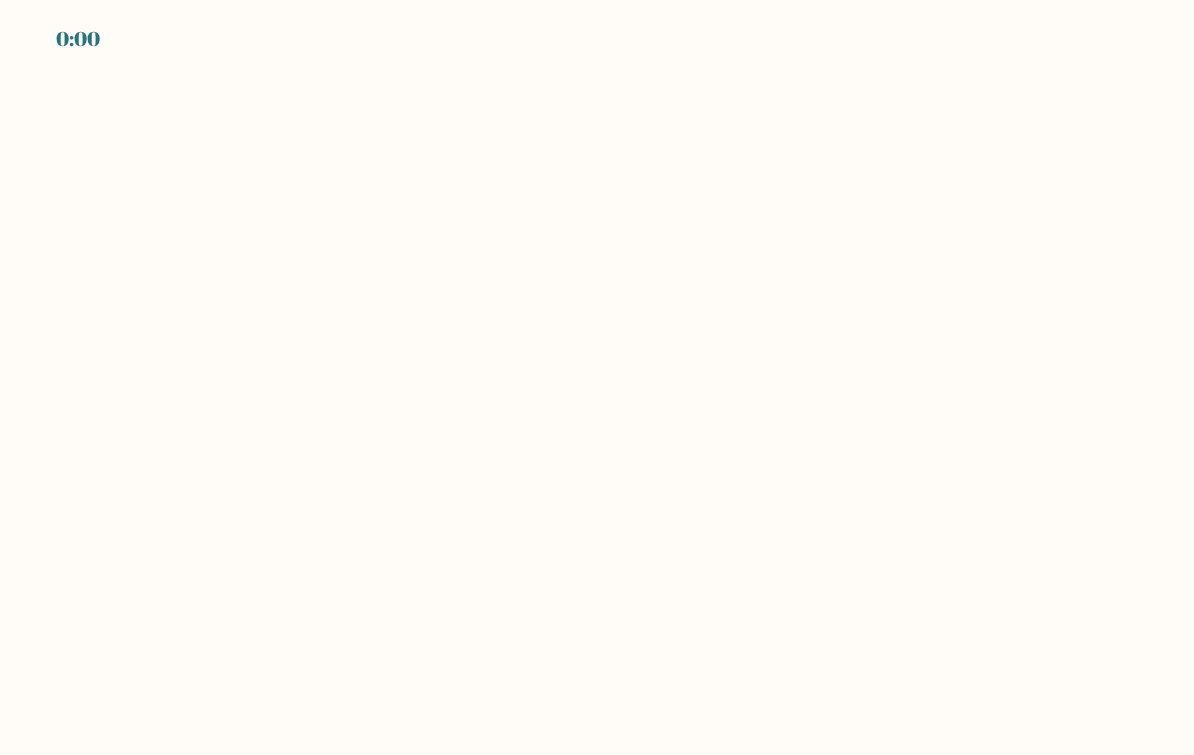 scroll, scrollTop: 0, scrollLeft: 0, axis: both 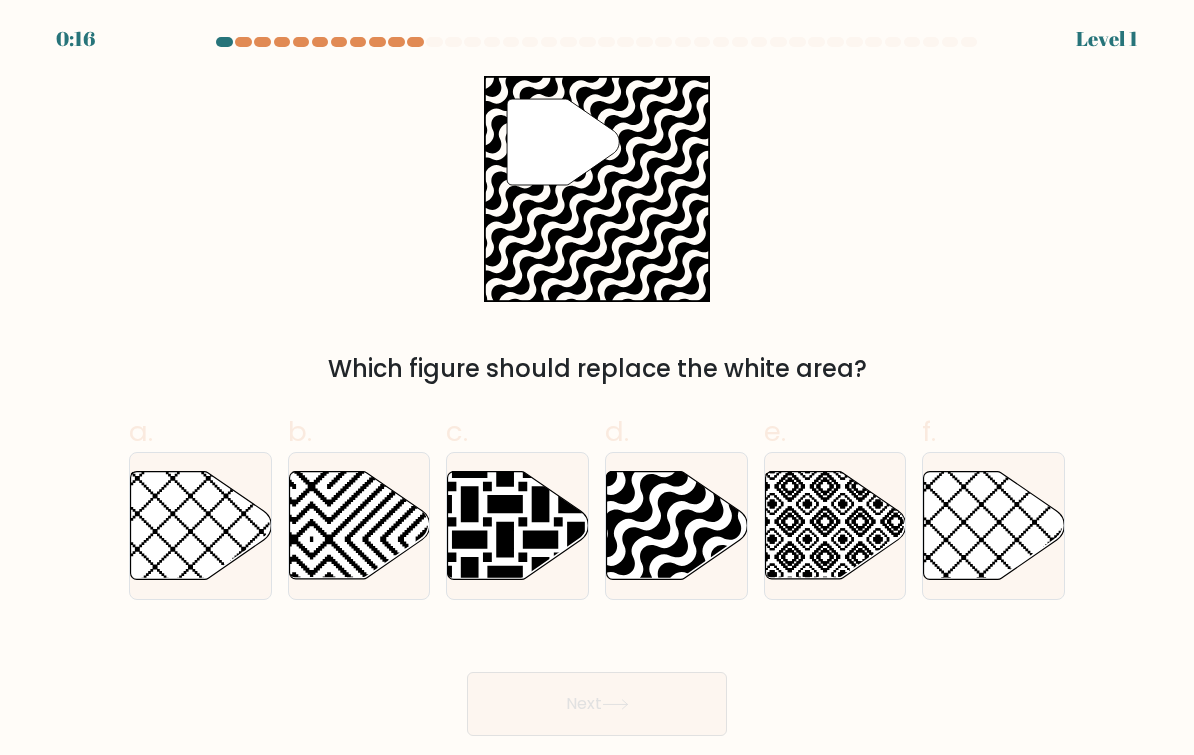 click at bounding box center [720, 584] 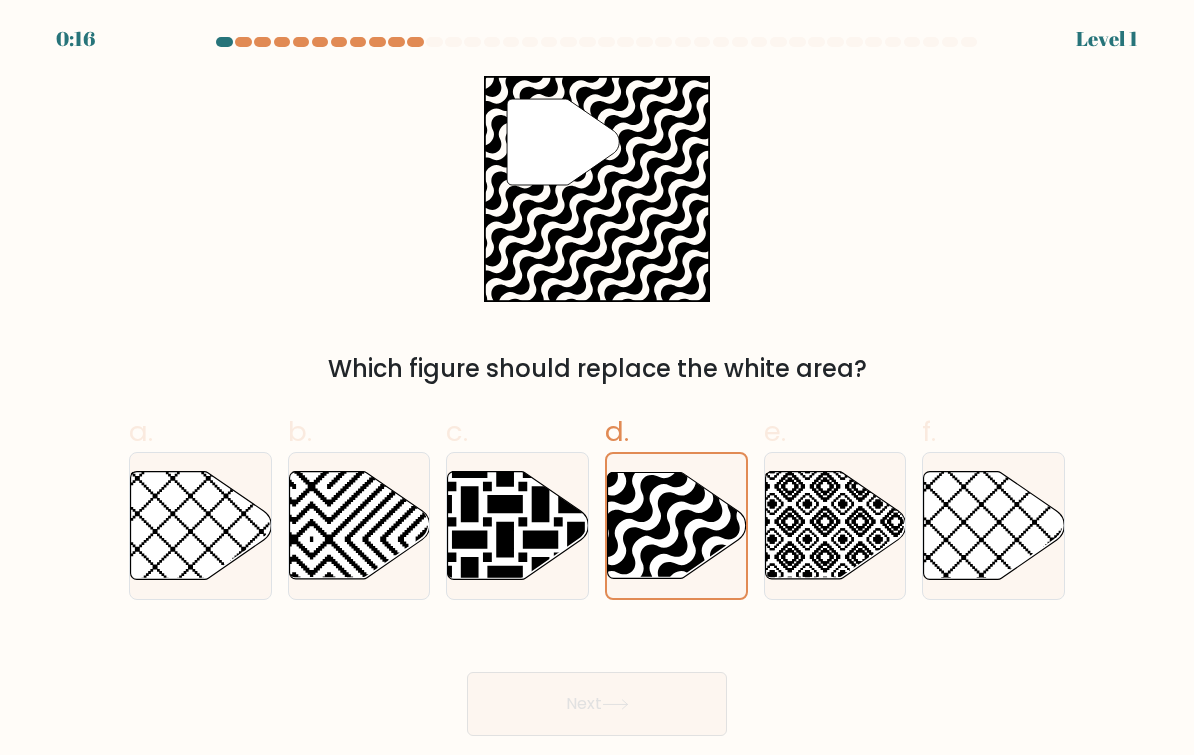 click on "Next" at bounding box center [597, 704] 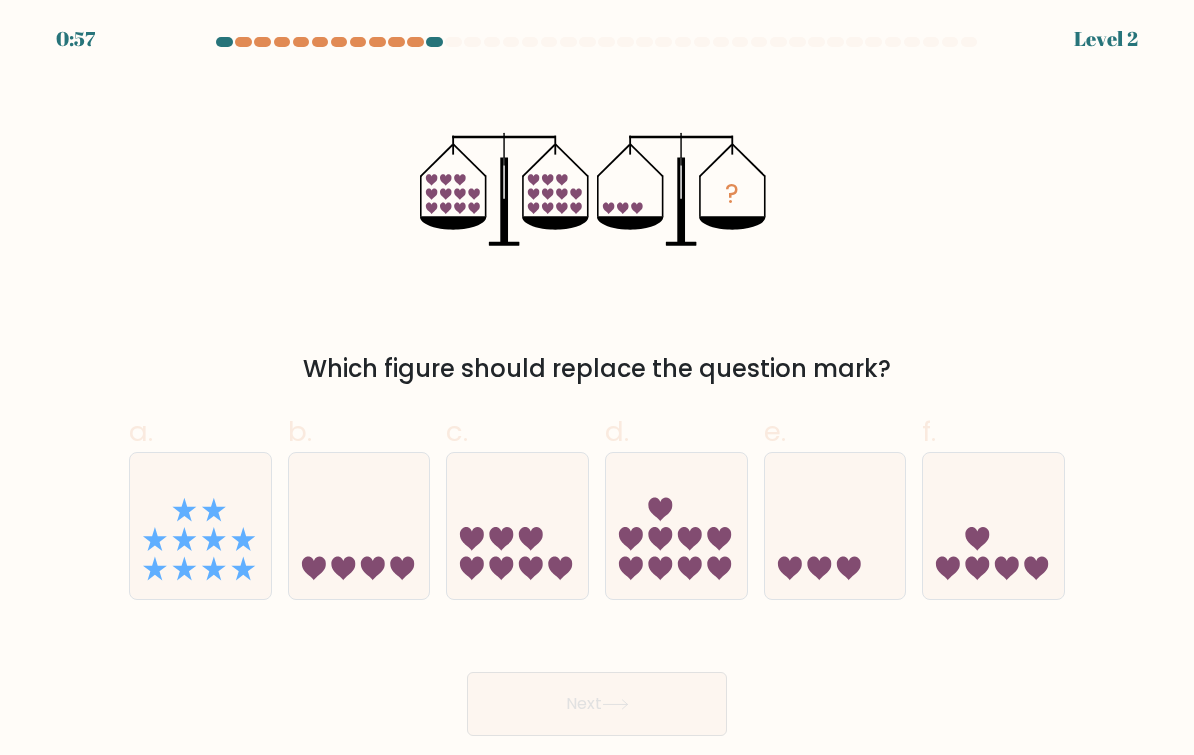 click at bounding box center (819, 568) 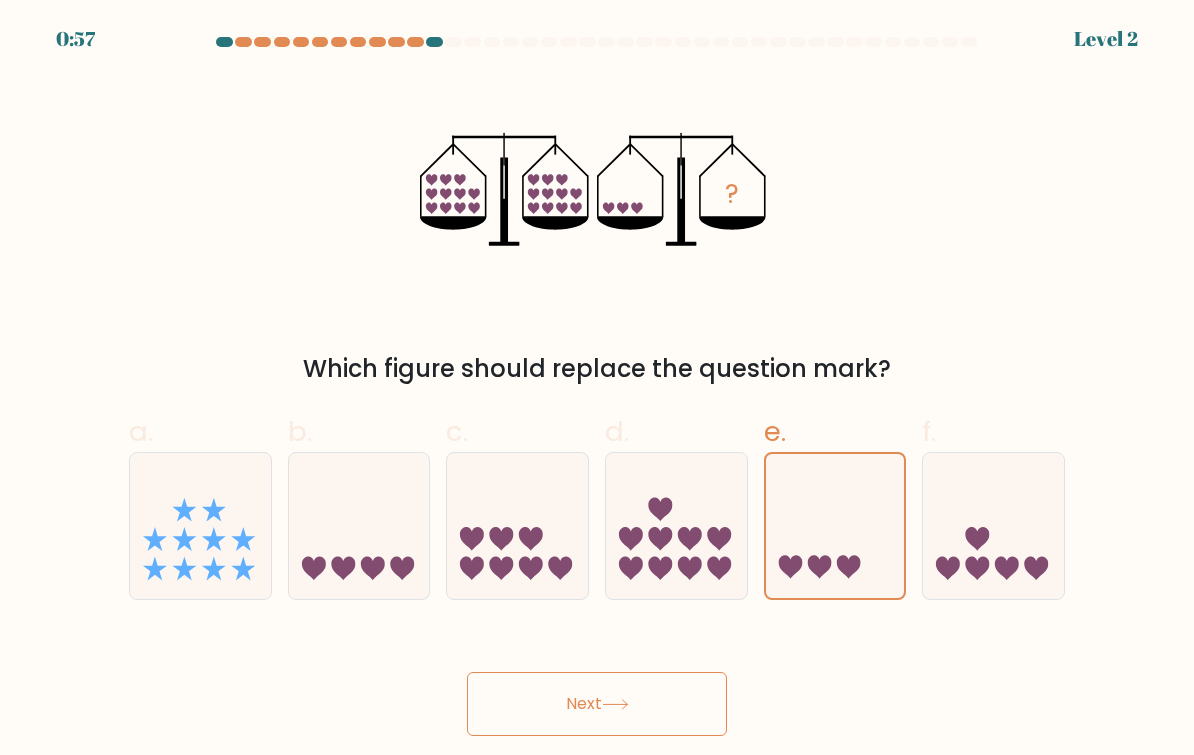 click on "Next" at bounding box center (597, 704) 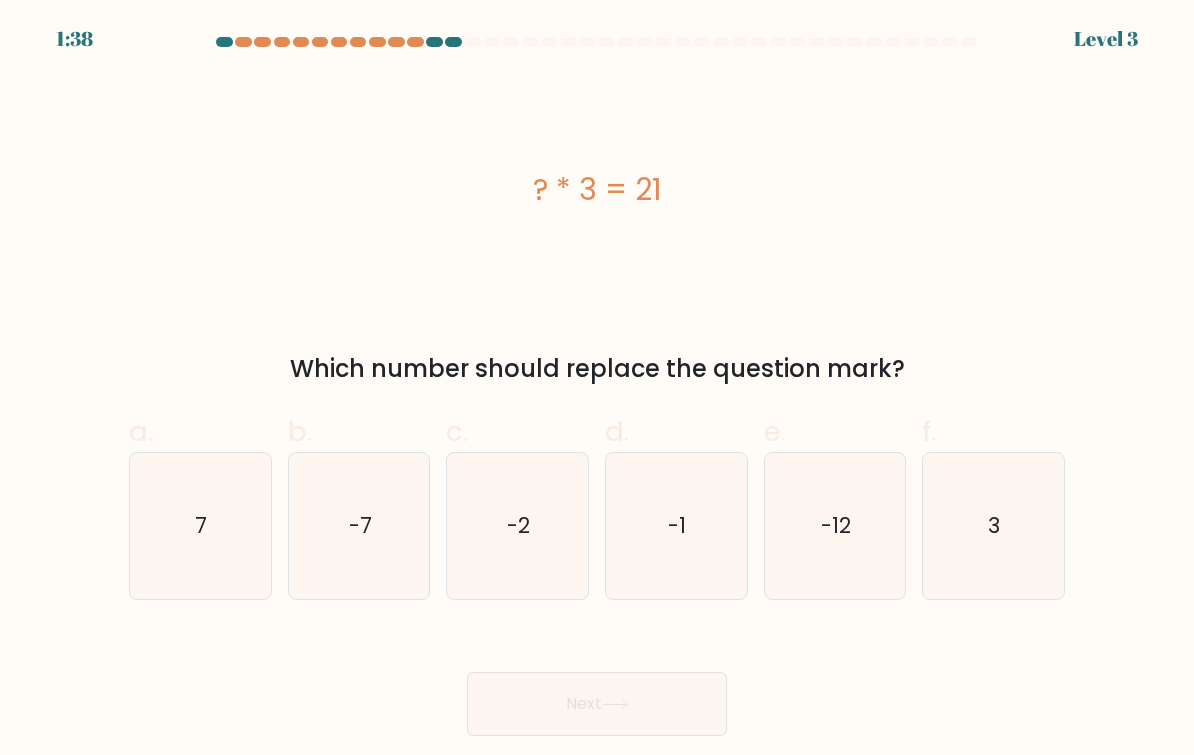 click on "7" at bounding box center [200, 526] 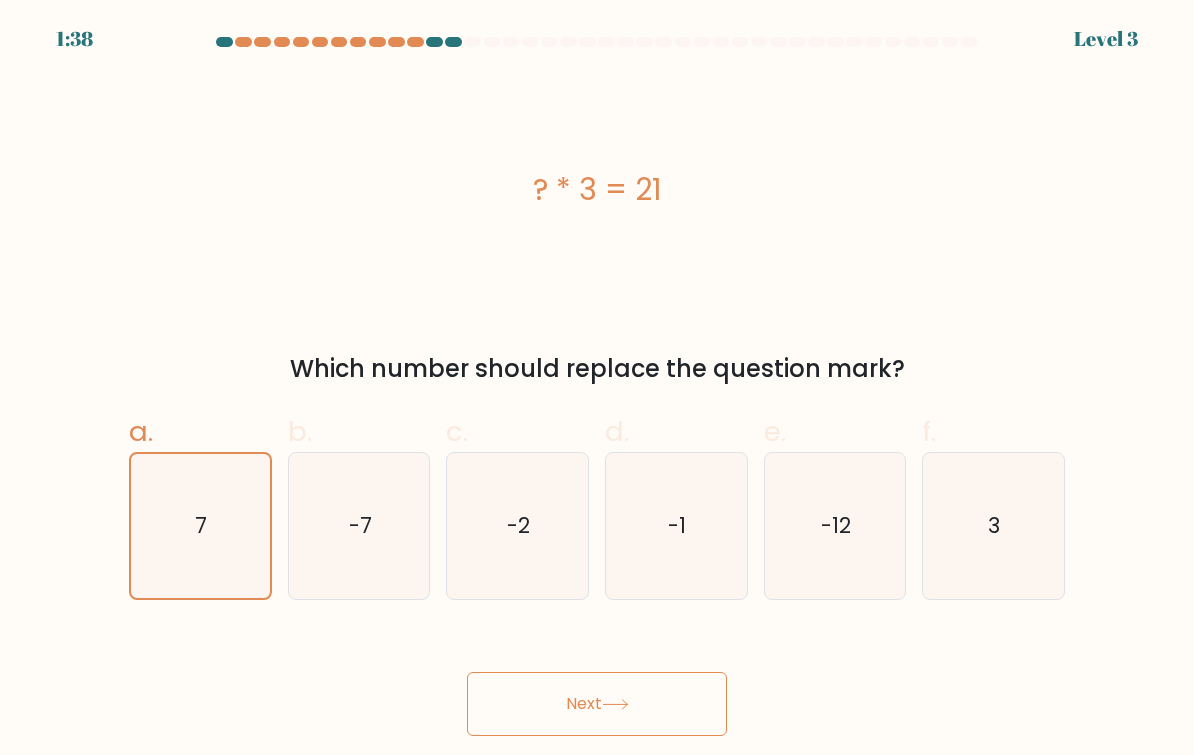 click on "Next" at bounding box center (597, 704) 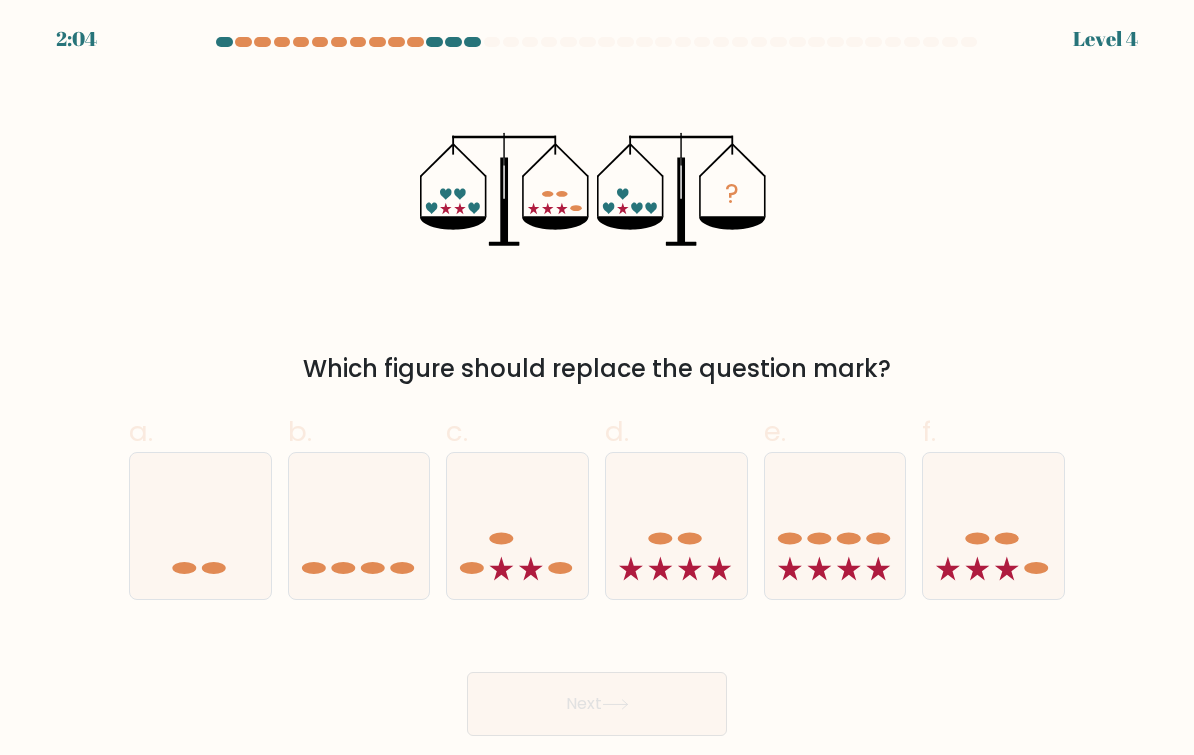 click at bounding box center (502, 569) 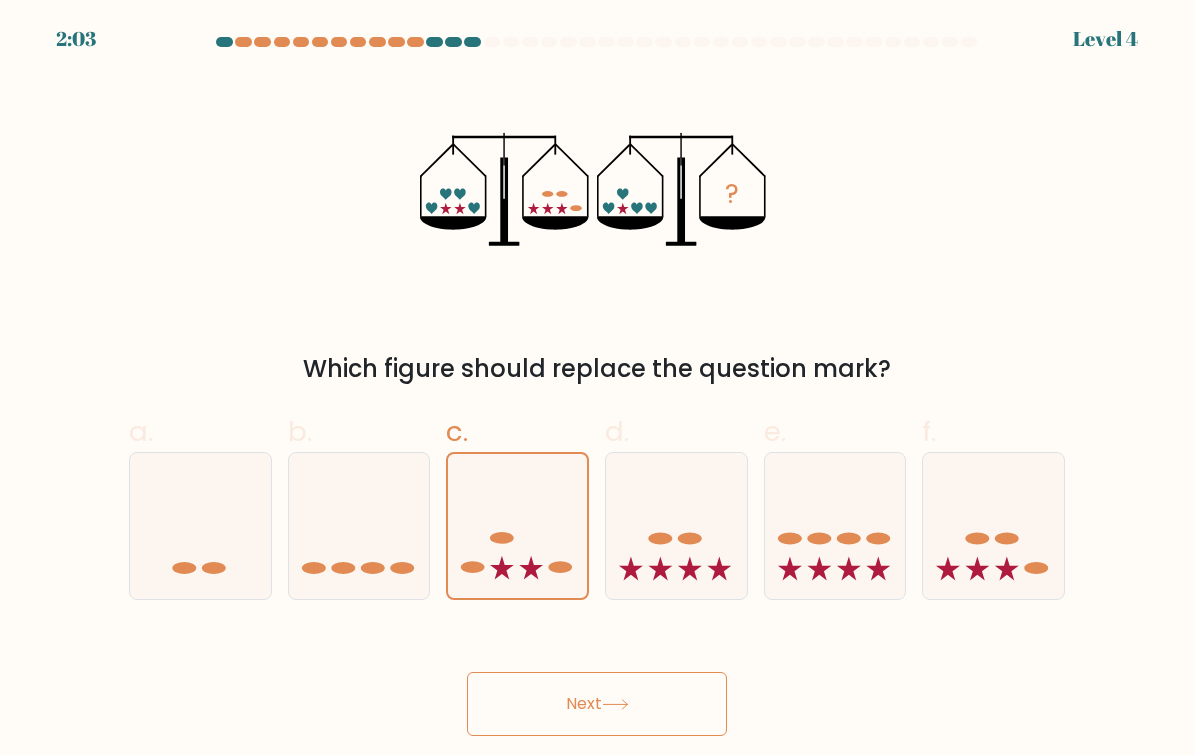 click on "Next" at bounding box center [597, 704] 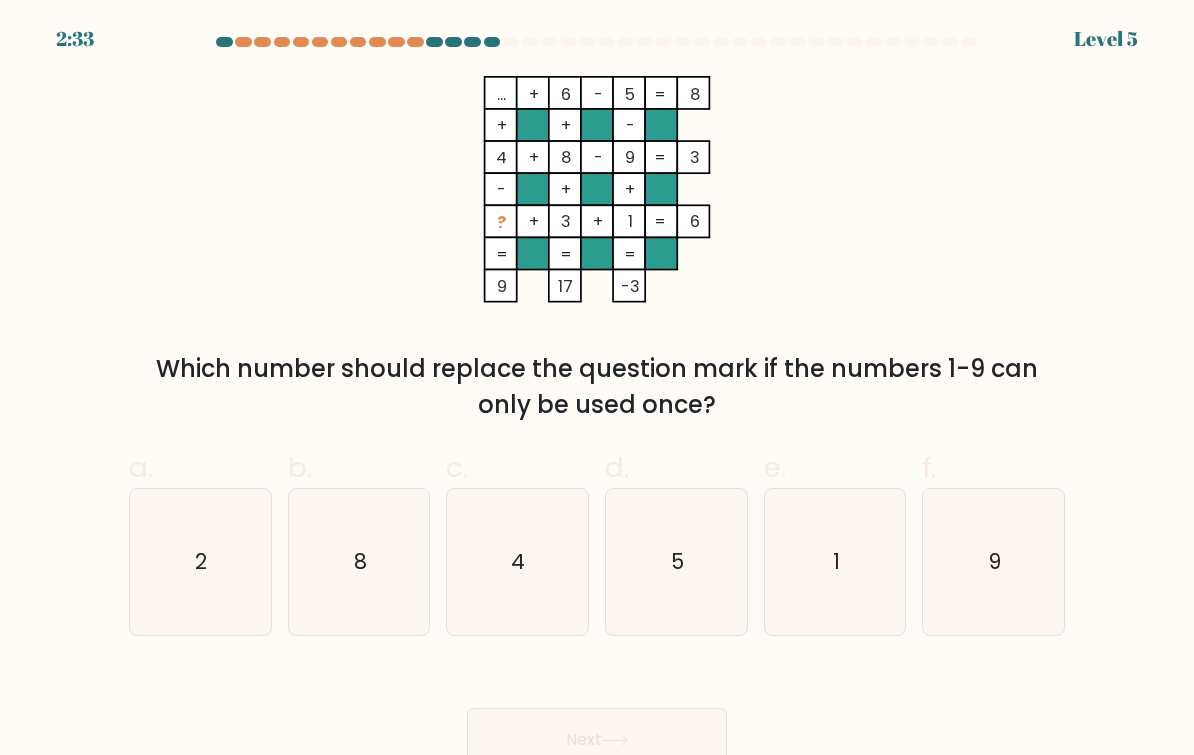 click on "2" at bounding box center (200, 562) 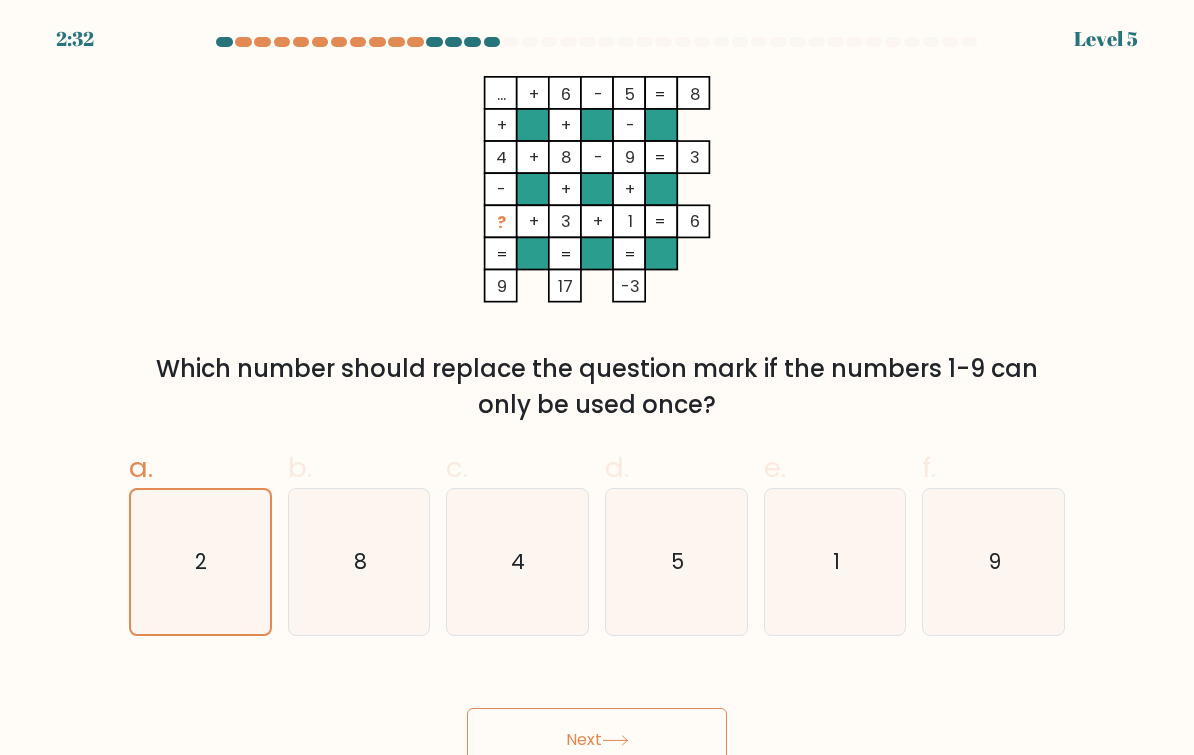 click on "Next" at bounding box center (597, 740) 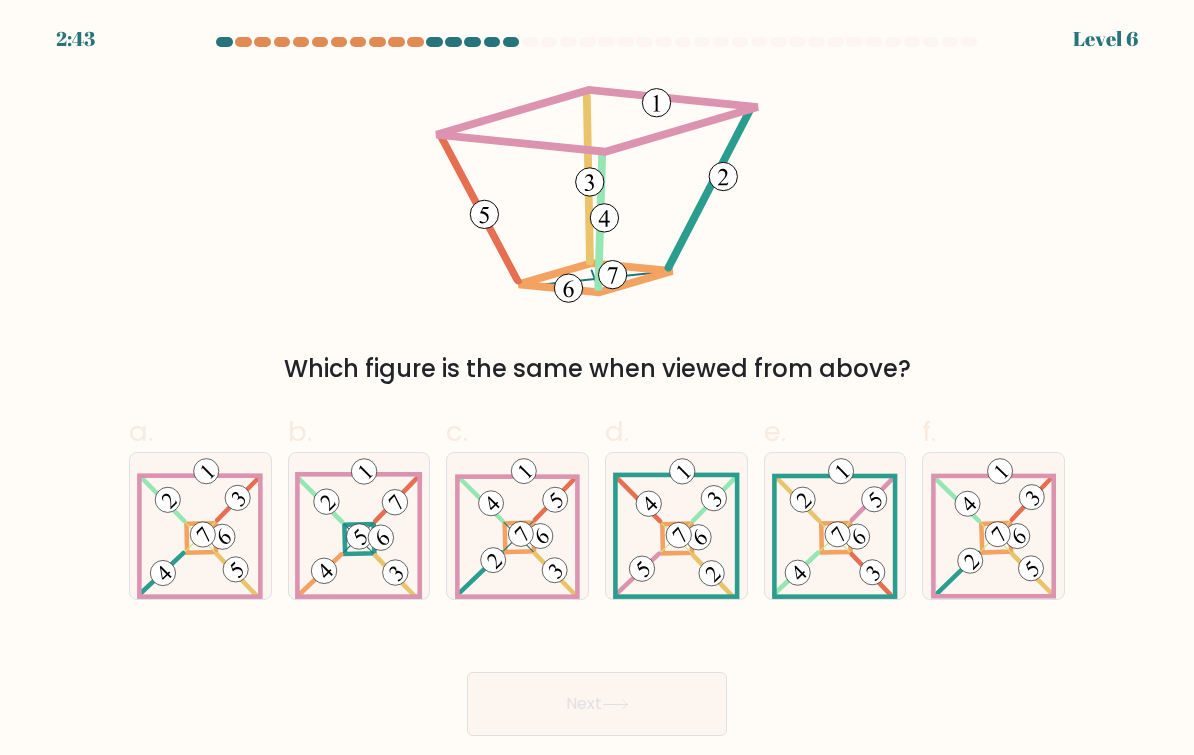 click at bounding box center (517, 526) 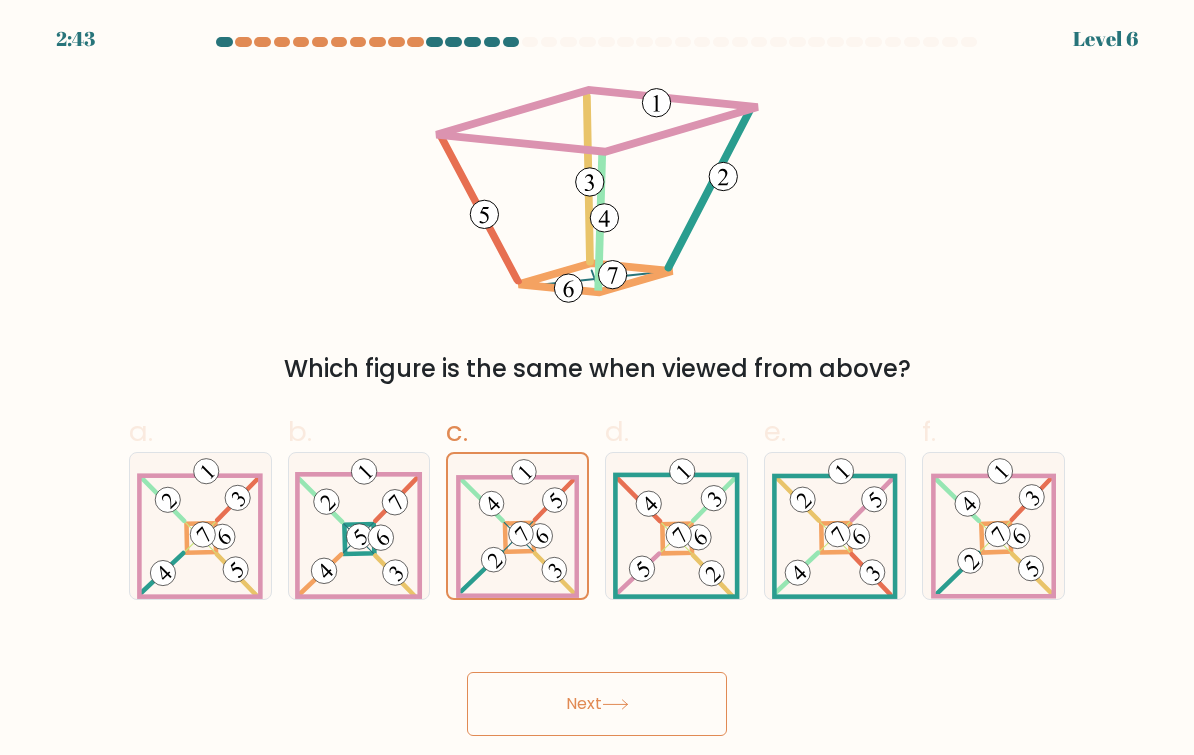click on "Next" at bounding box center (597, 704) 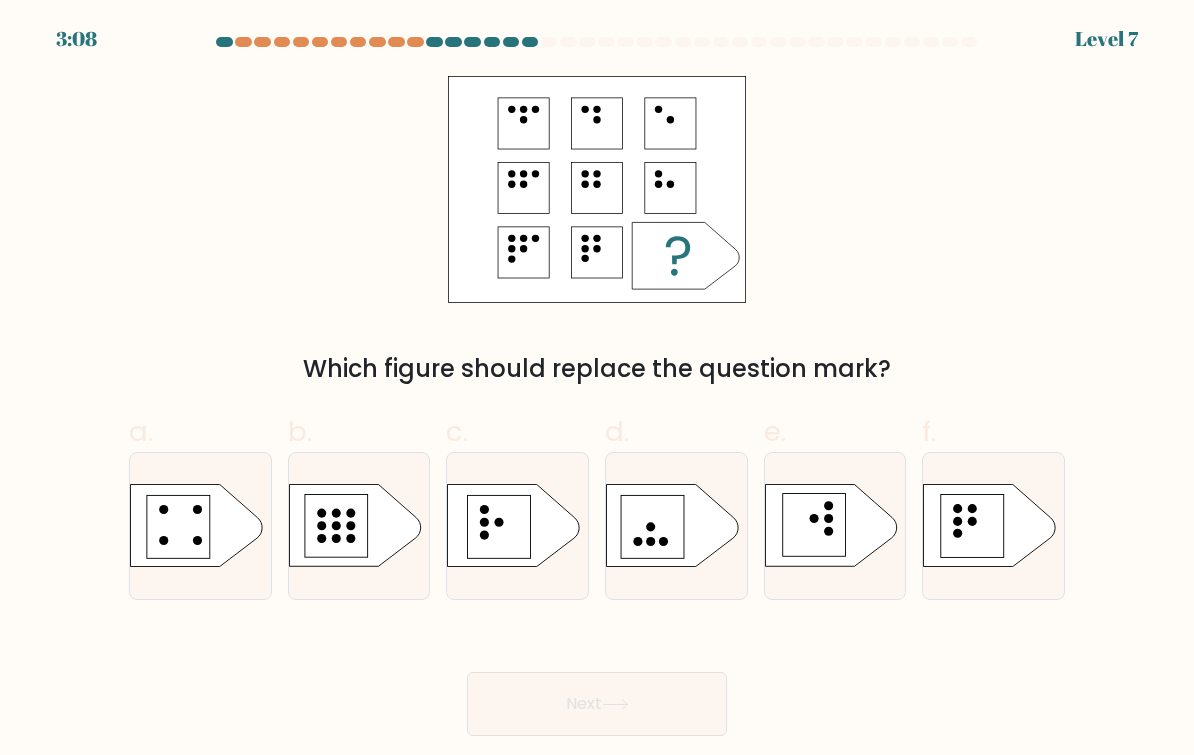 click at bounding box center [499, 527] 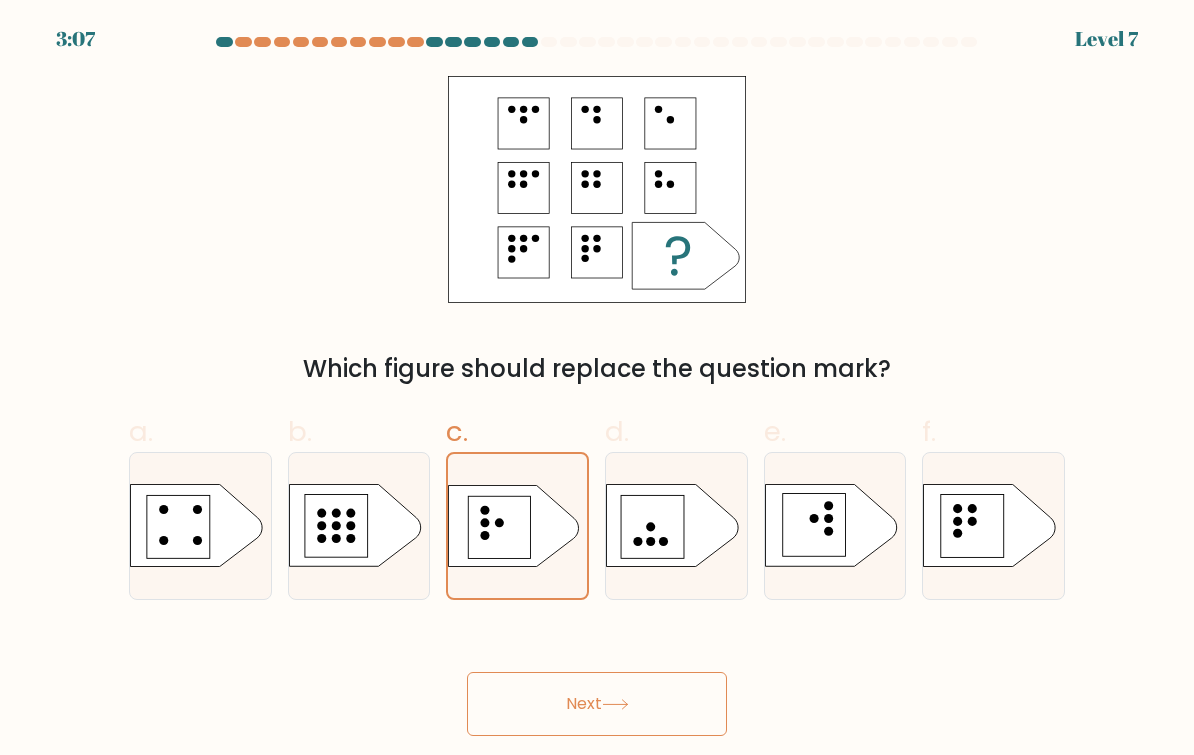 click on "Next" at bounding box center [597, 704] 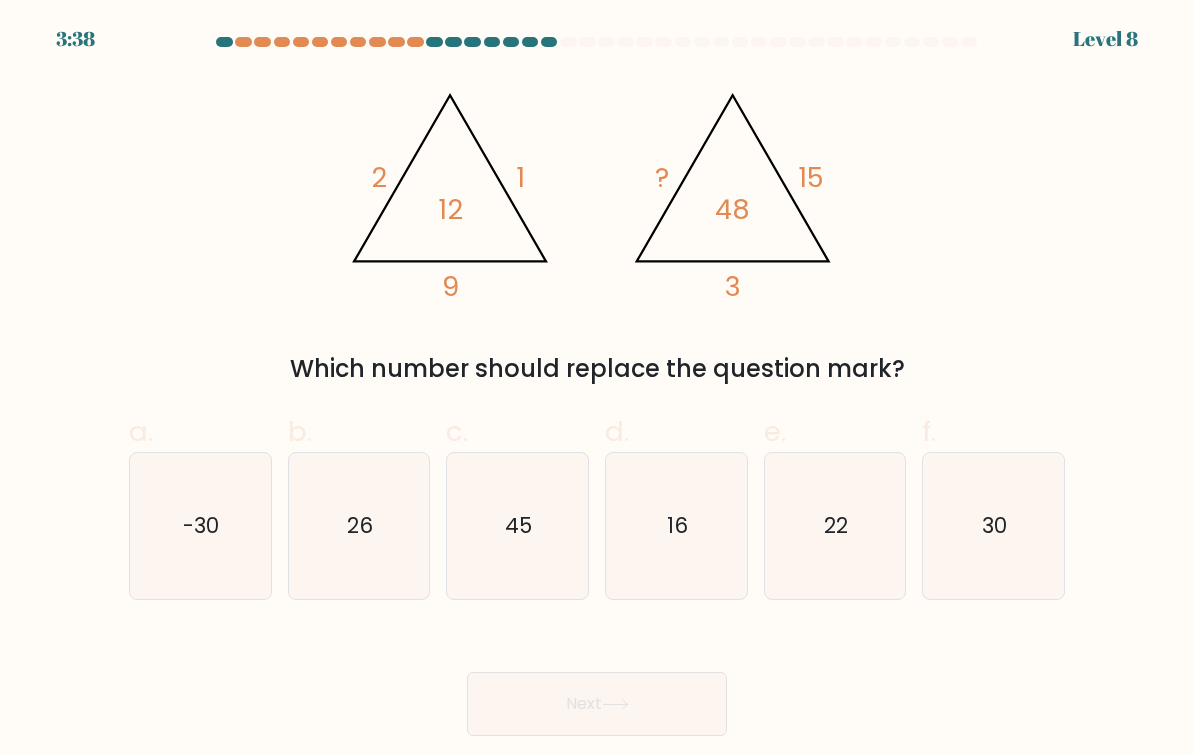 click on "30" at bounding box center (993, 526) 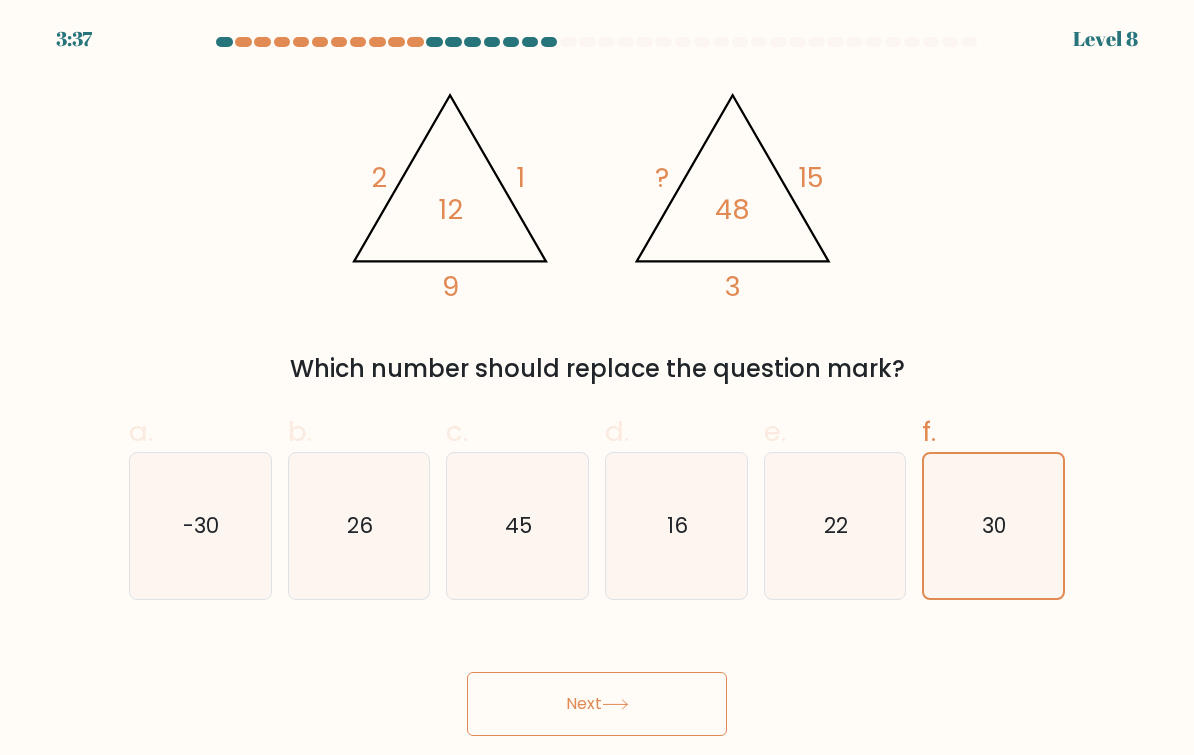 click on "30" at bounding box center (993, 526) 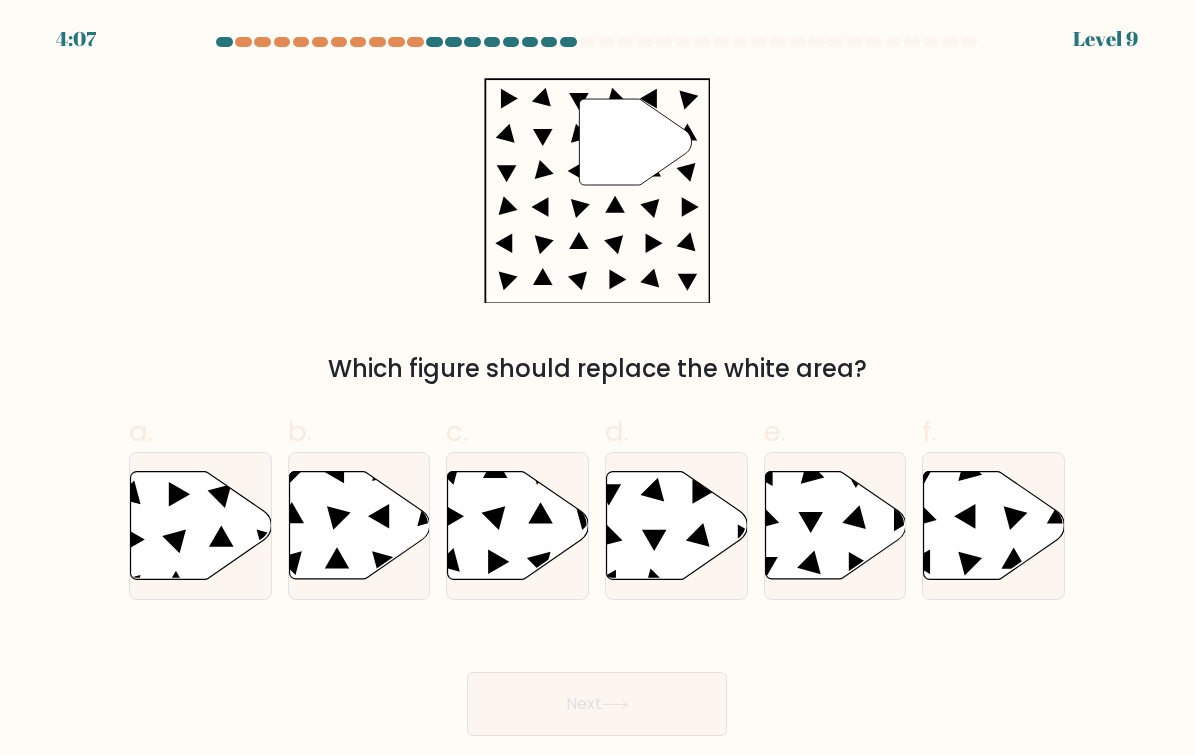 click at bounding box center (677, 525) 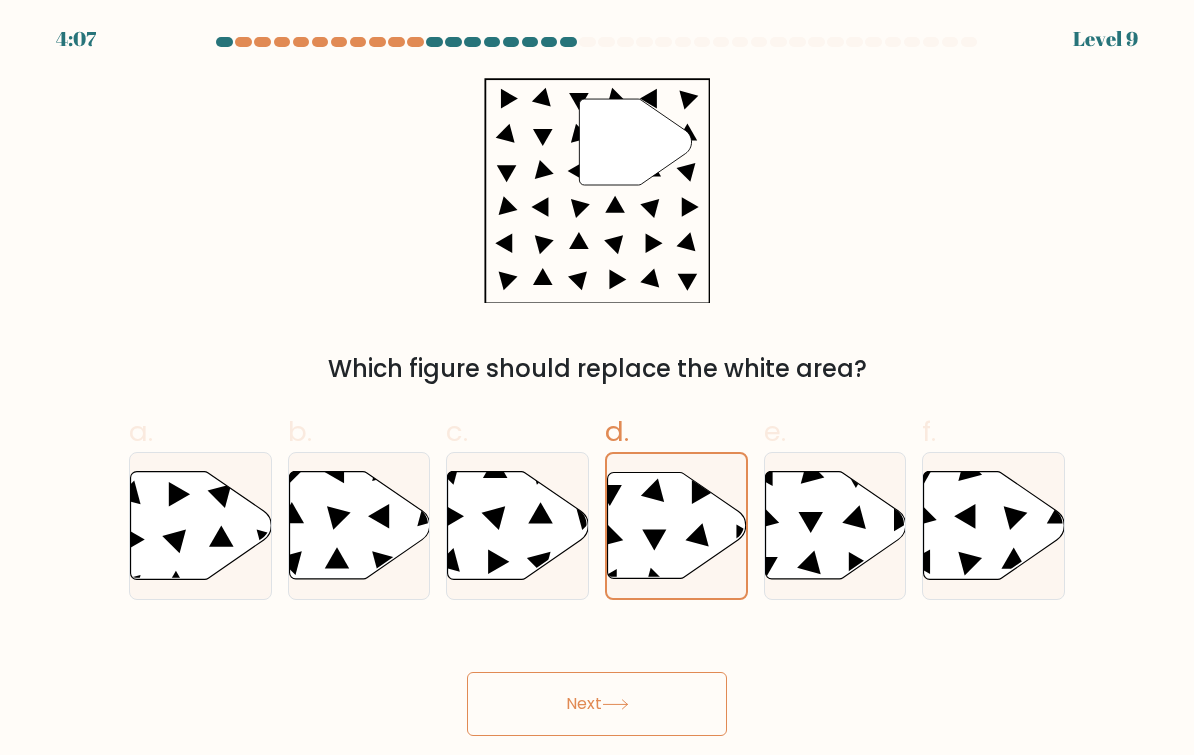 click on "Next" at bounding box center [597, 704] 